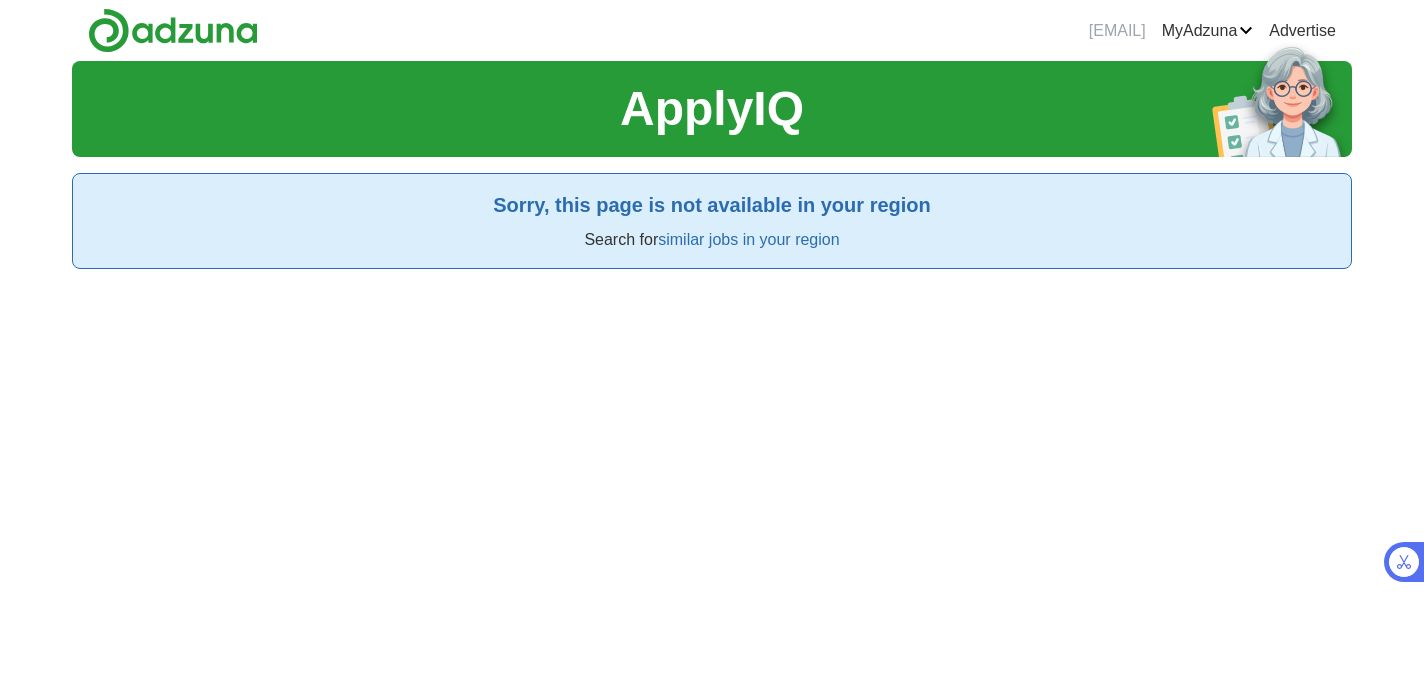 scroll, scrollTop: 0, scrollLeft: 0, axis: both 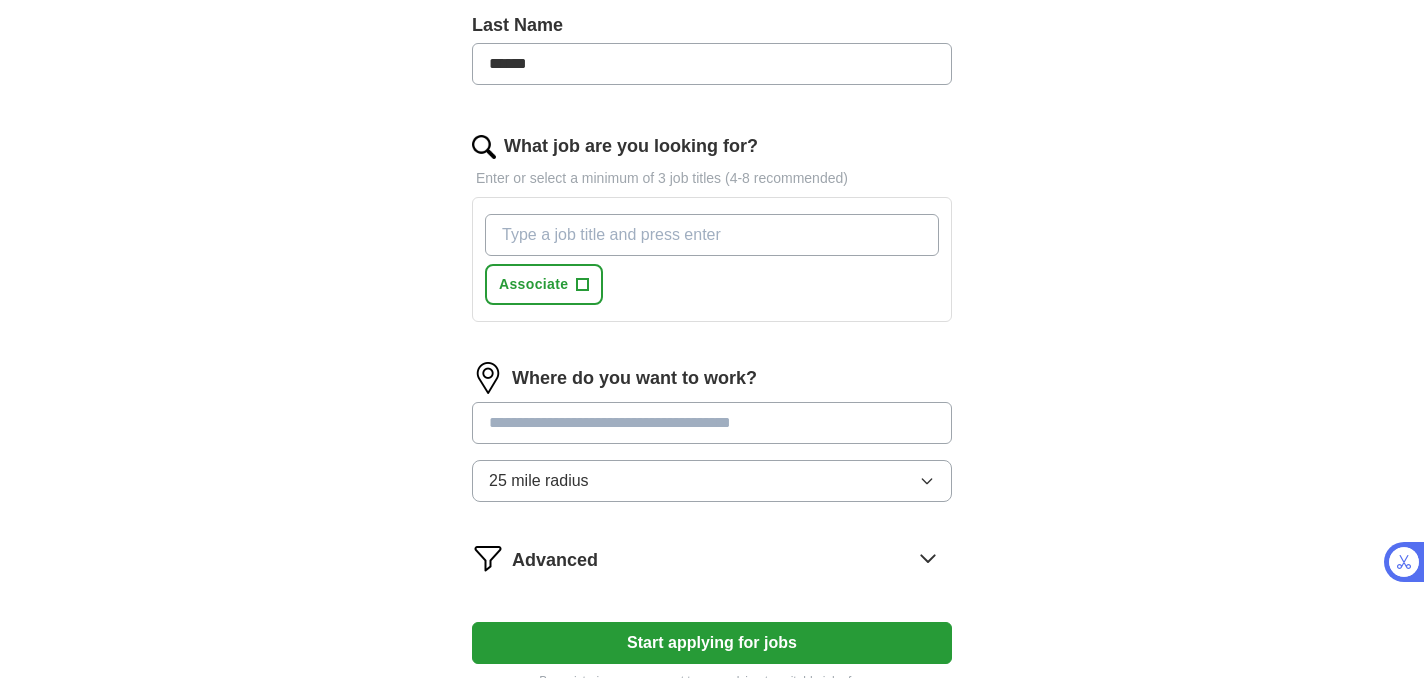 click on "What job are you looking for?" at bounding box center [712, 235] 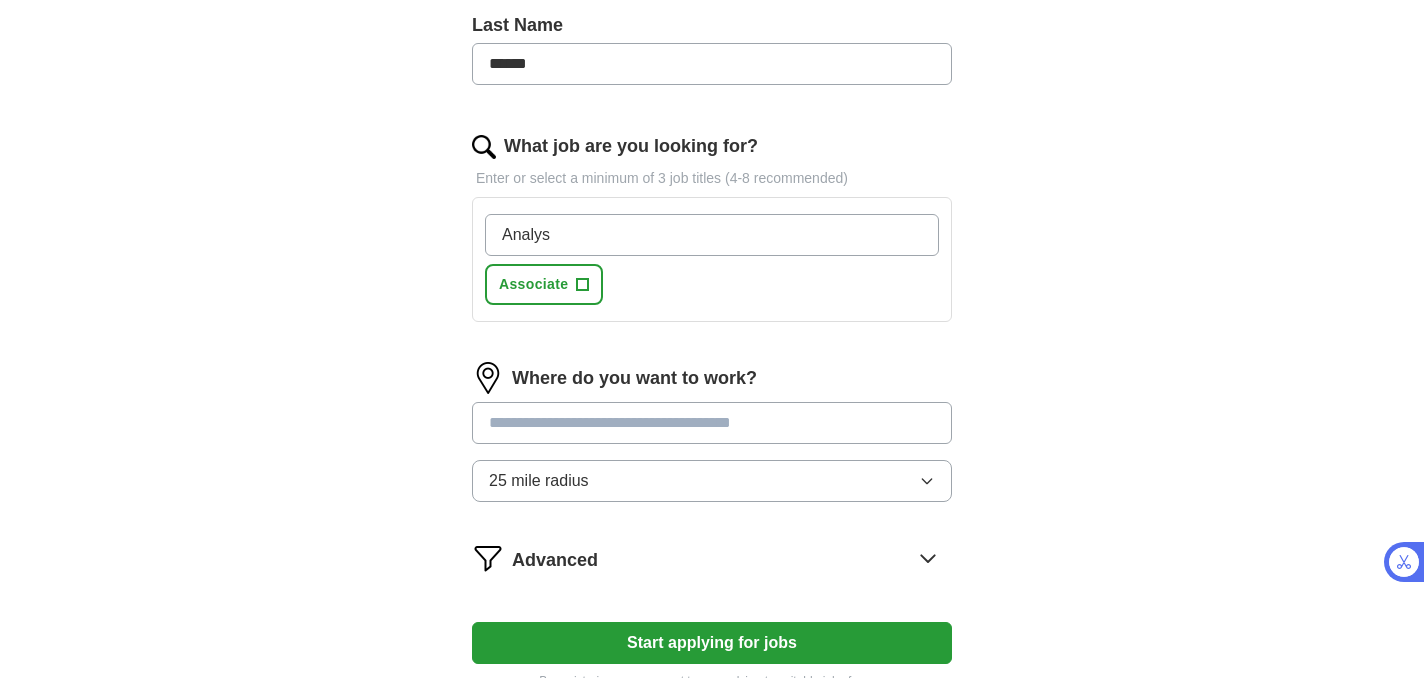 type on "Analyst" 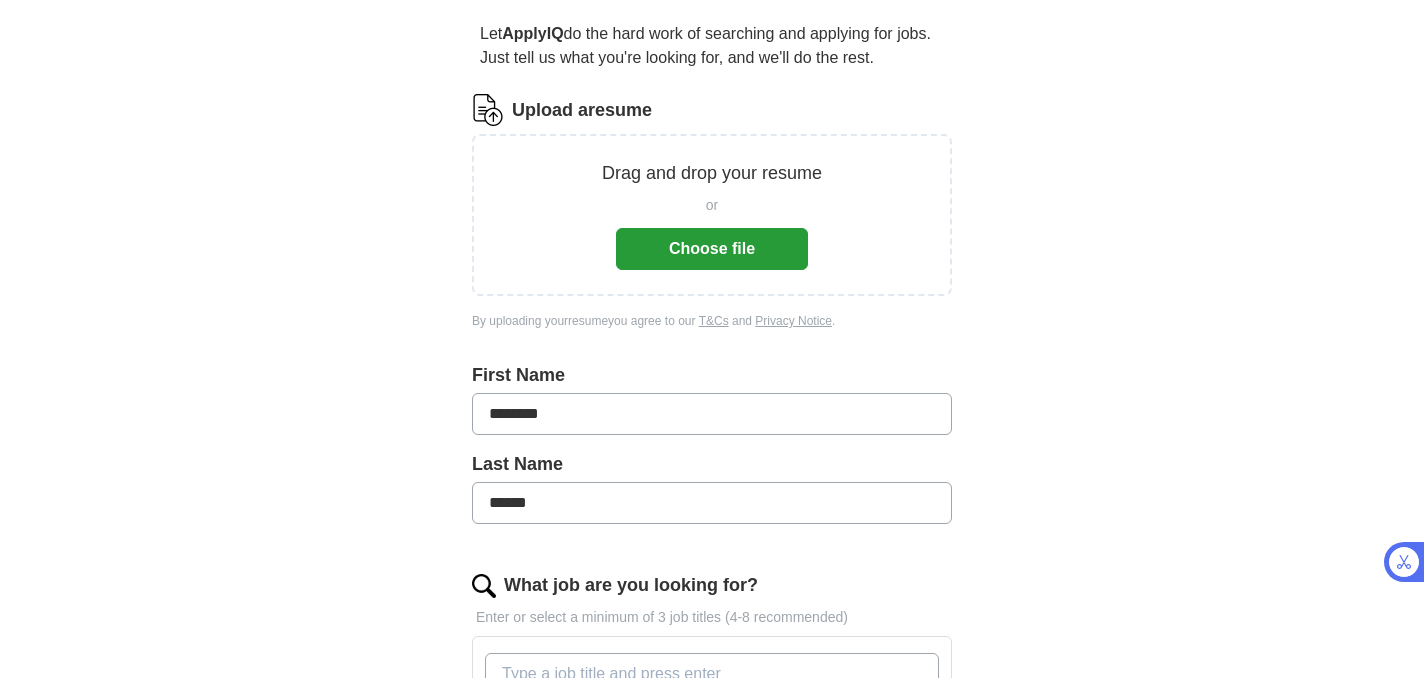scroll, scrollTop: 0, scrollLeft: 0, axis: both 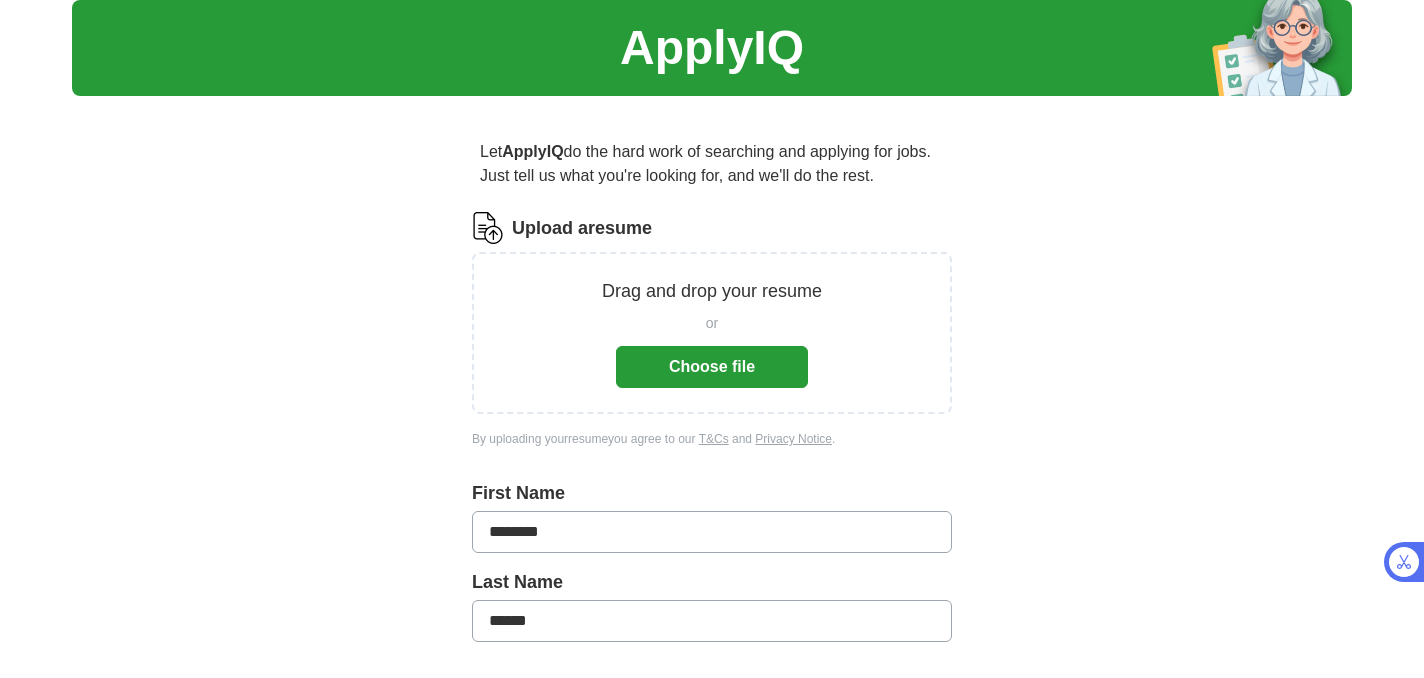 click on "Choose file" at bounding box center (712, 367) 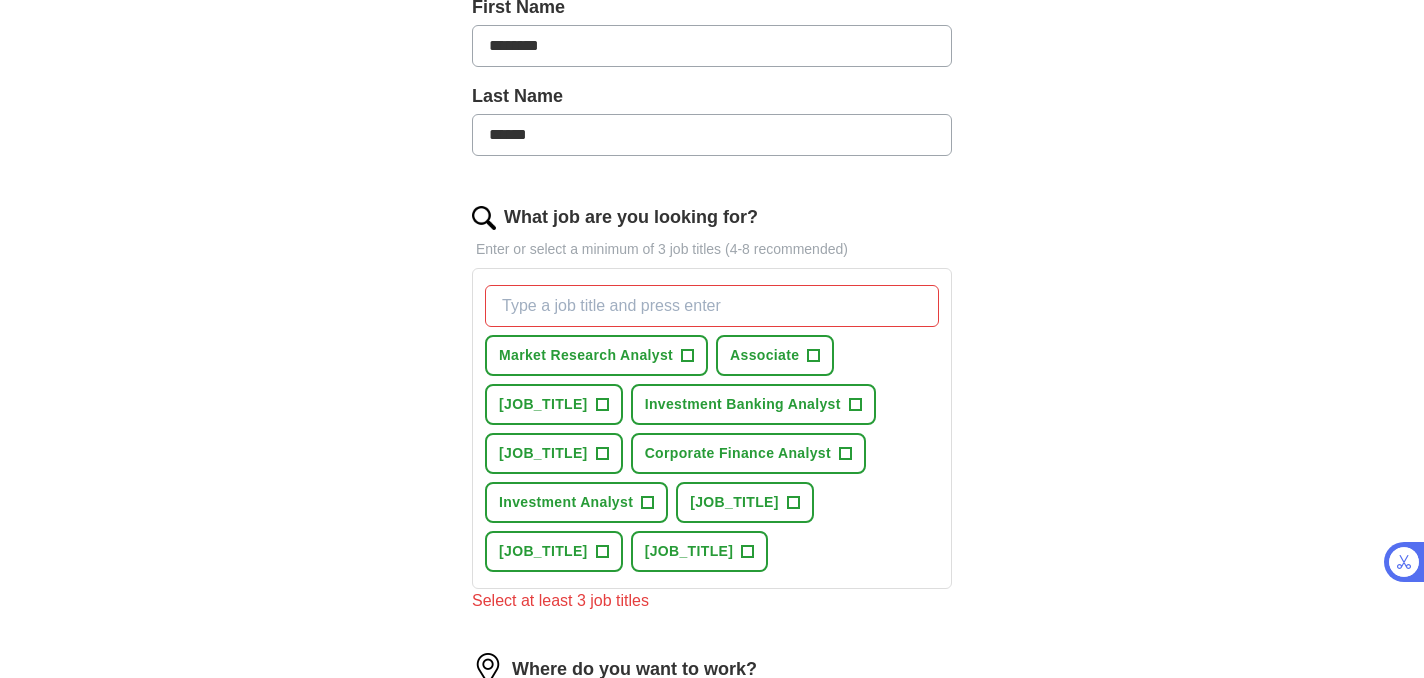 scroll, scrollTop: 560, scrollLeft: 0, axis: vertical 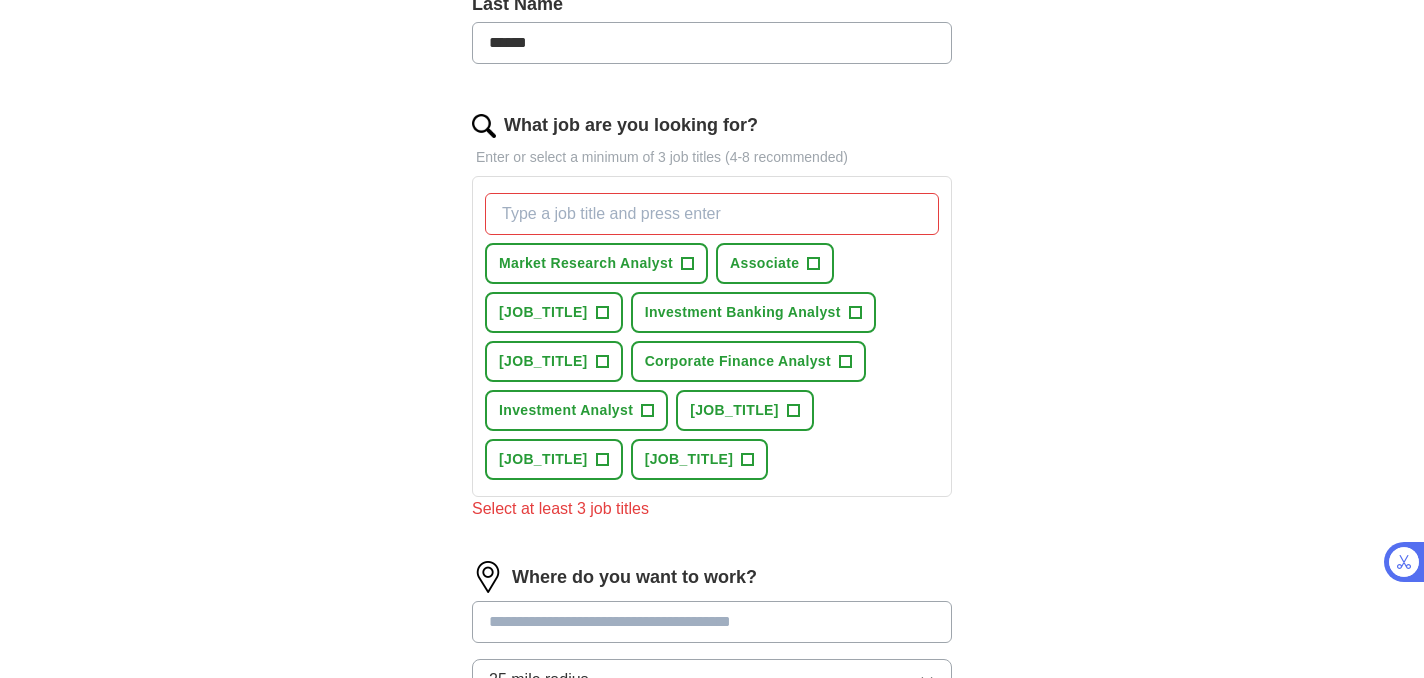 click on "What job are you looking for?" at bounding box center [712, 214] 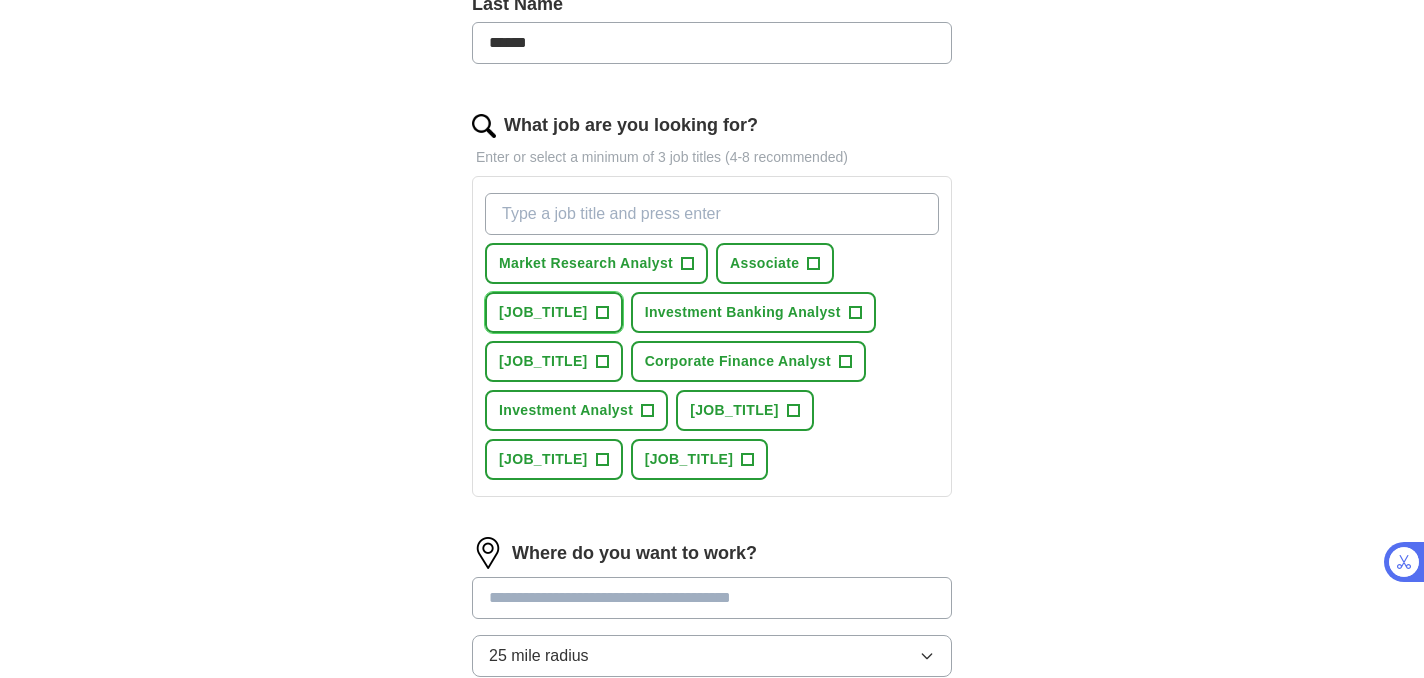 click on "+" at bounding box center (602, 313) 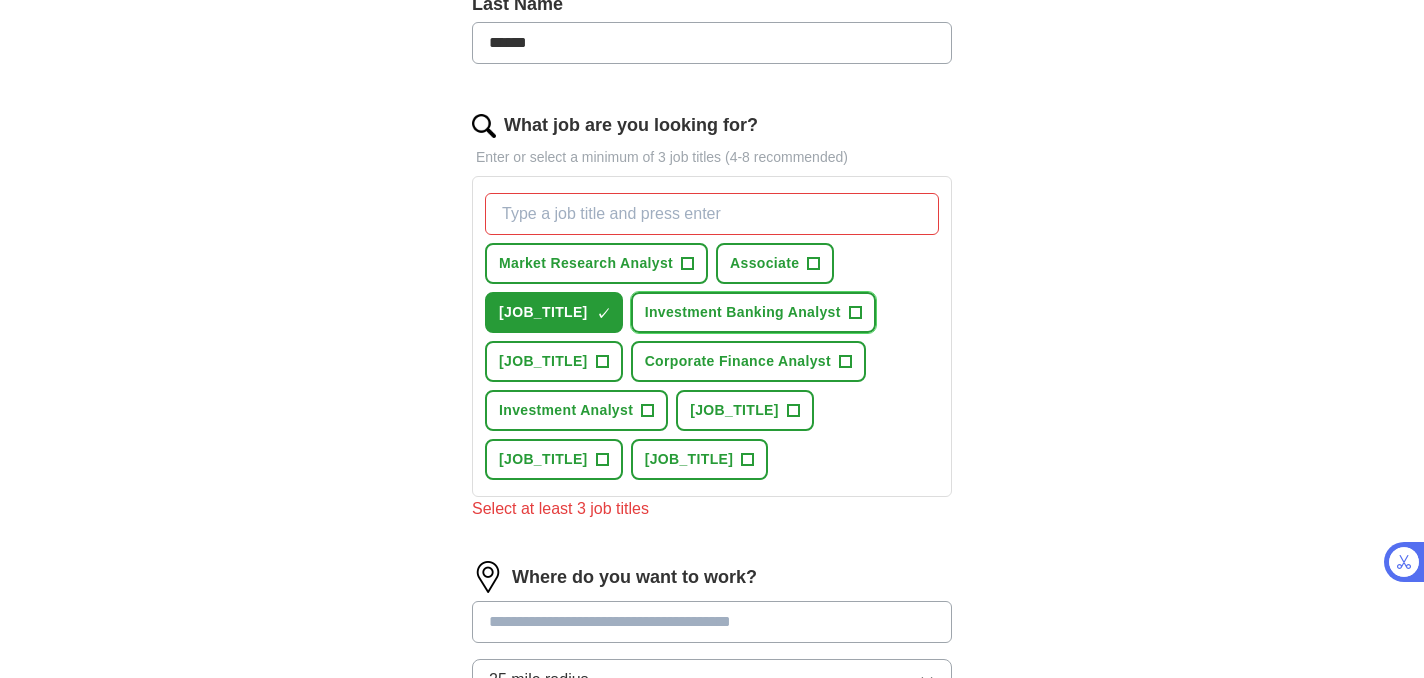 click on "+" at bounding box center (855, 313) 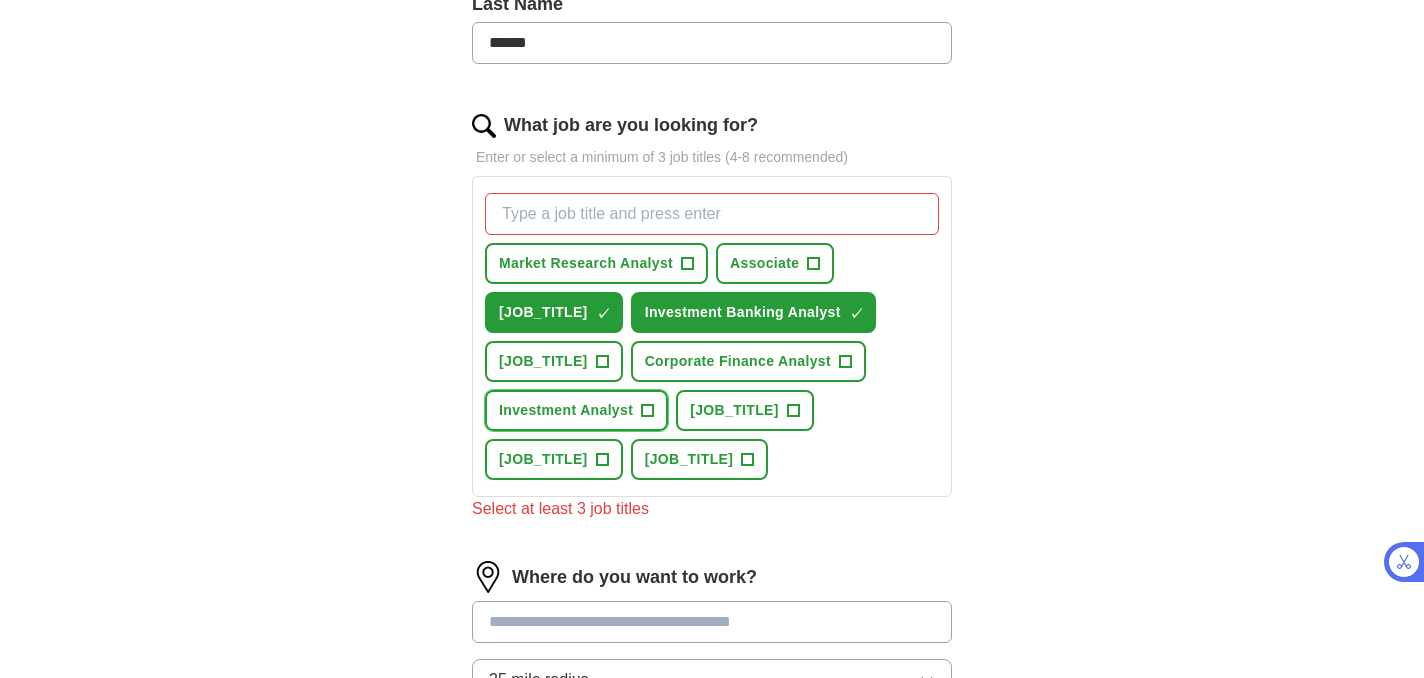 click on "Investment Analyst" at bounding box center (566, 410) 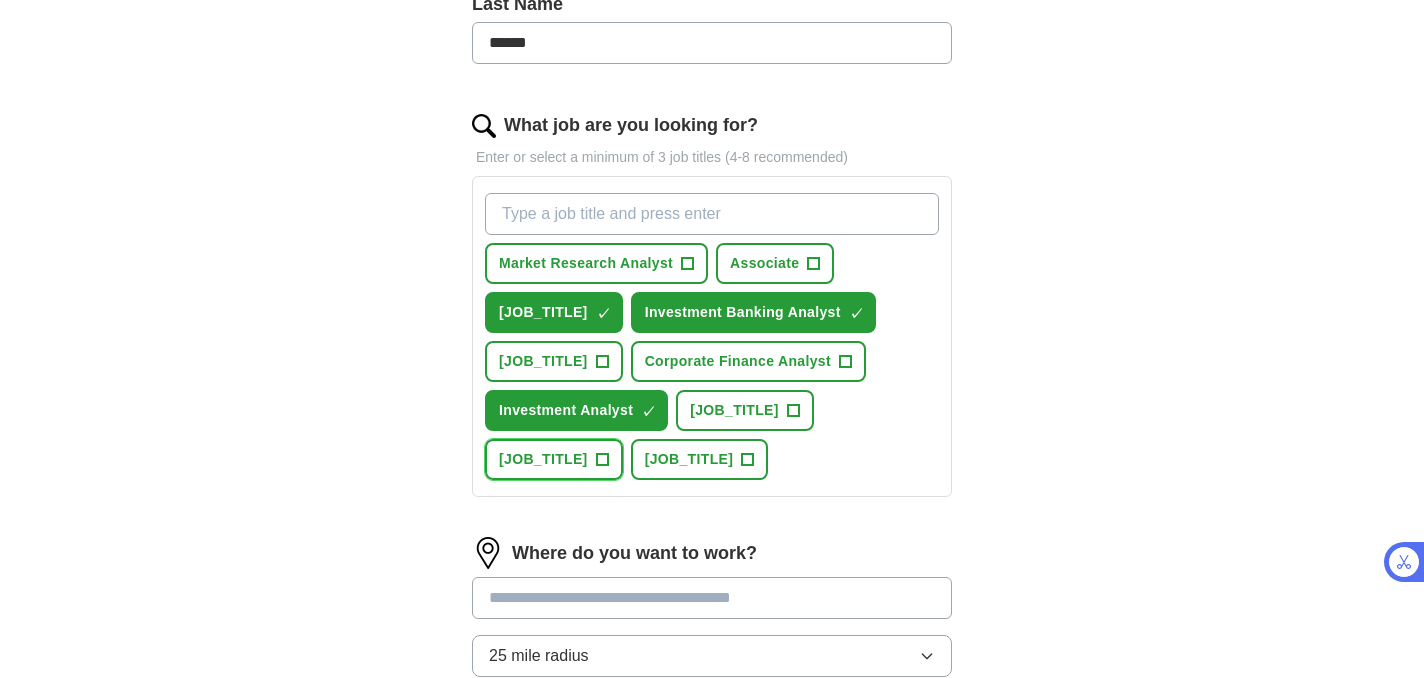 click on "Portfolio Analyst +" at bounding box center [554, 459] 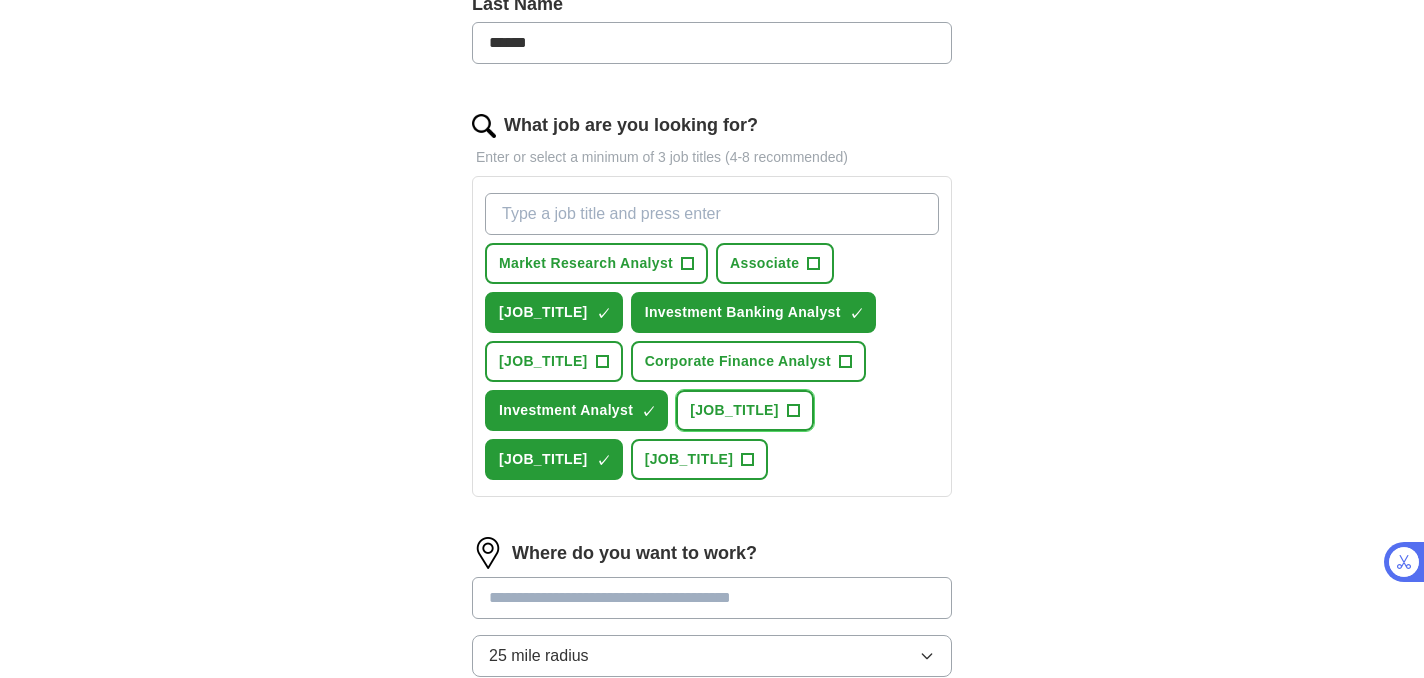 click on "+" at bounding box center (793, 411) 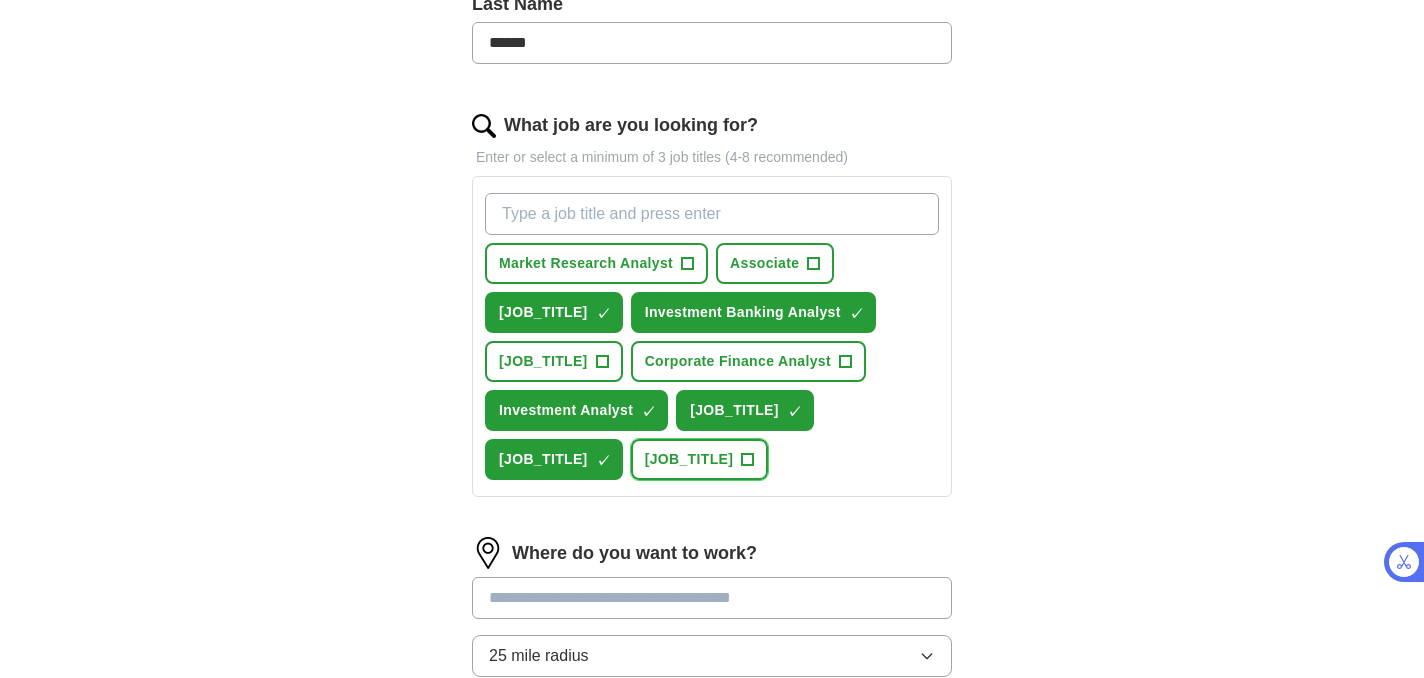 click on "+" at bounding box center (748, 460) 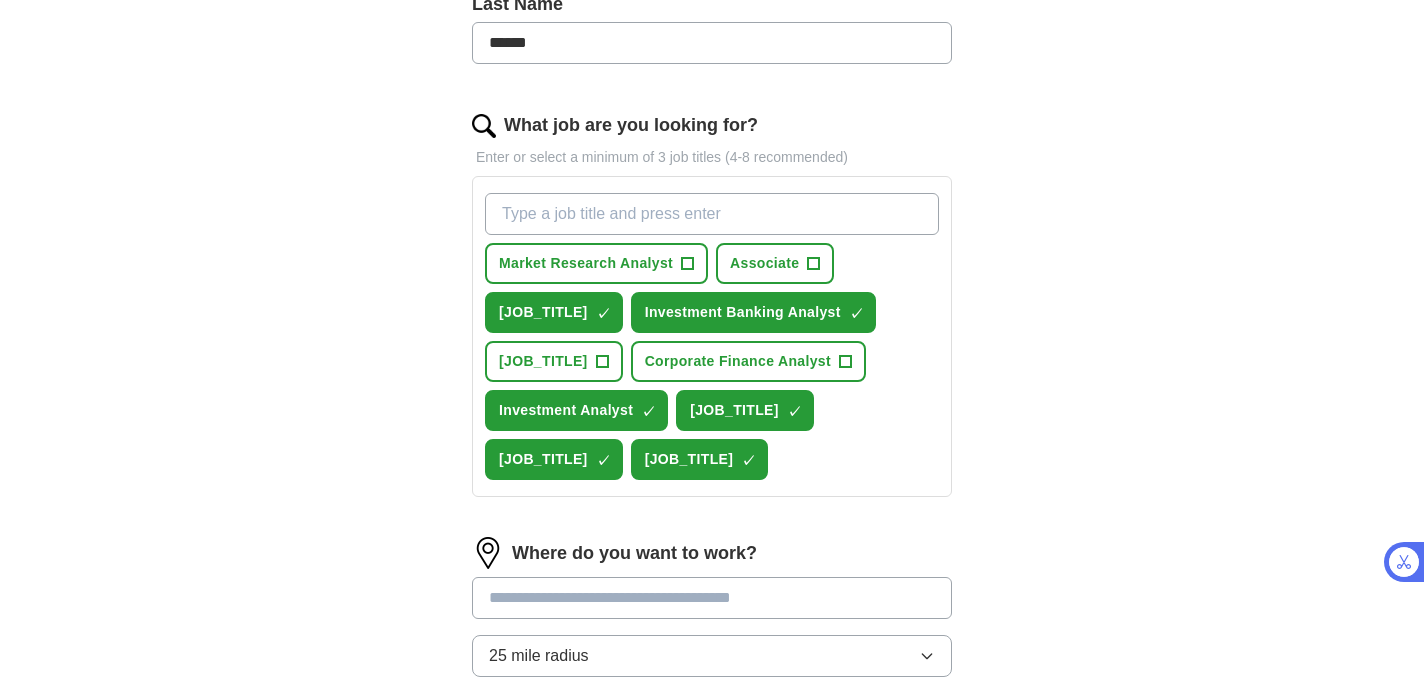 click on "What job are you looking for?" at bounding box center (712, 214) 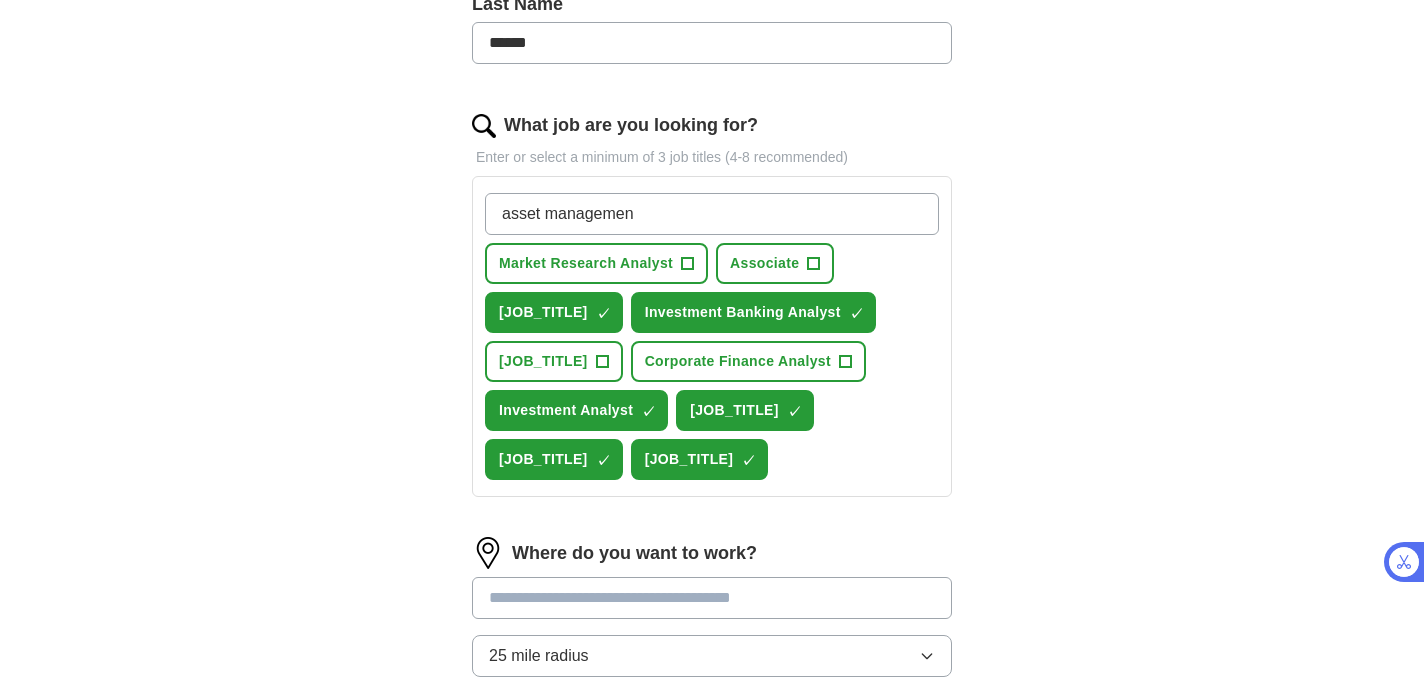 type on "asset management" 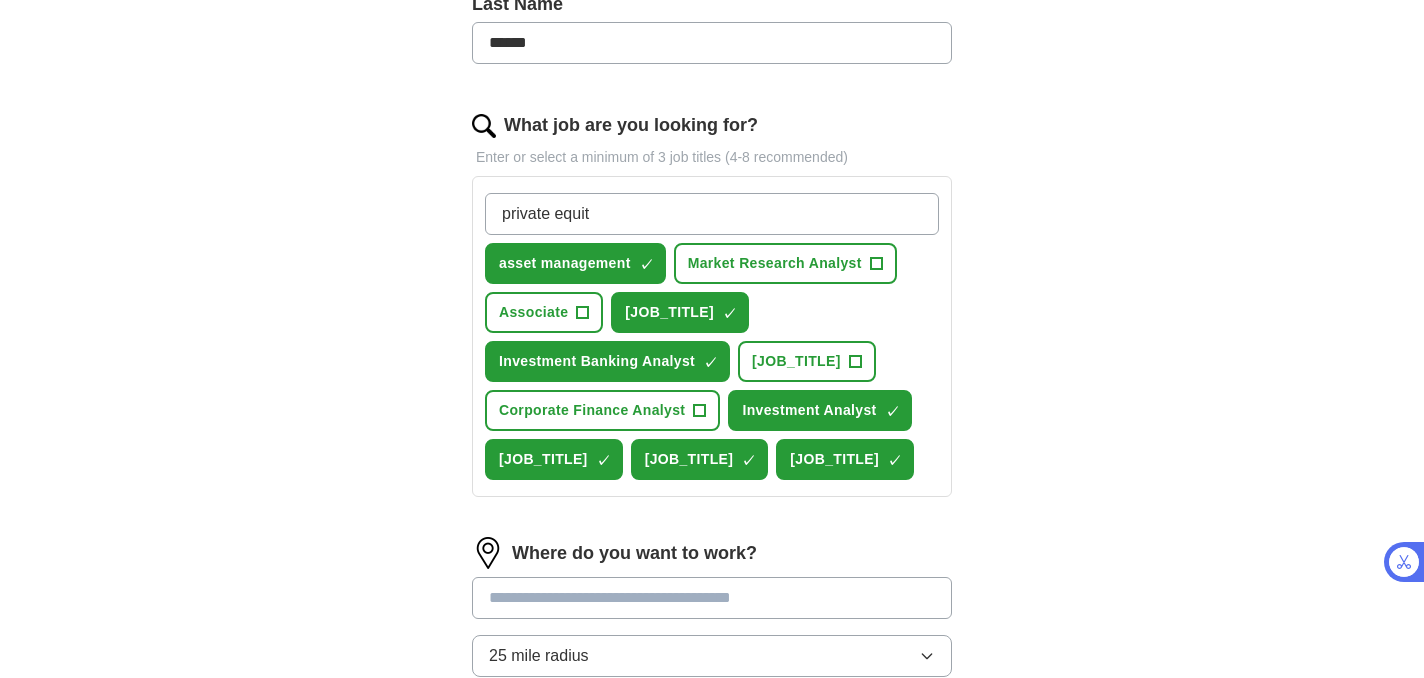 type on "private equity" 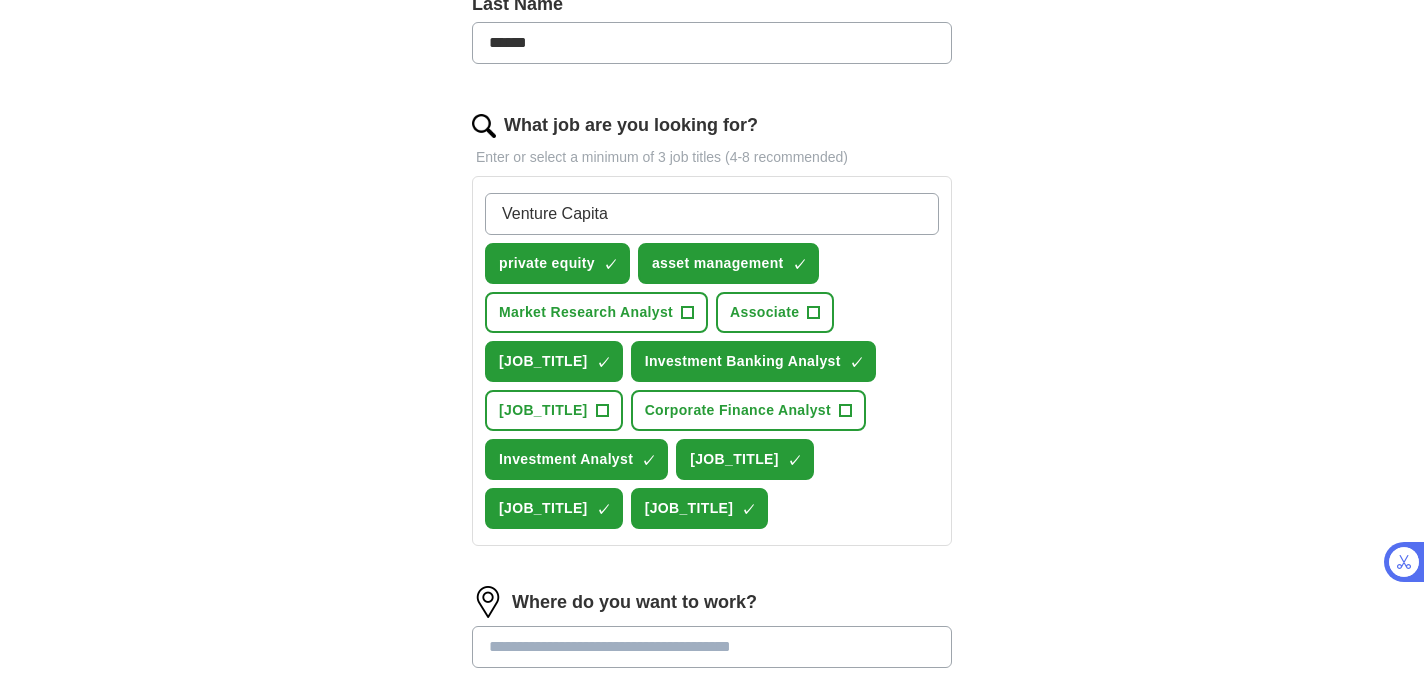 type on "Venture Capital" 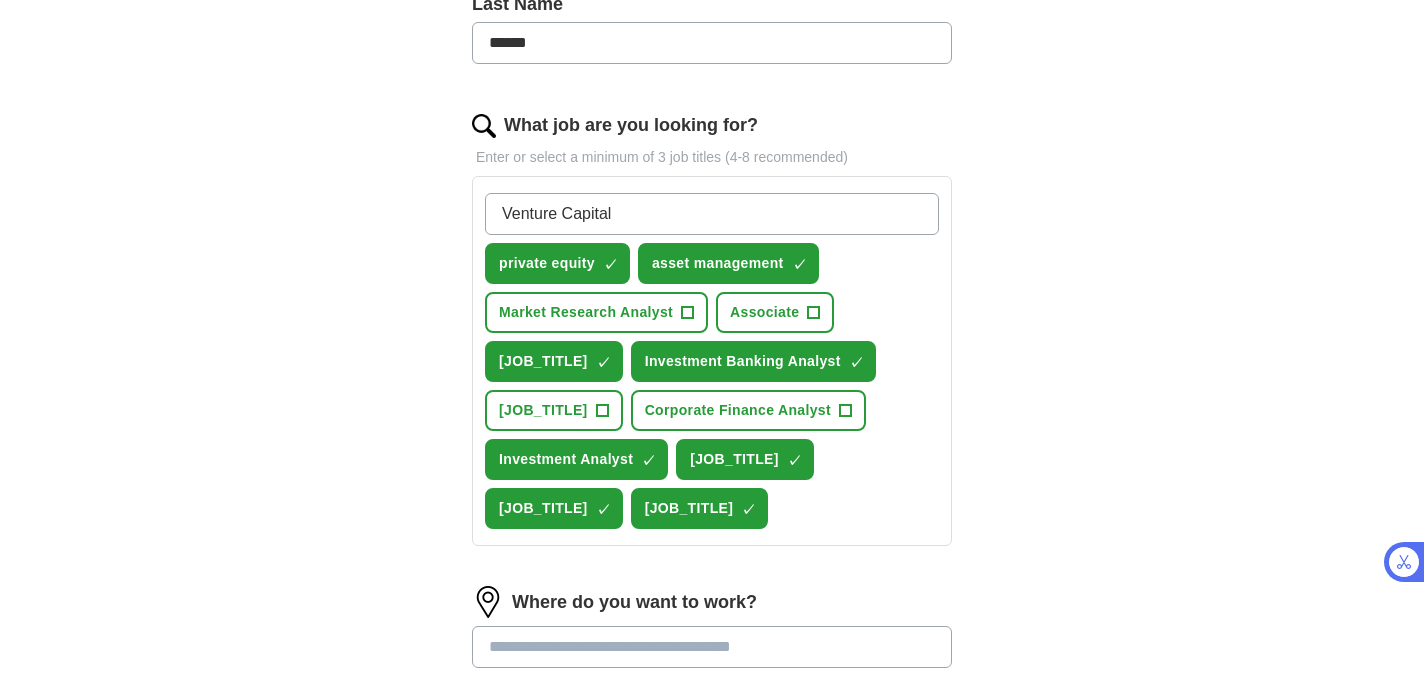 type 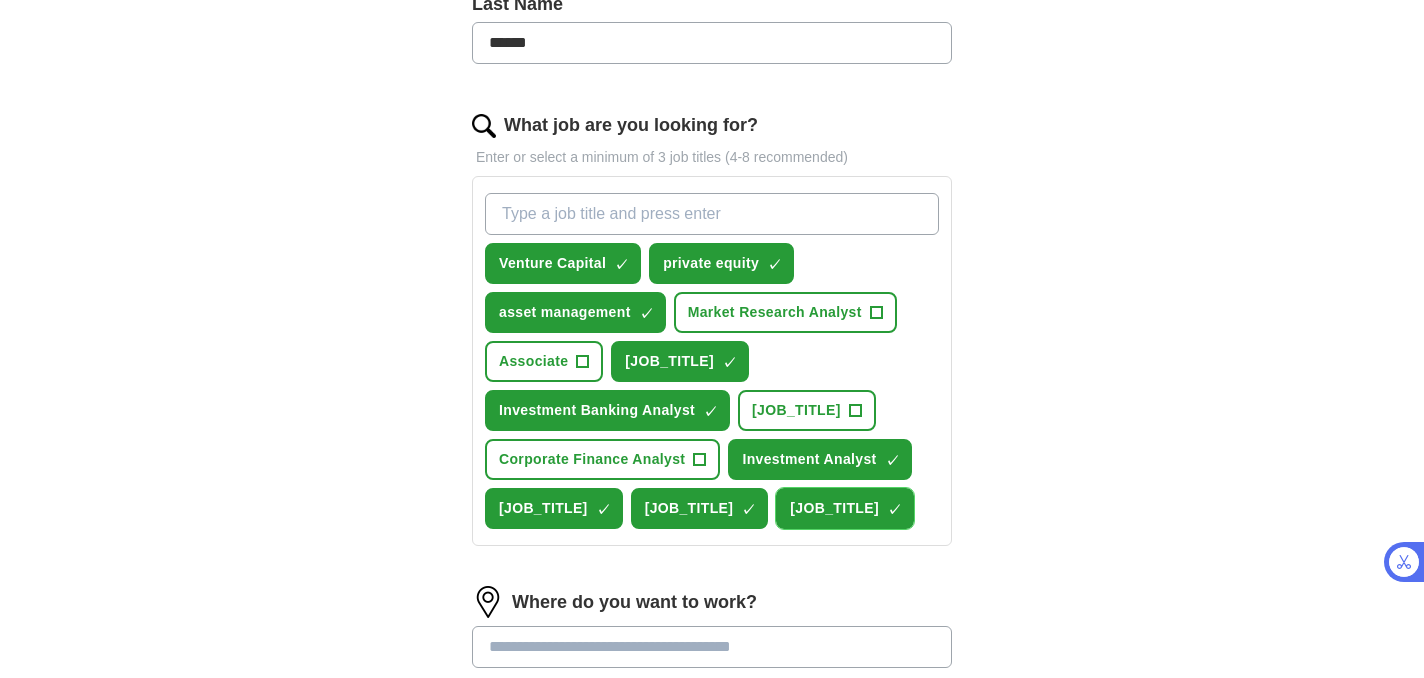 click on "×" at bounding box center [0, 0] 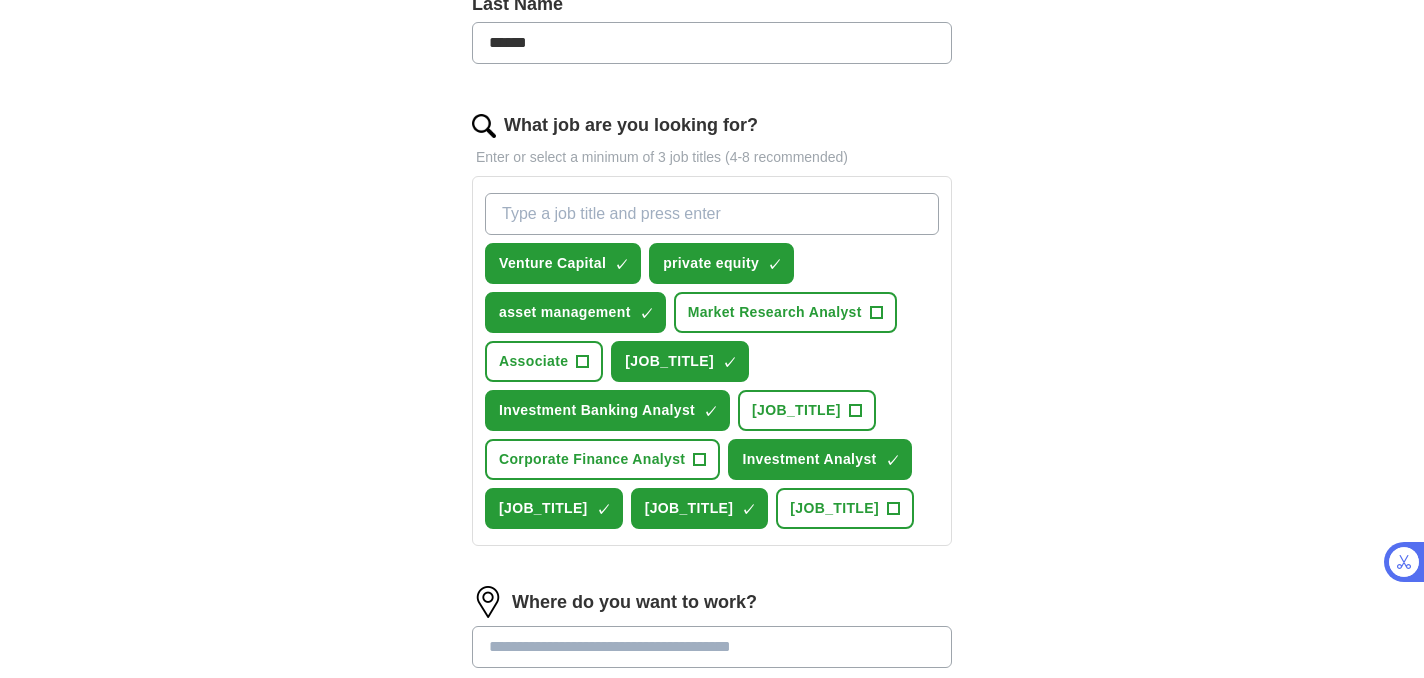 click on "Venture Capital ✓ × private equity ✓ × asset management ✓ × Market Research Analyst + Associate + Asset Management Analyst ✓ × Investment Banking Analyst ✓ × Business Development Analyst + Corporate Finance Analyst + Investment Analyst ✓ × Financial Modeling Analyst ✓ × Portfolio Analyst ✓ × Financial Analyst +" at bounding box center (712, 361) 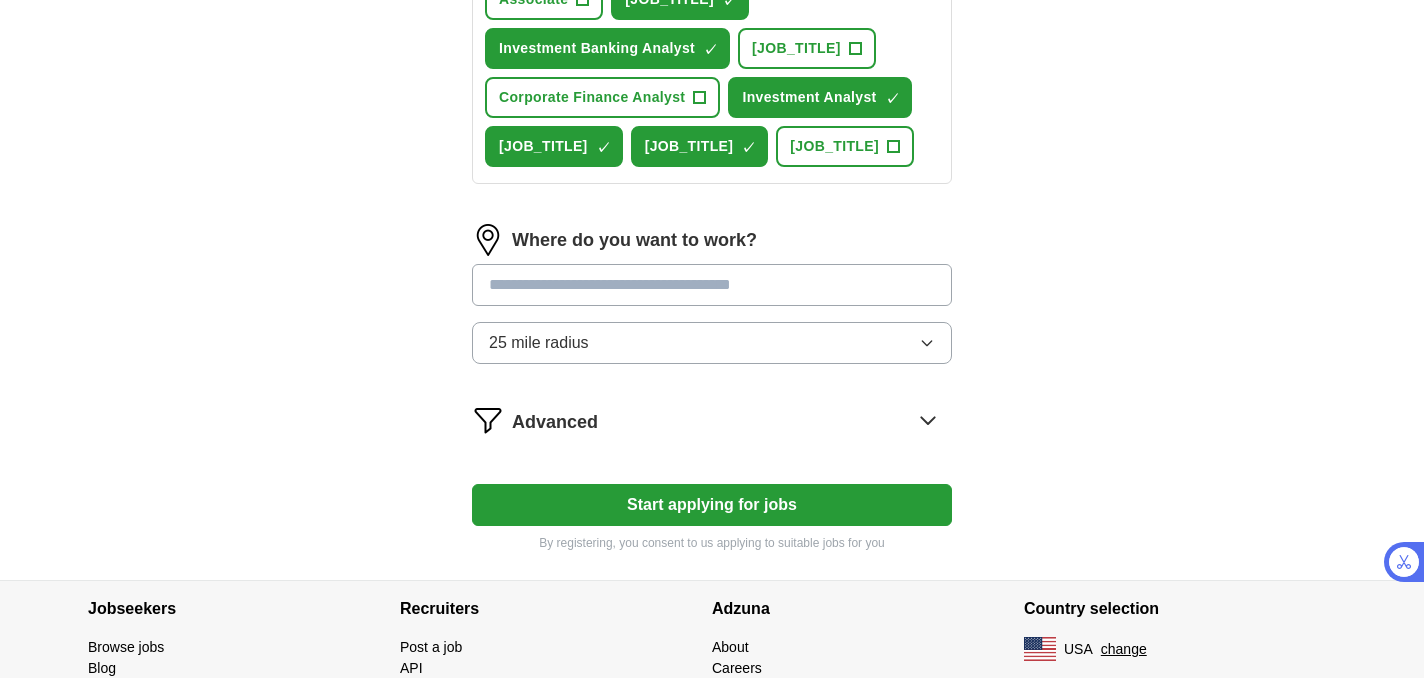 scroll, scrollTop: 927, scrollLeft: 0, axis: vertical 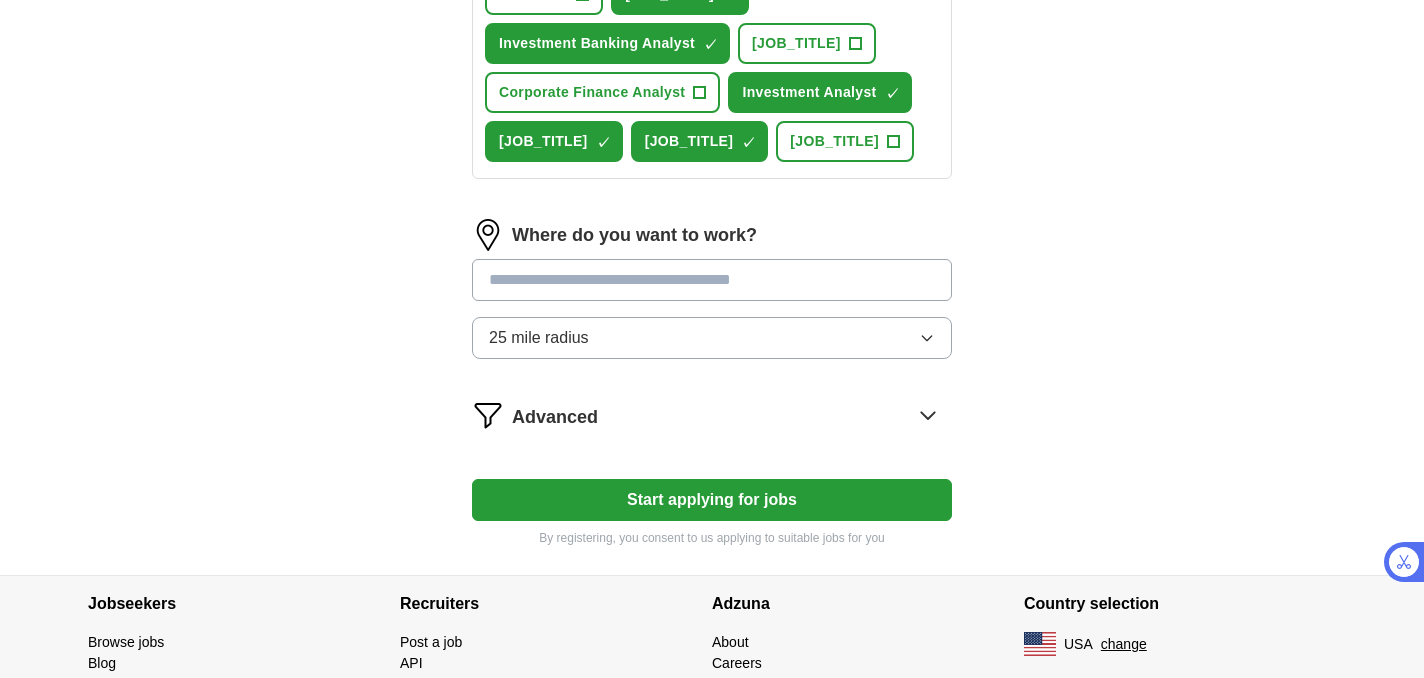 click at bounding box center [712, 280] 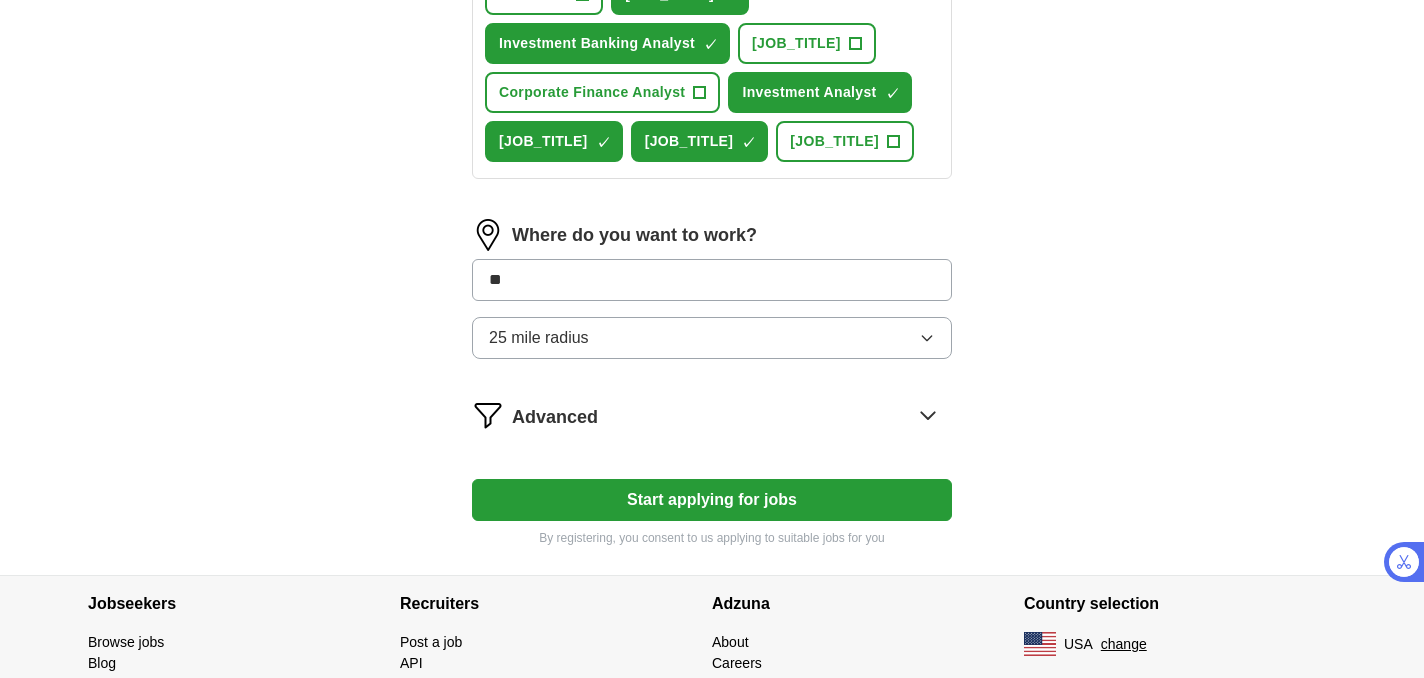 type on "***" 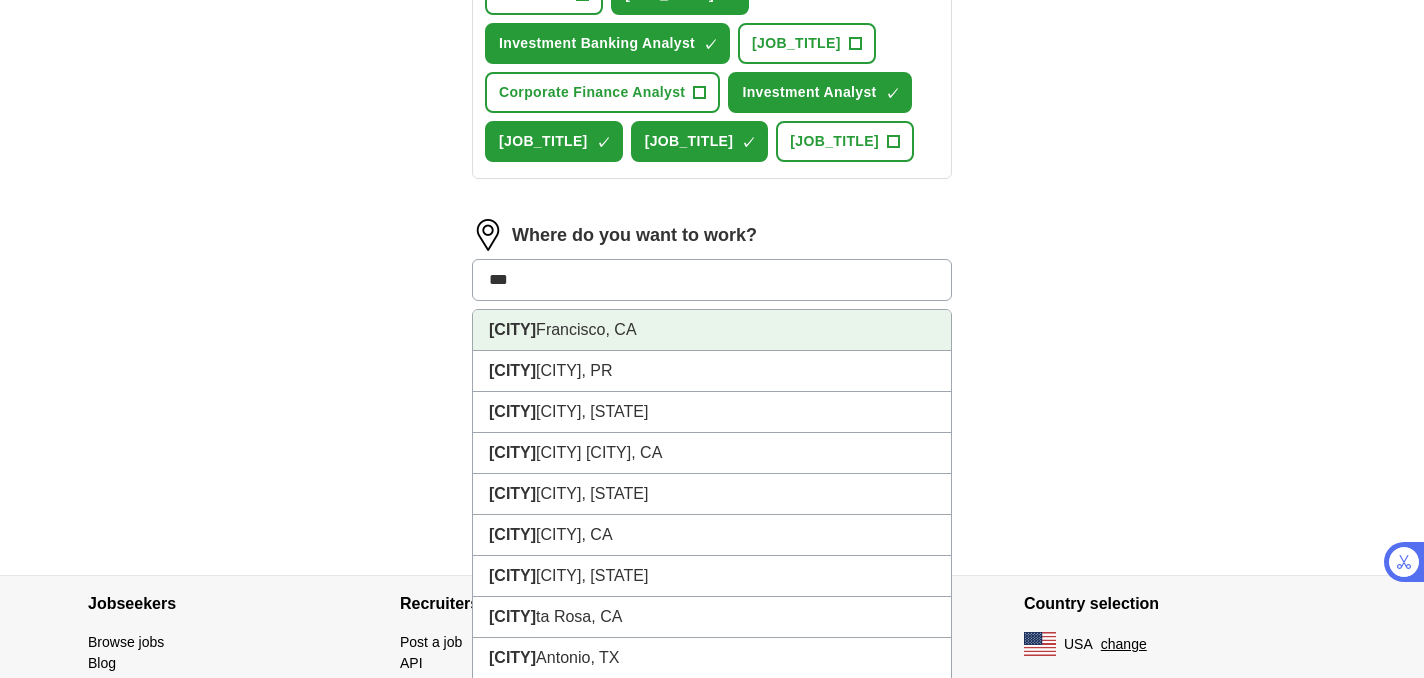 click on "[CITY] [CITY], CA" at bounding box center [712, 330] 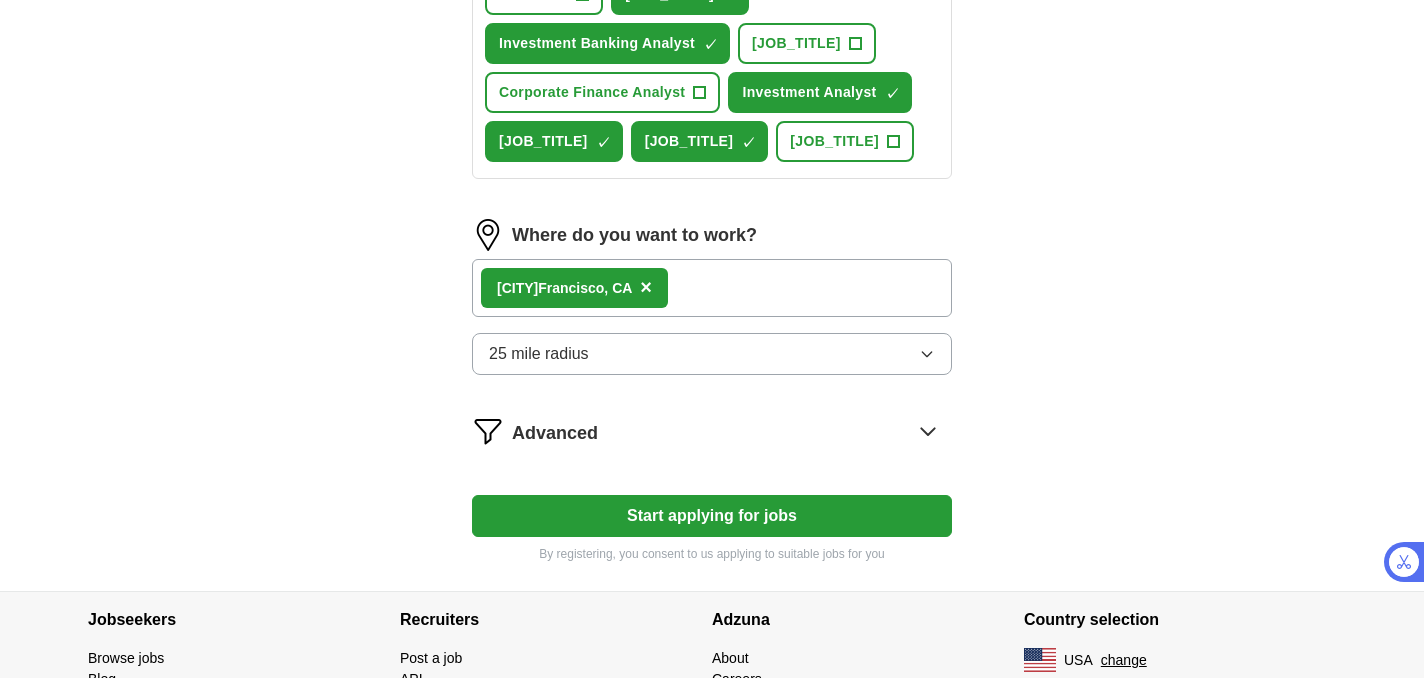 click on "[CITY], [STATE]" at bounding box center (712, 288) 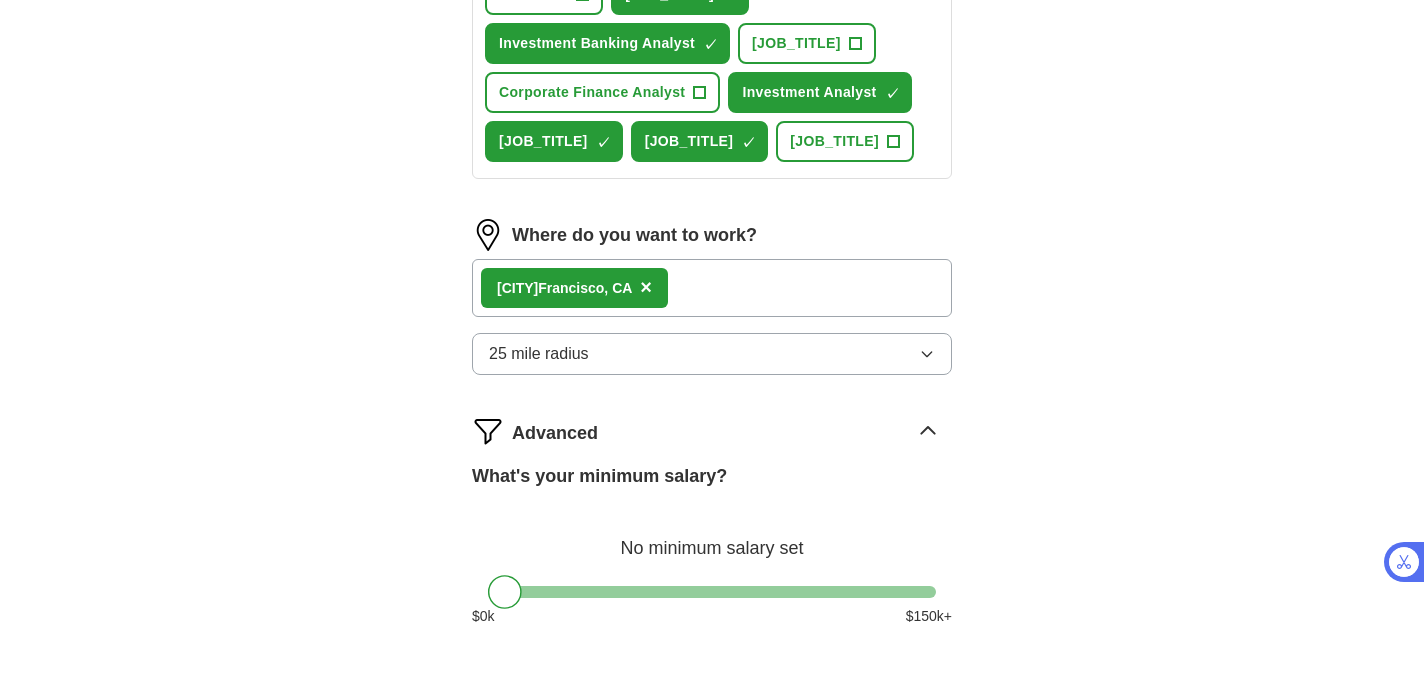 scroll, scrollTop: 1070, scrollLeft: 0, axis: vertical 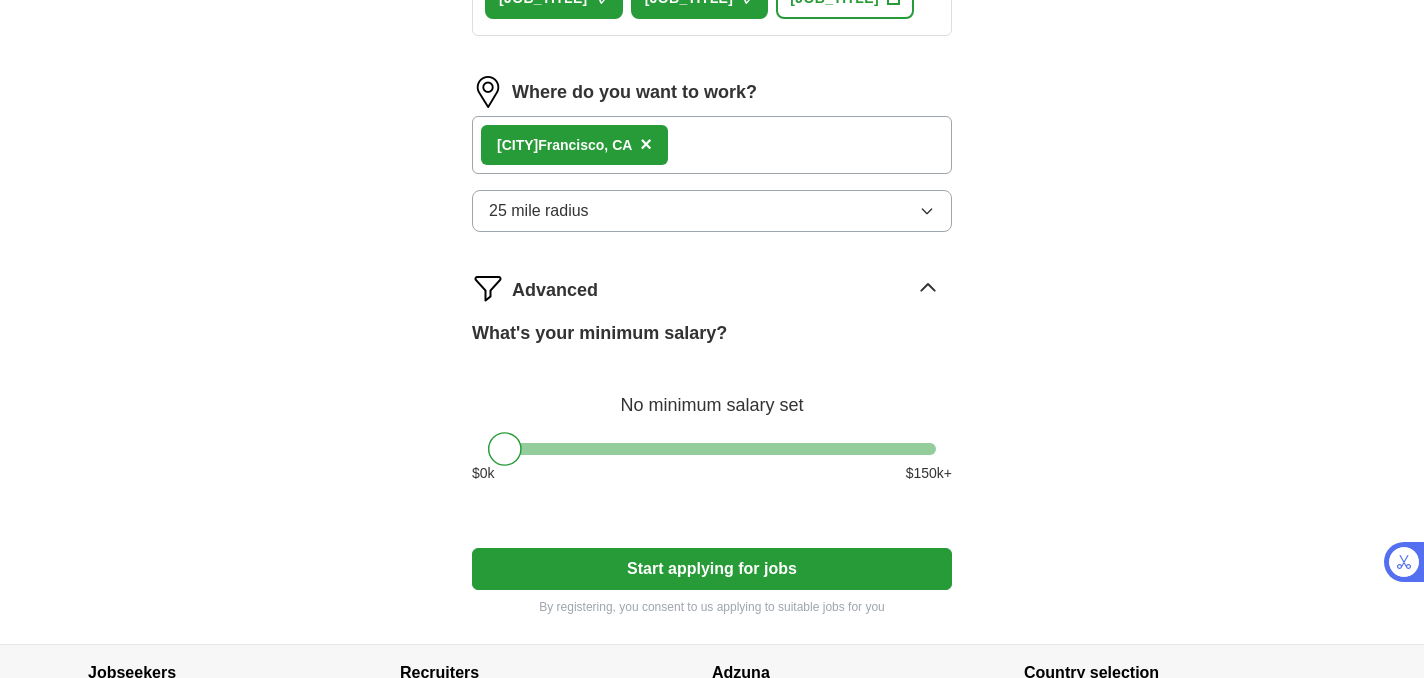 click 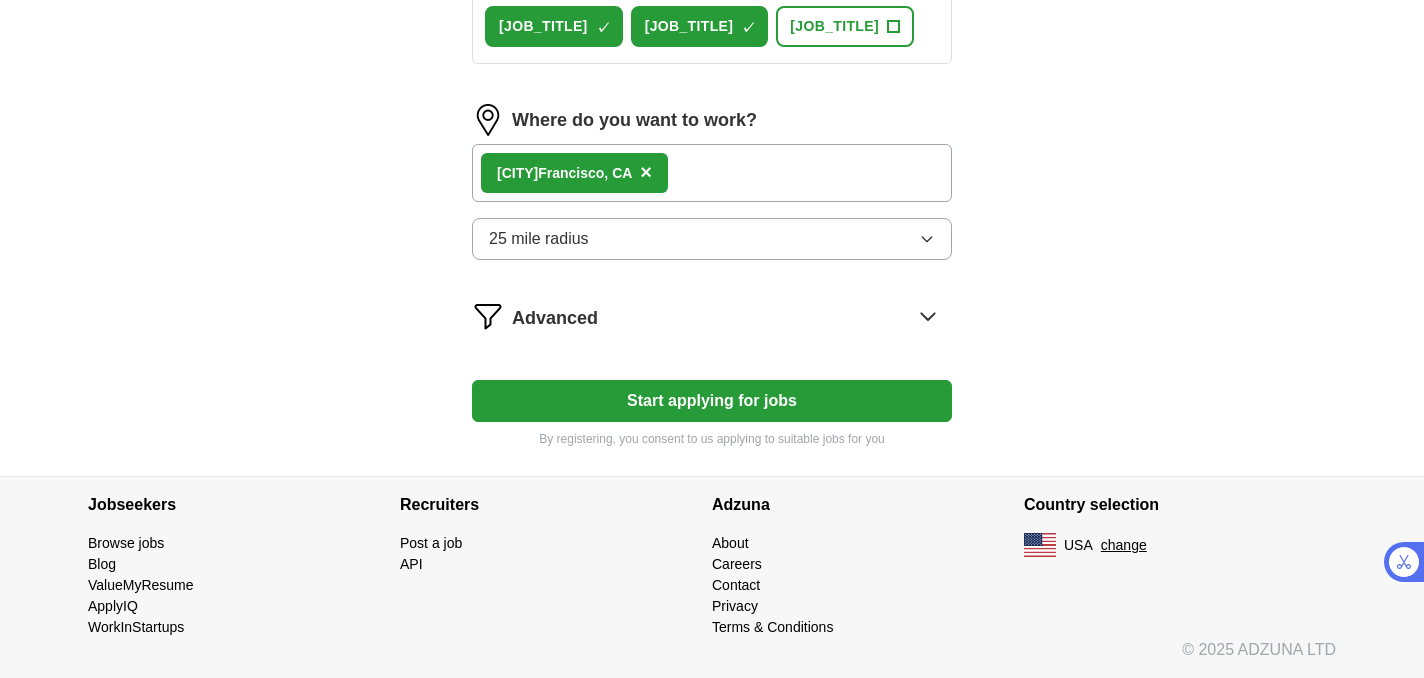 click on "25 mile radius" at bounding box center (712, 239) 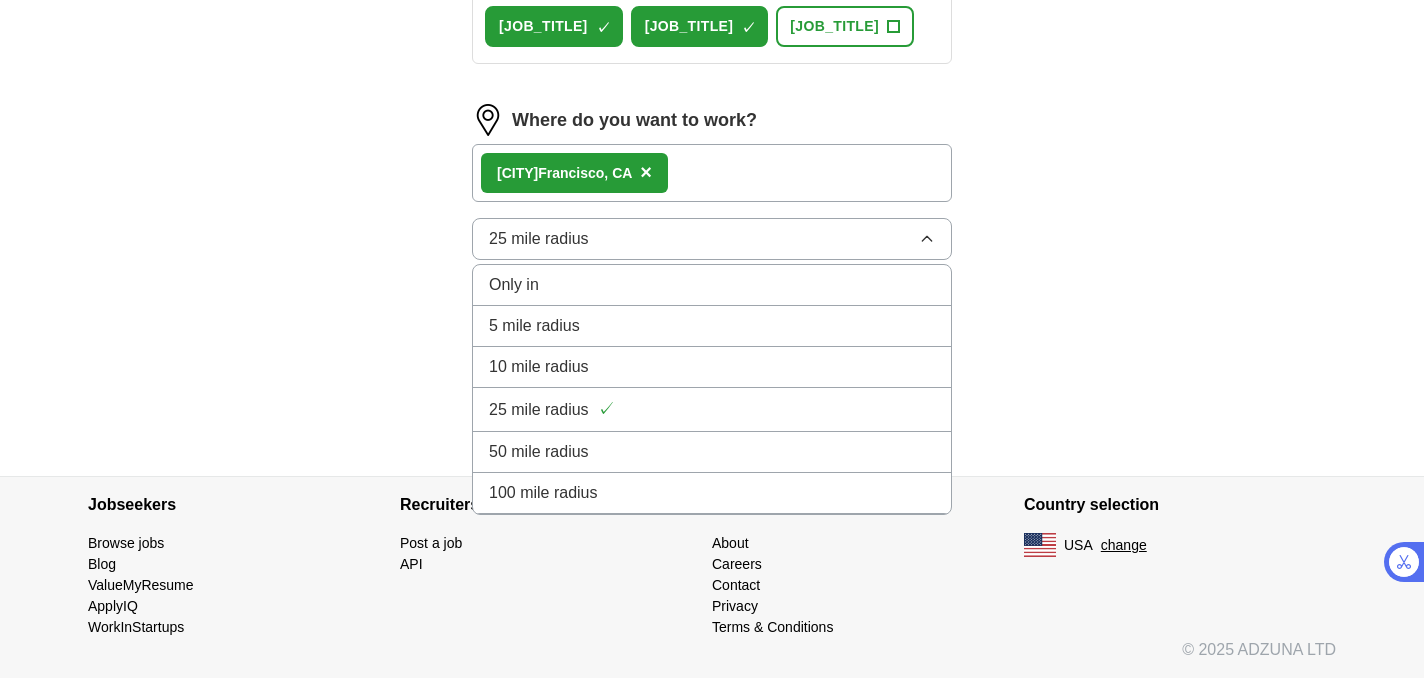 click 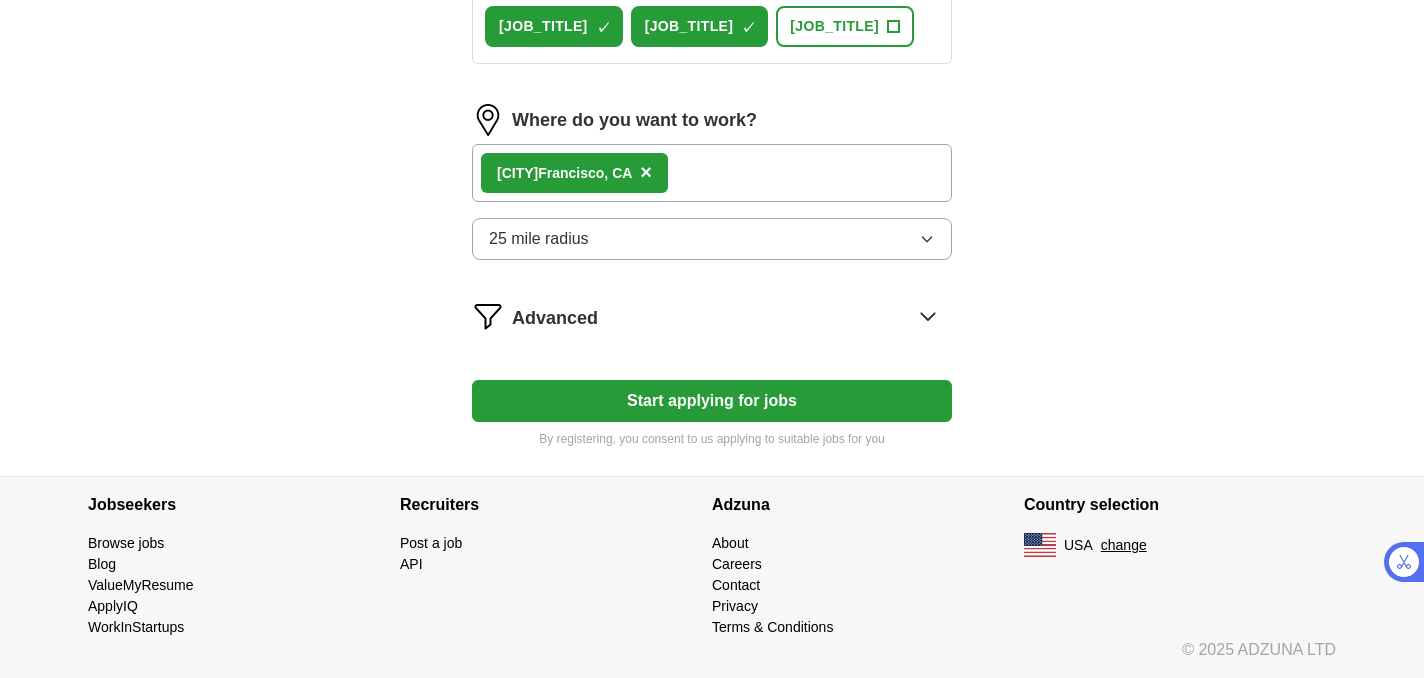 click on "[CITY], [STATE]" at bounding box center (712, 173) 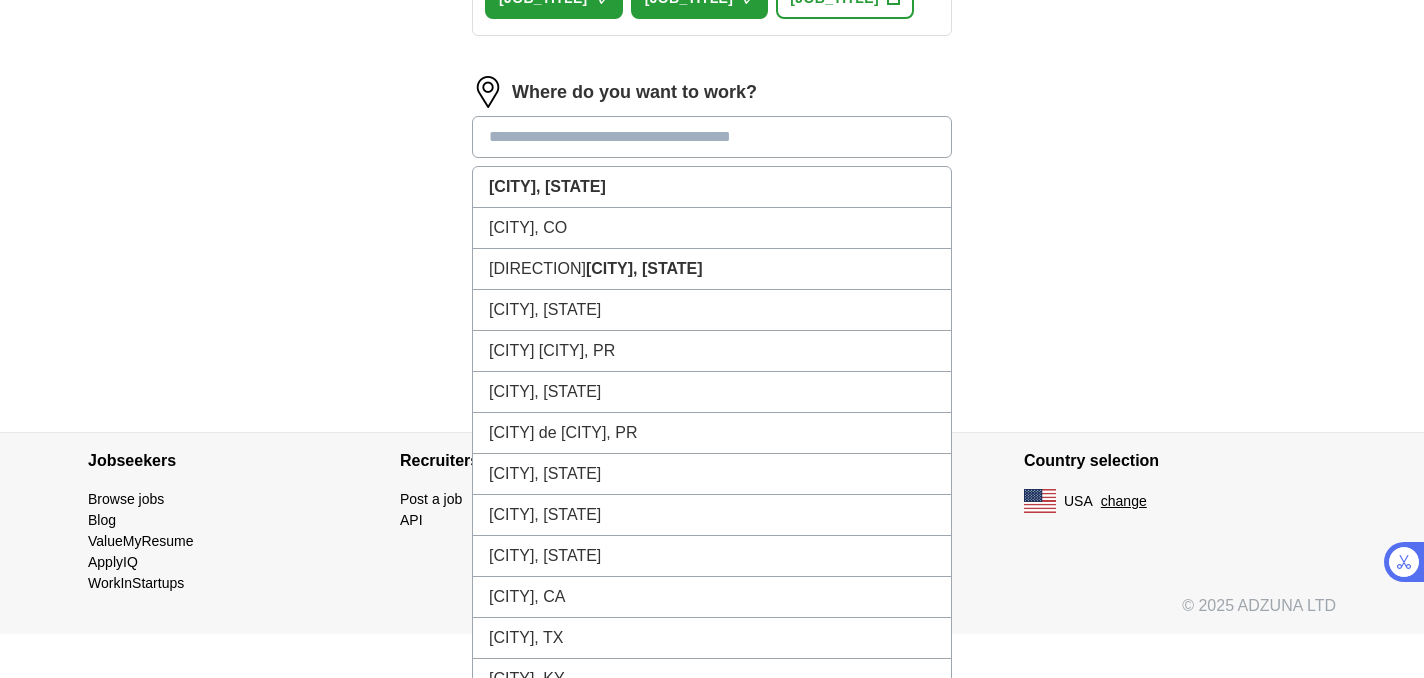 click at bounding box center [712, 137] 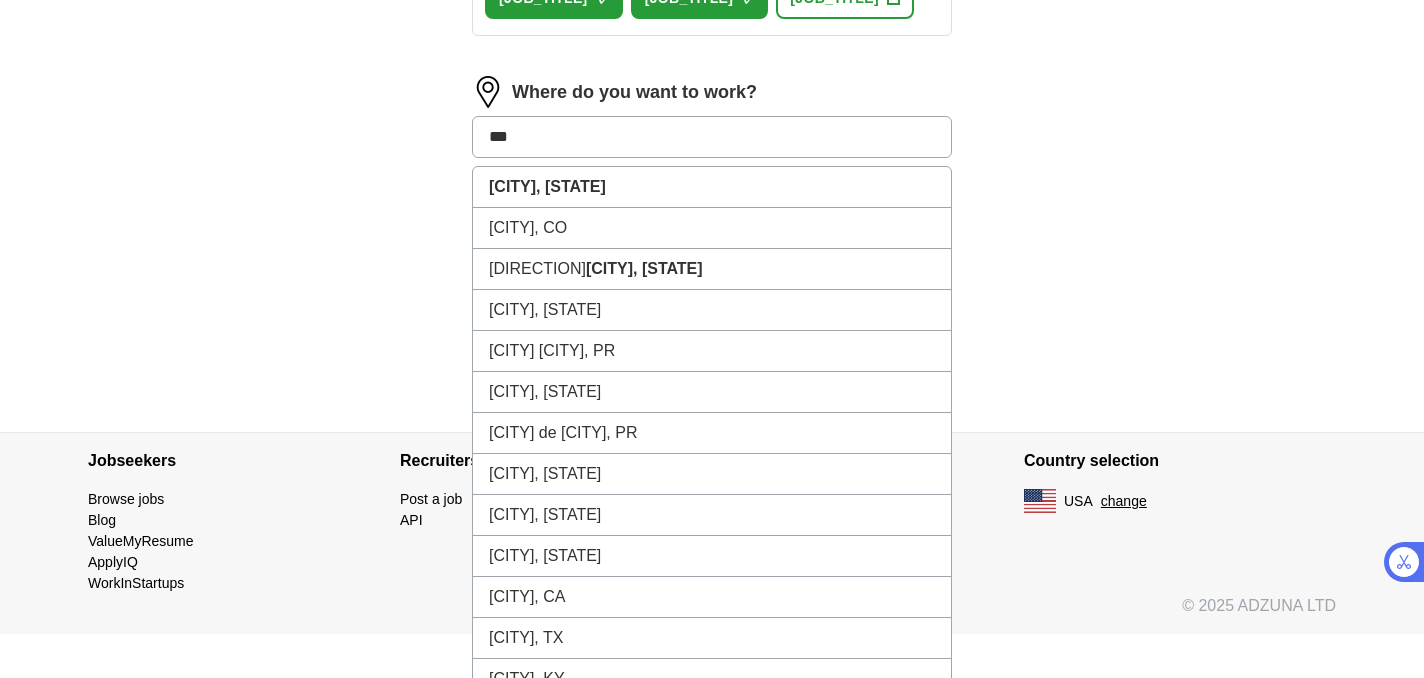 type on "***" 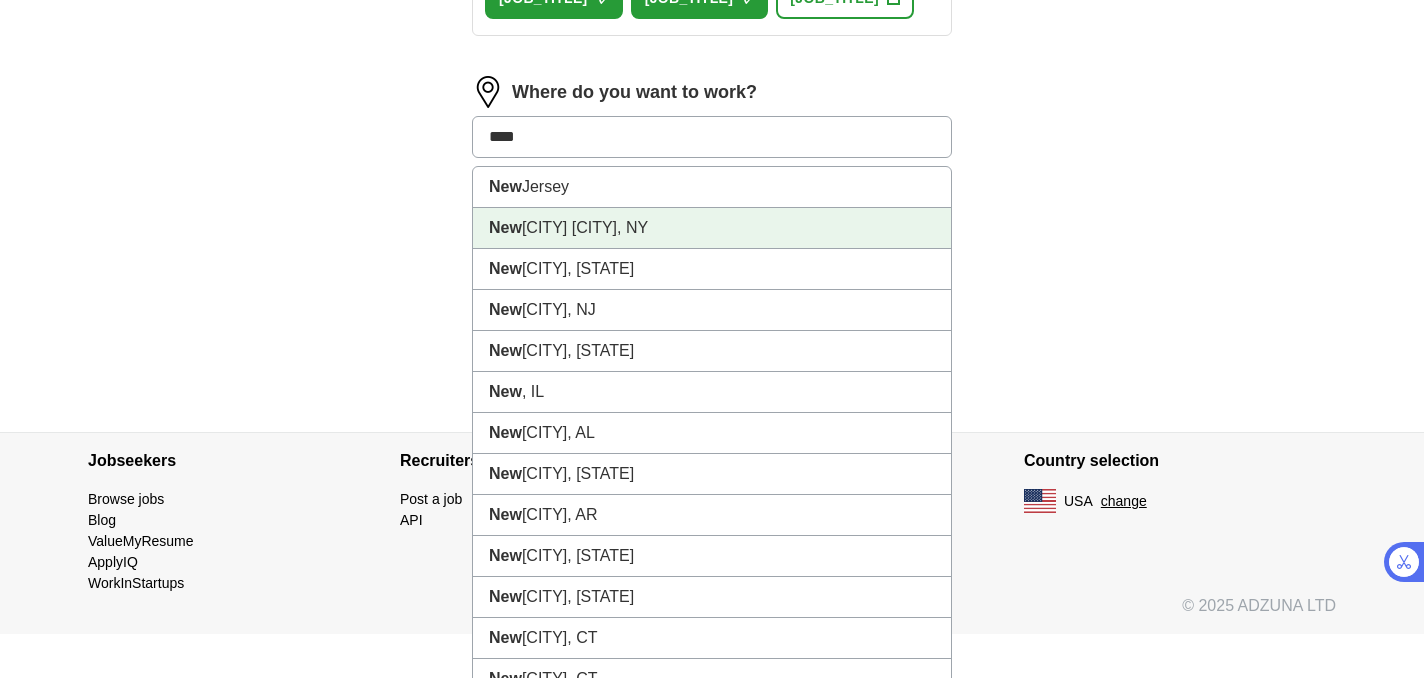 click on "[CITY], [STATE]" at bounding box center (712, 228) 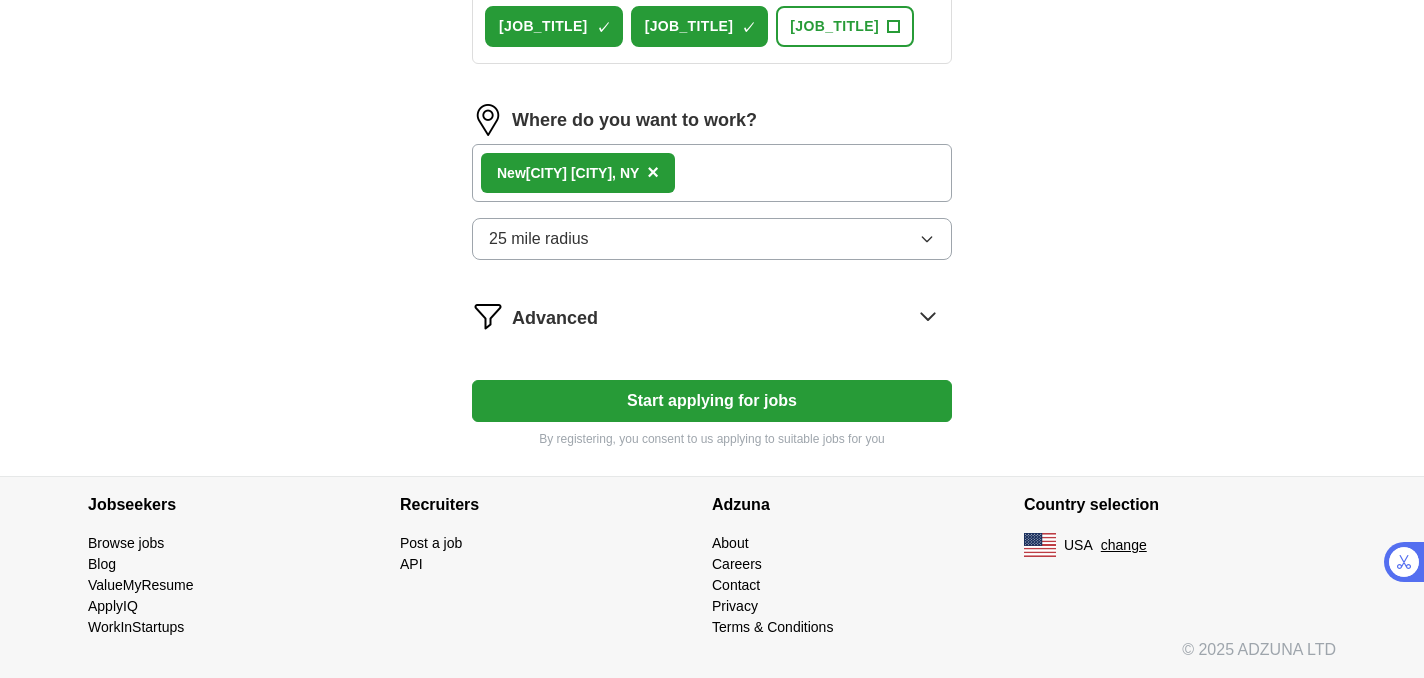 click on "[CITY], [STATE]" at bounding box center [712, 173] 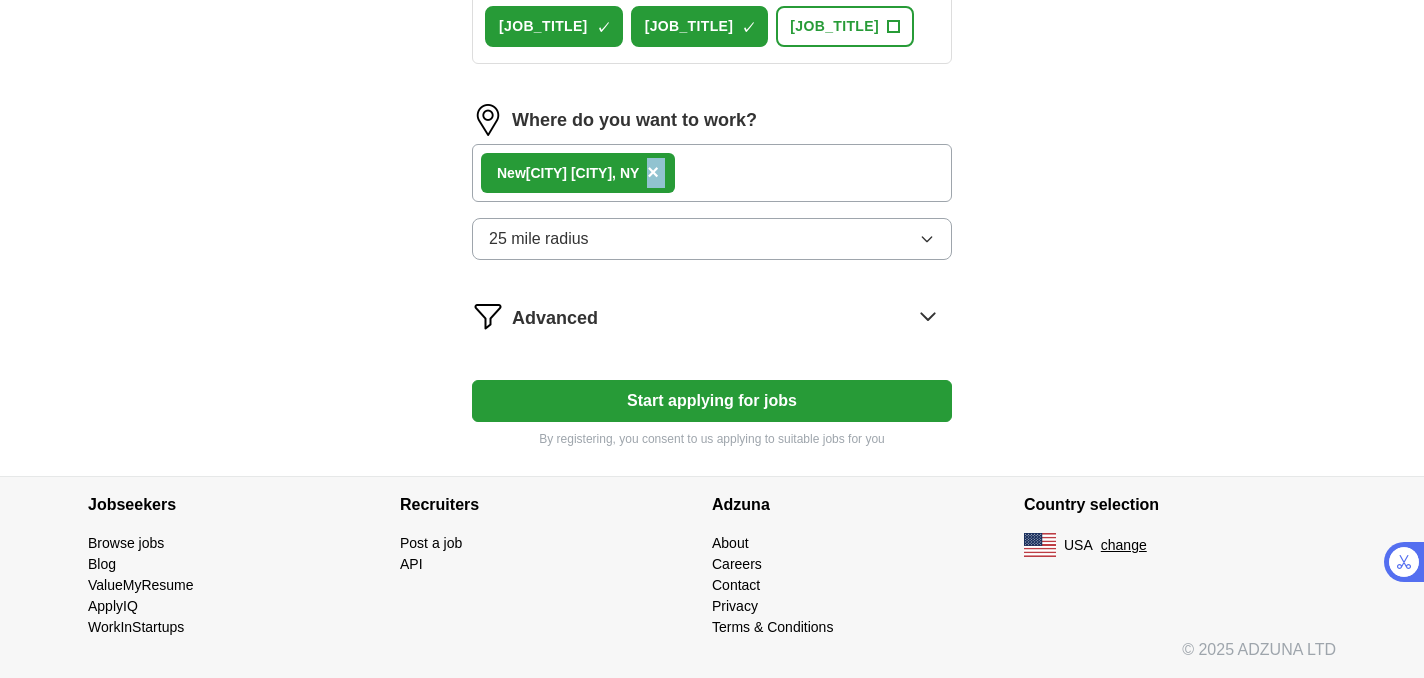 click on "[CITY], [STATE]" at bounding box center [712, 173] 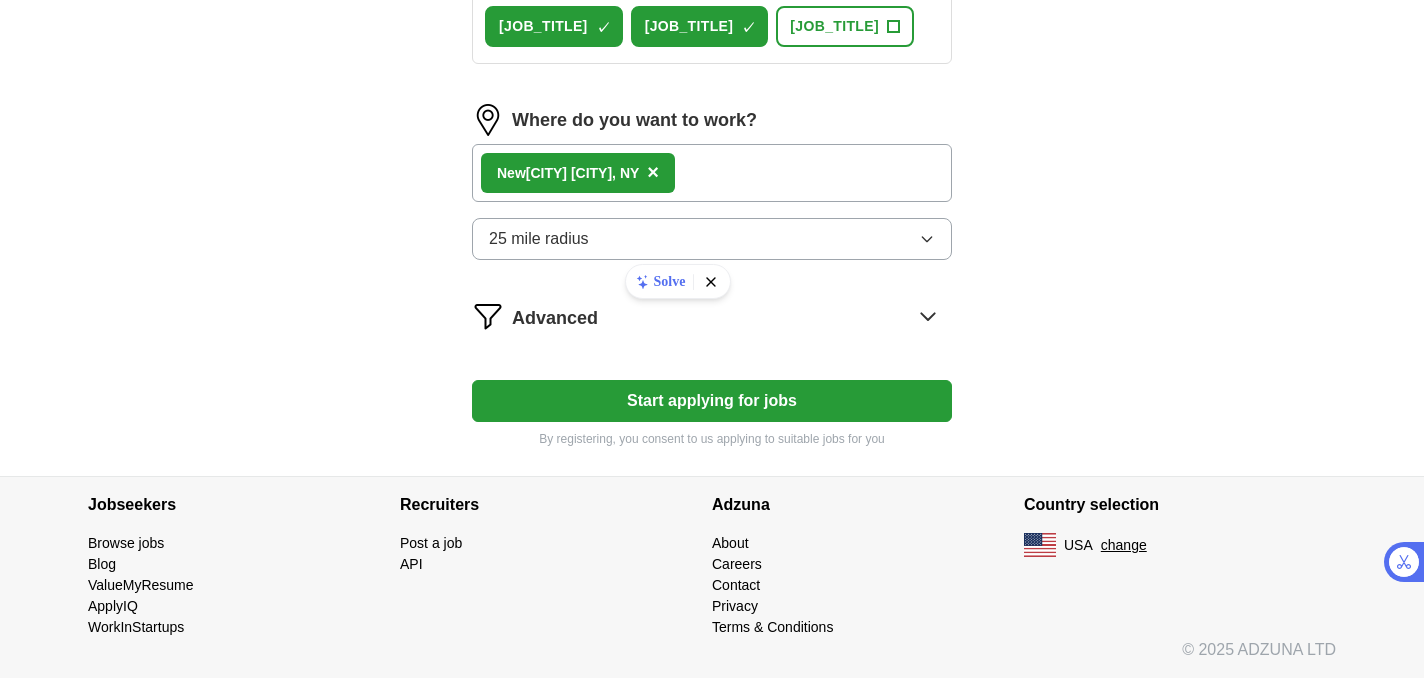 click on "[CITY], [STATE]" at bounding box center [712, 173] 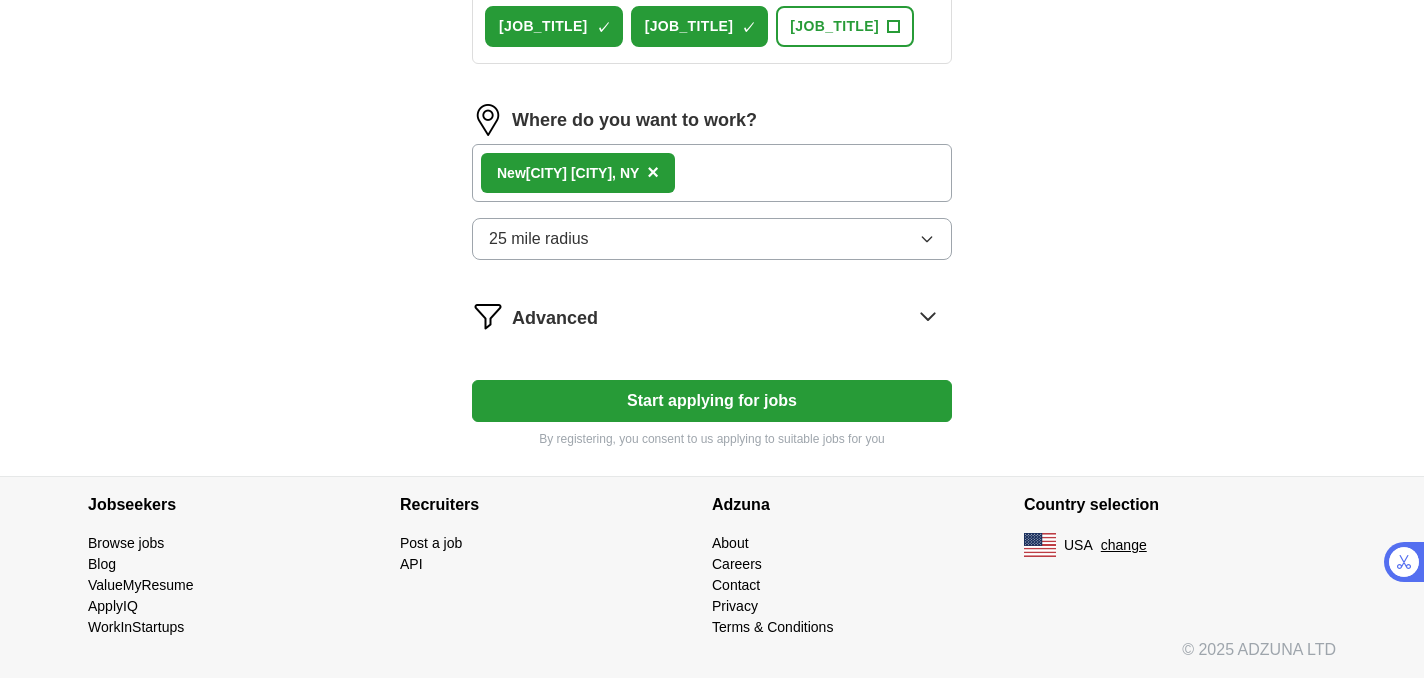 click on "[CITY], [STATE]" at bounding box center (578, 173) 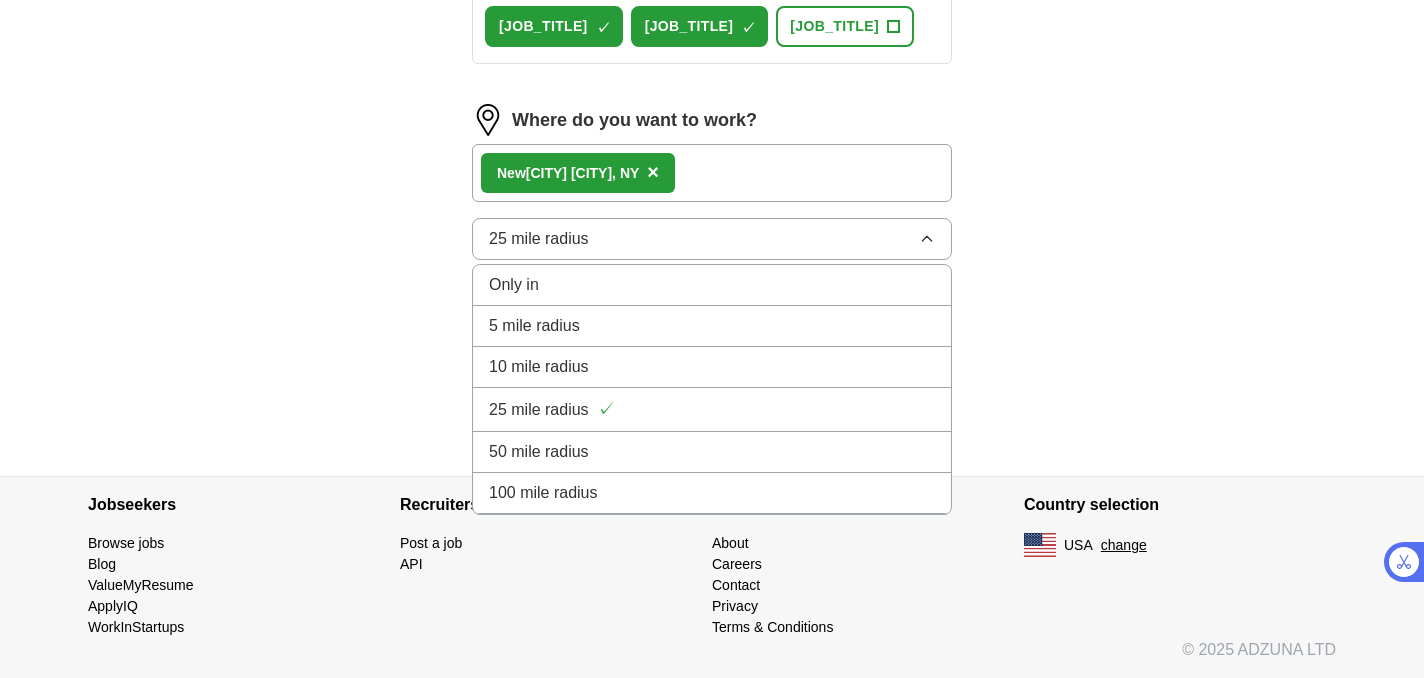 click on "Only in" at bounding box center (712, 285) 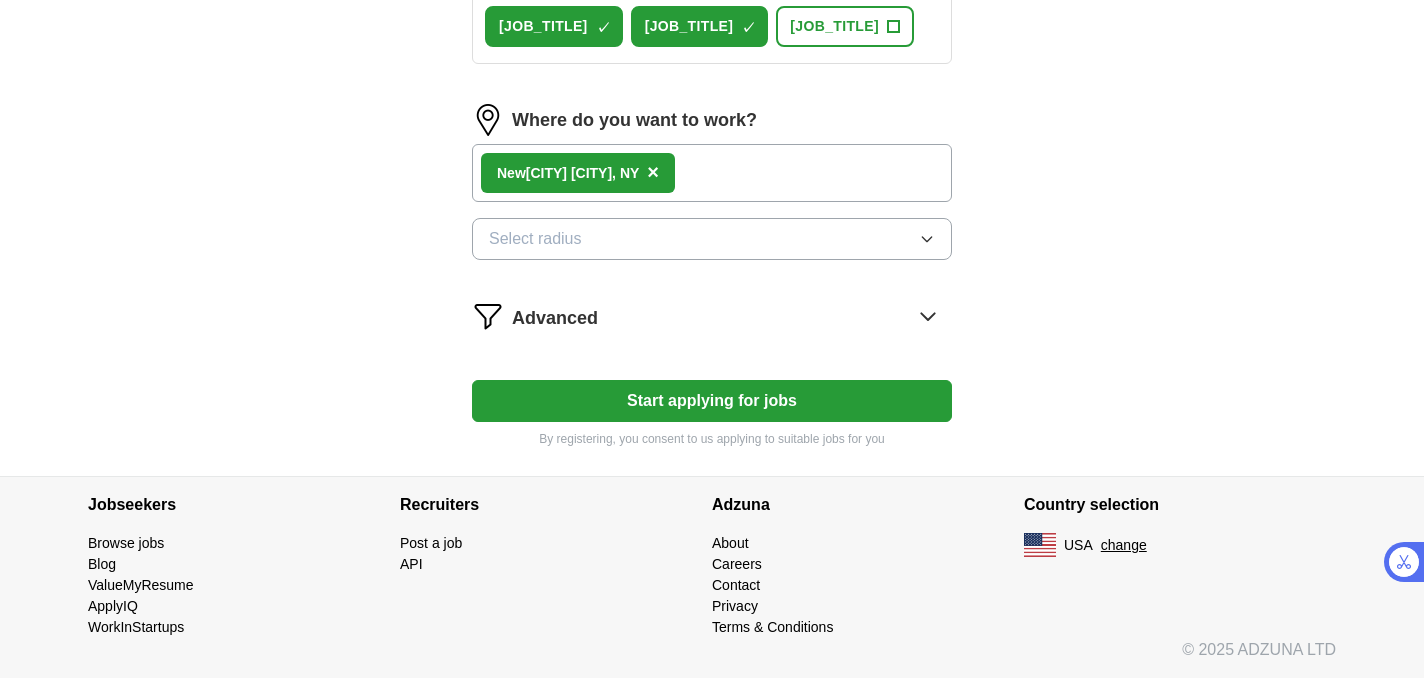 click on "Select radius" at bounding box center (712, 239) 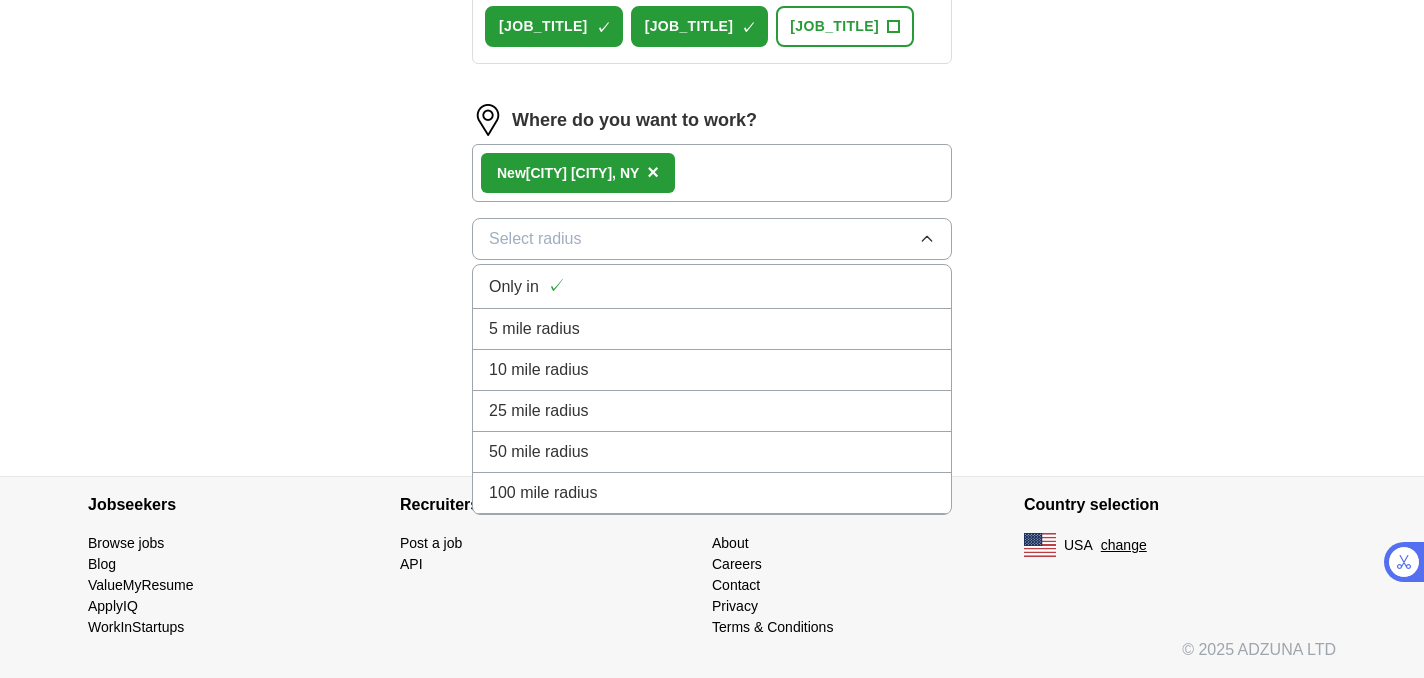 click on "5 mile radius" at bounding box center (712, 329) 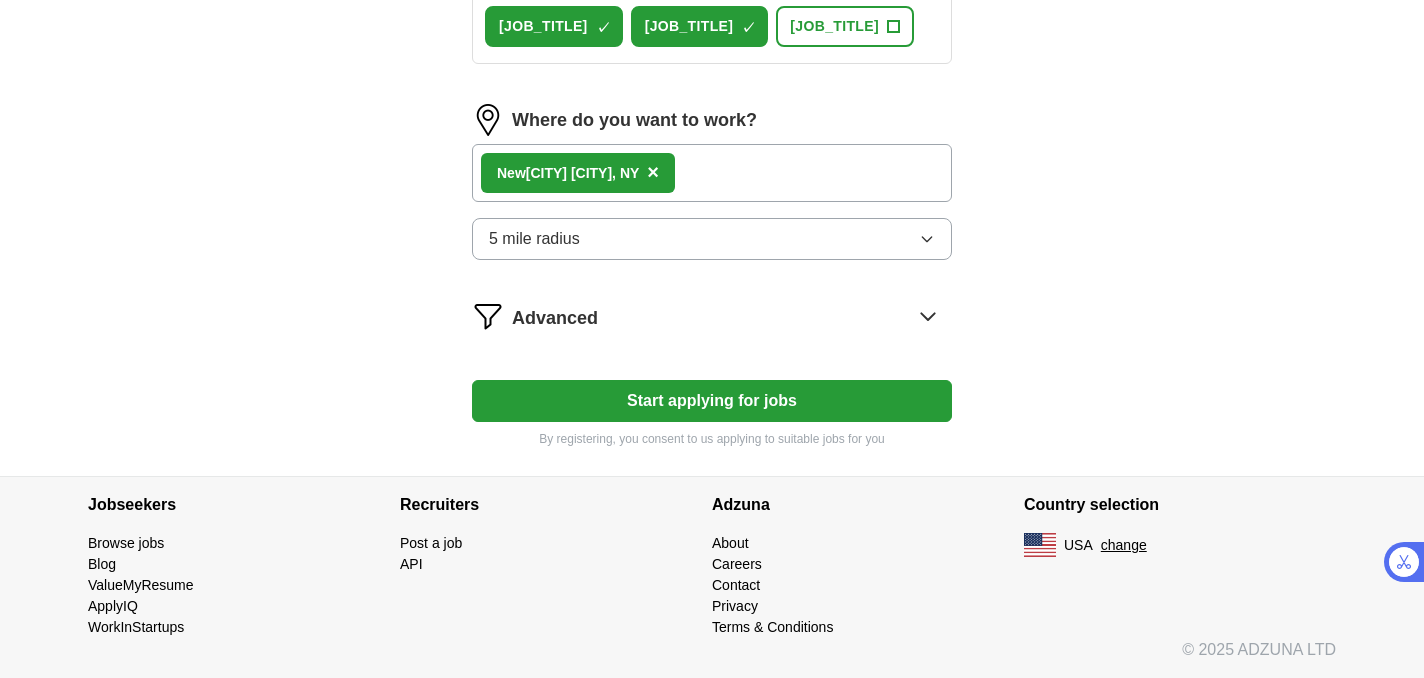click on "5 mile radius" at bounding box center [712, 239] 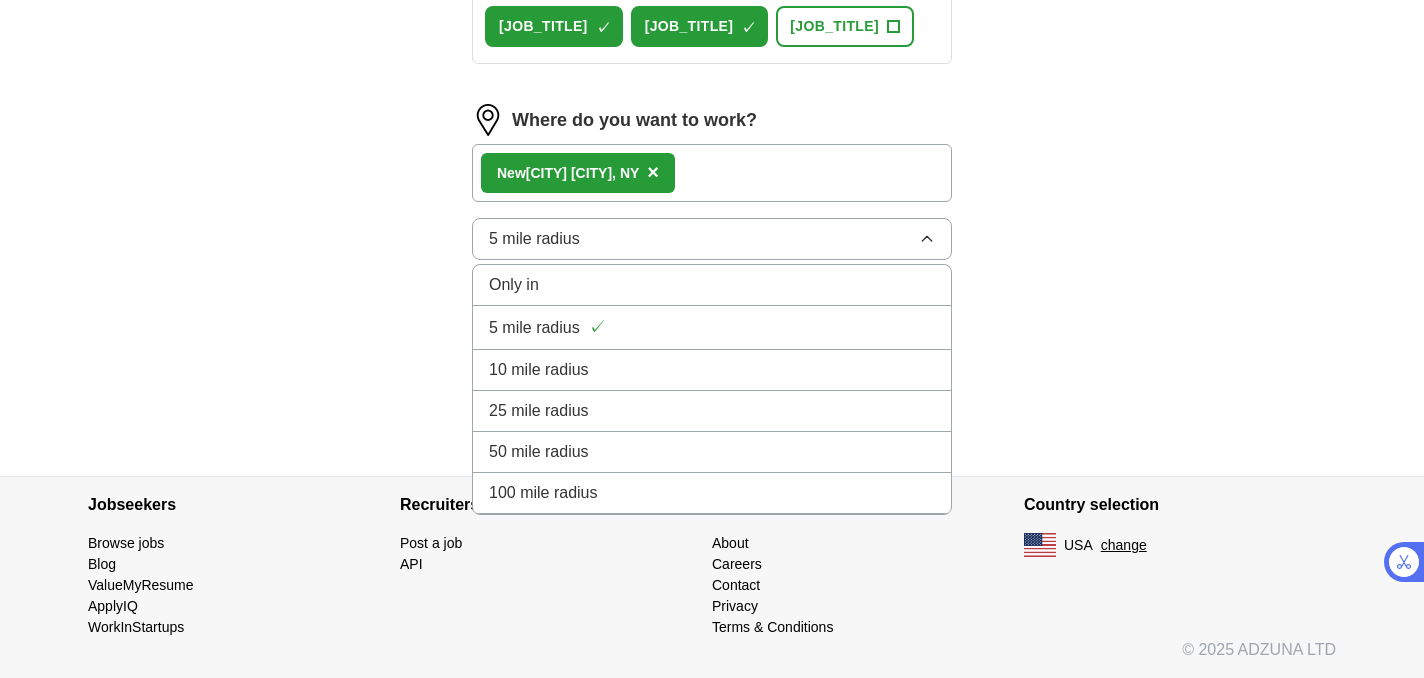 click on "25 mile radius" at bounding box center [712, 411] 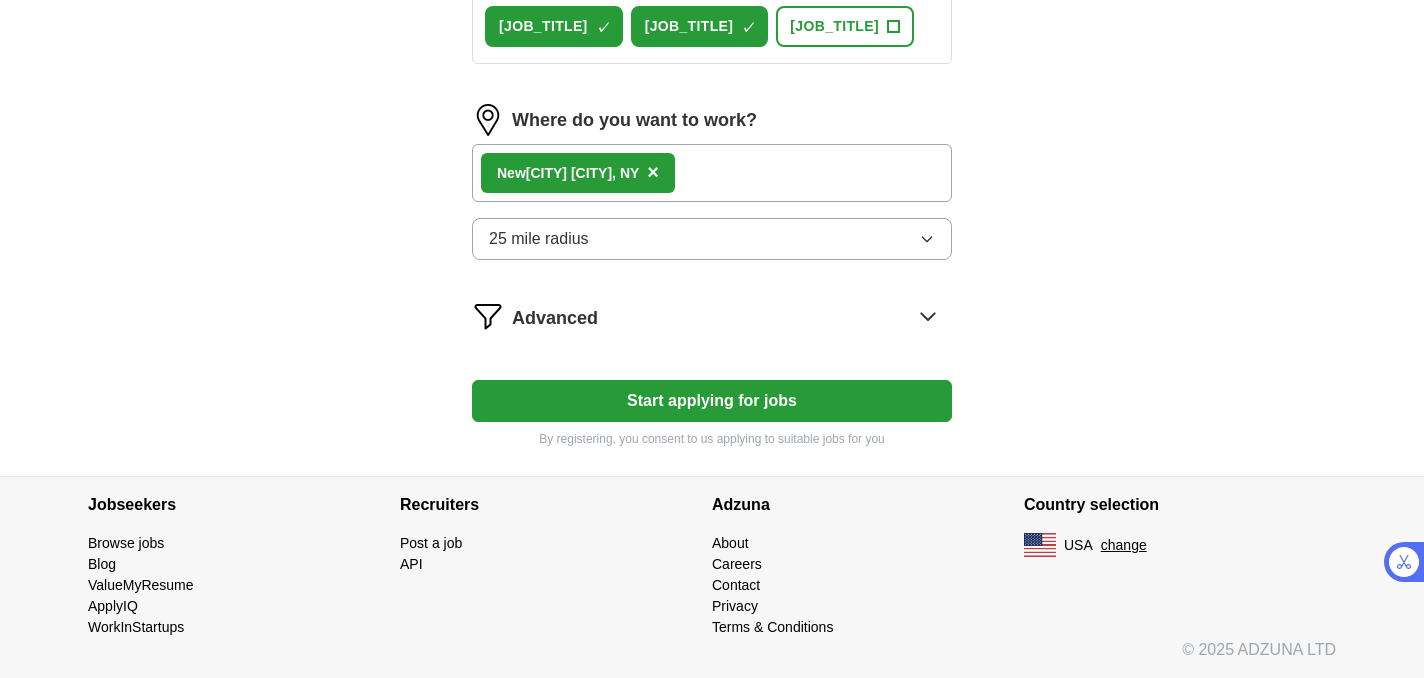 click on "[CITY], [STATE]" at bounding box center [712, 173] 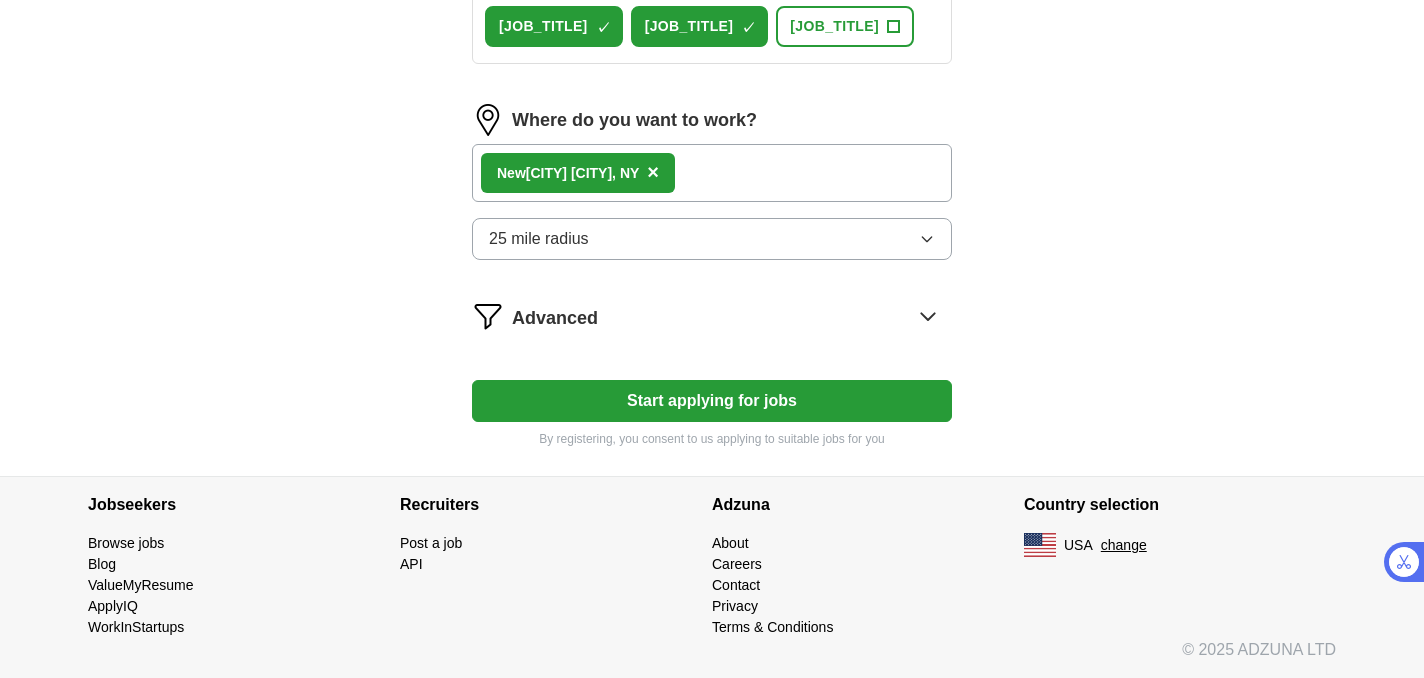 click on "[CITY], [STATE]" at bounding box center [712, 173] 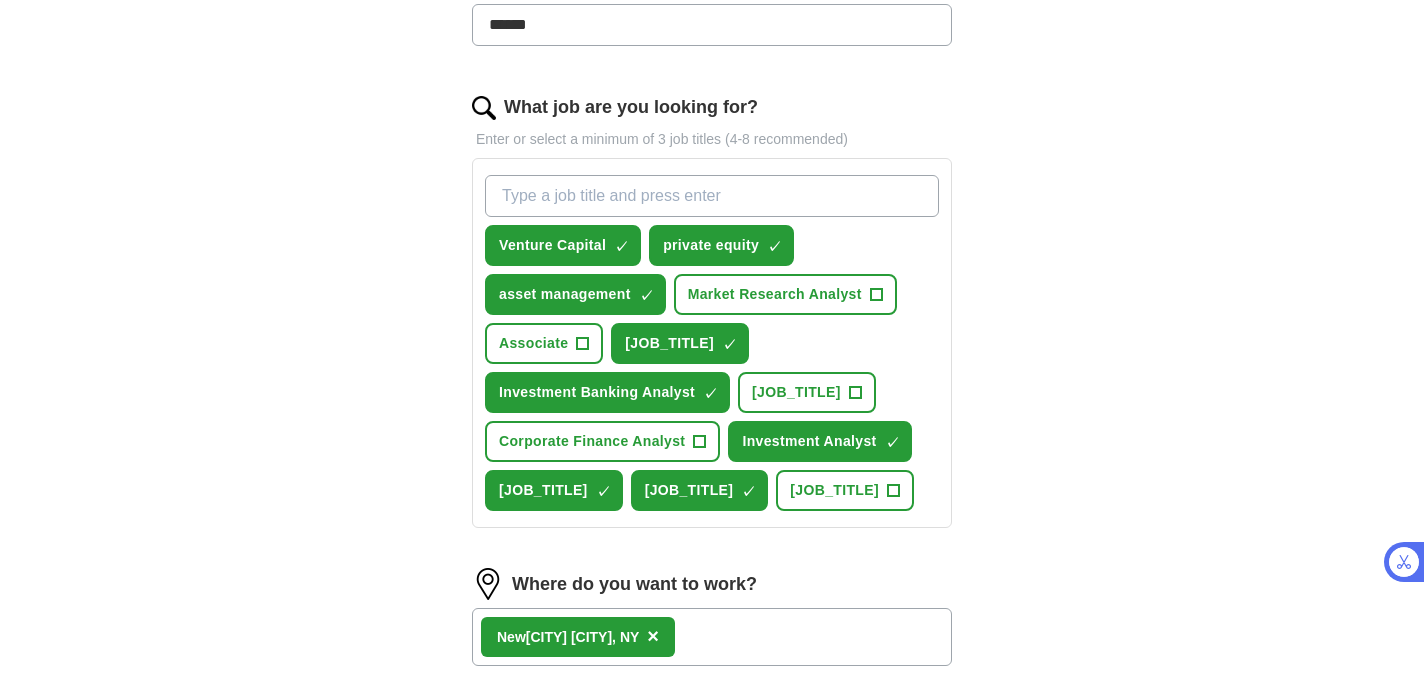 scroll, scrollTop: 805, scrollLeft: 0, axis: vertical 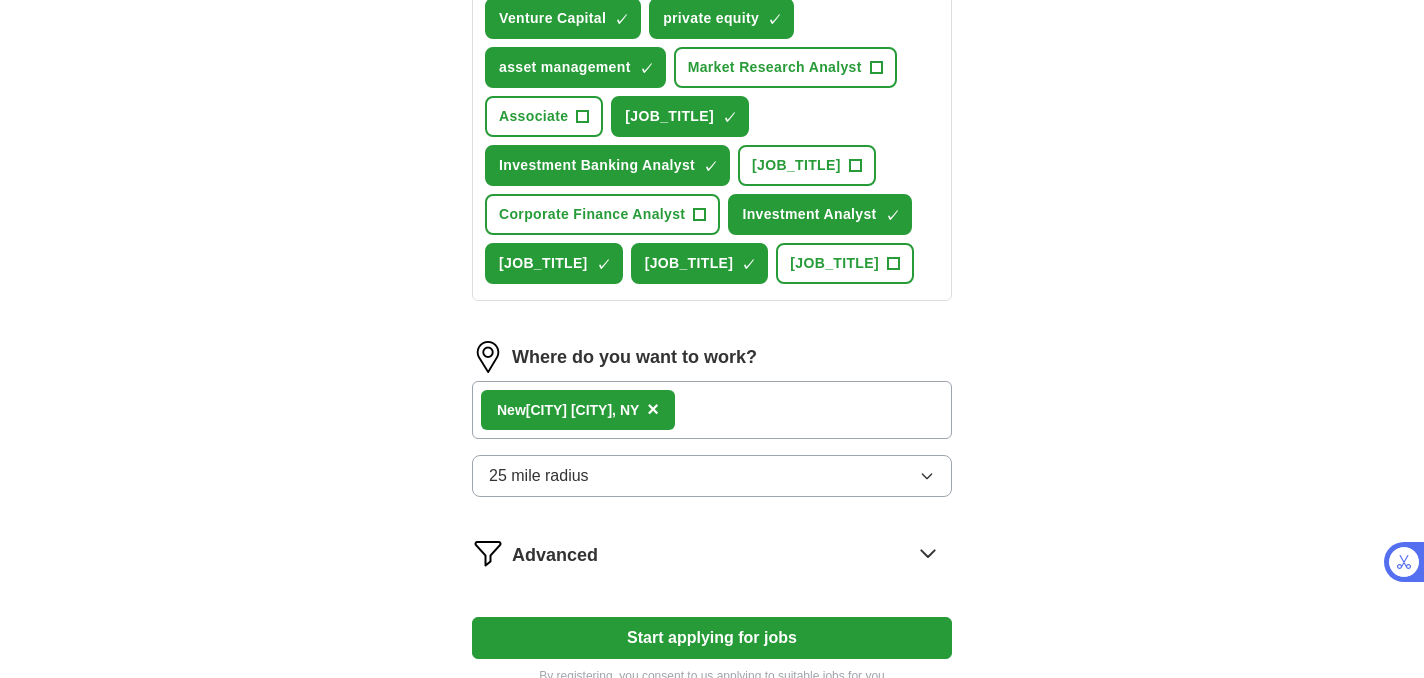 click on "[CITY], [STATE]" at bounding box center [712, 410] 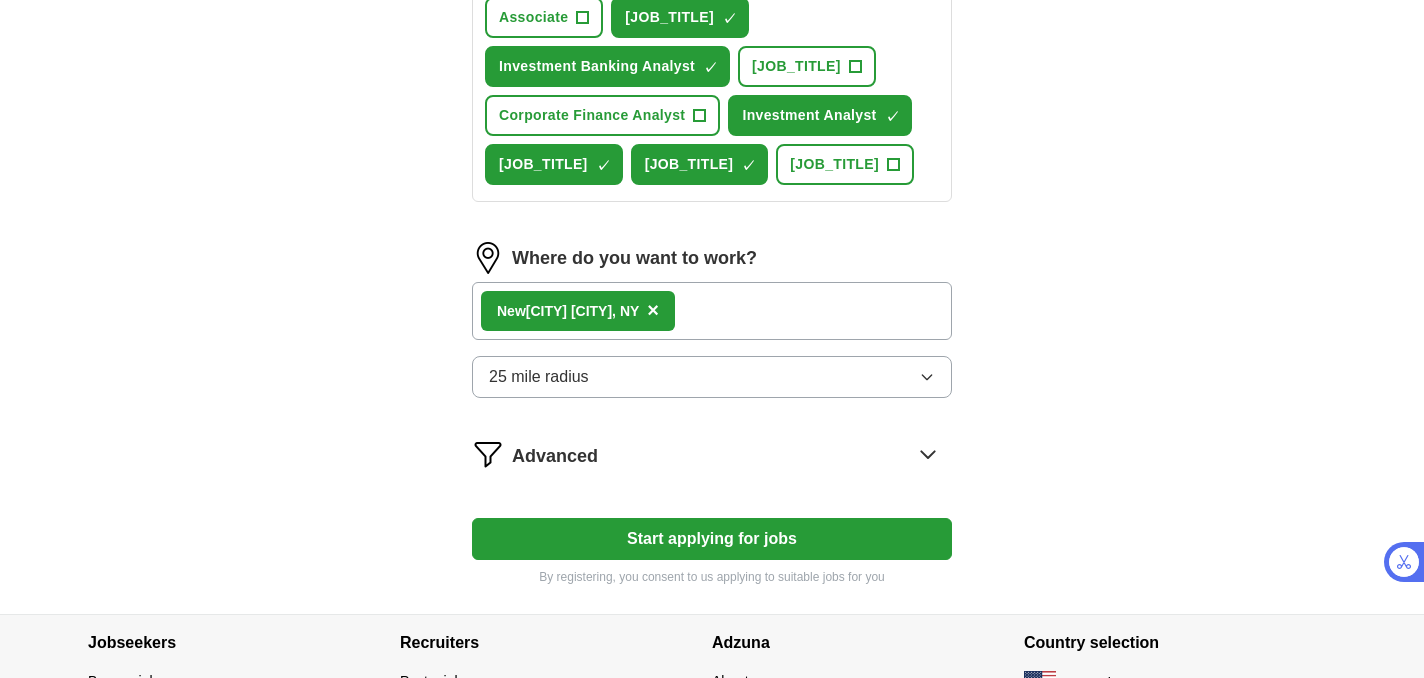 scroll, scrollTop: 907, scrollLeft: 0, axis: vertical 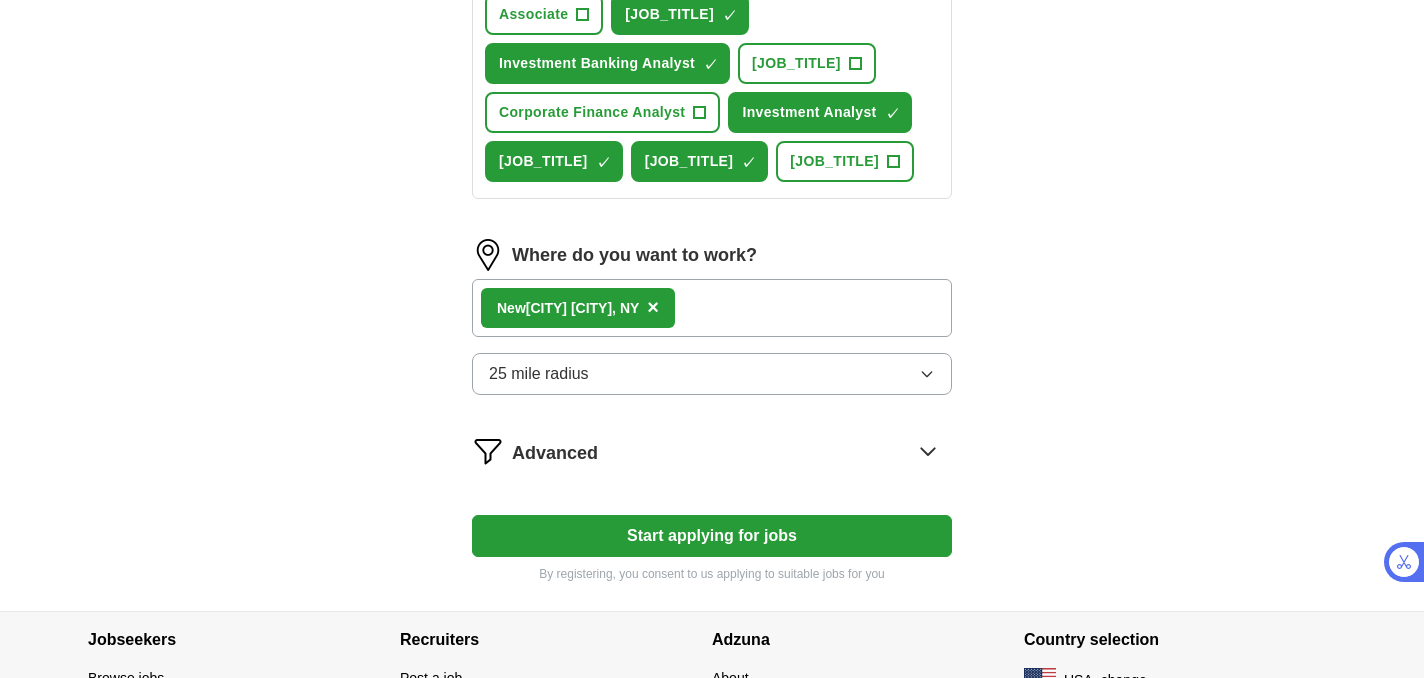 click on "×" at bounding box center [653, 307] 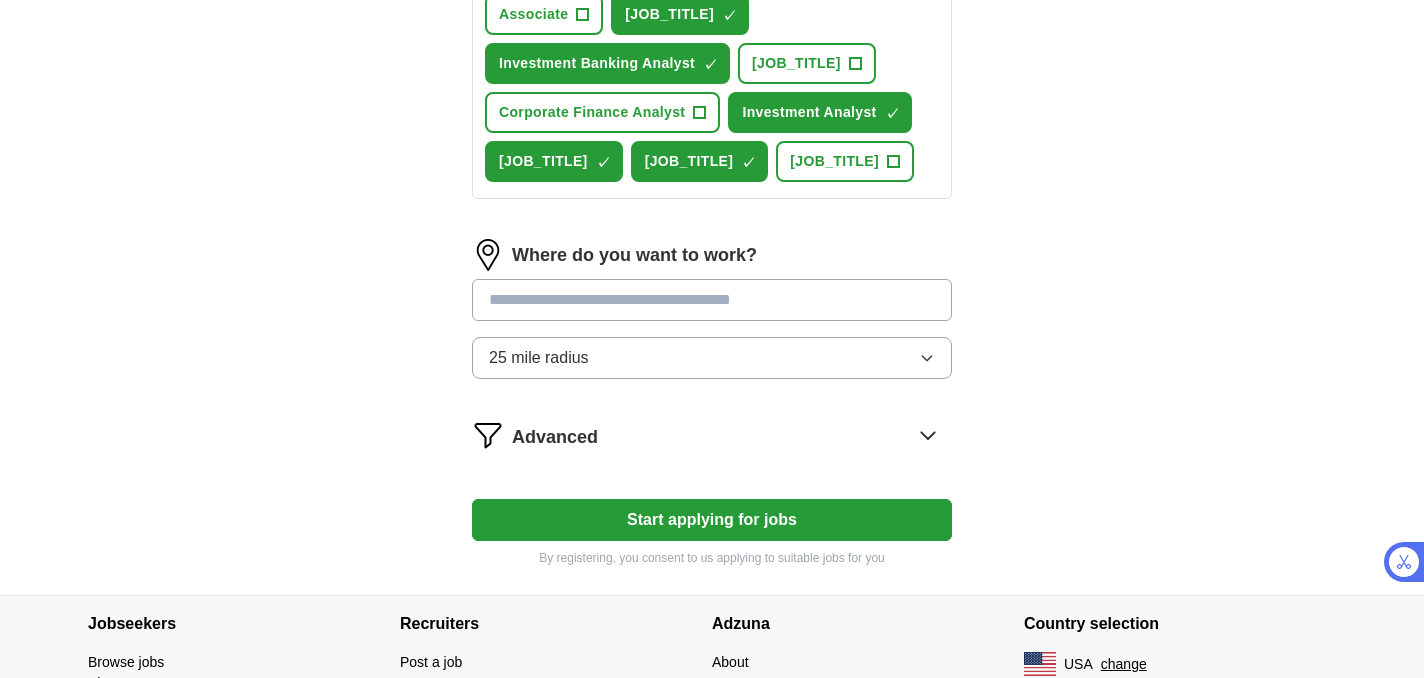 click at bounding box center [712, 300] 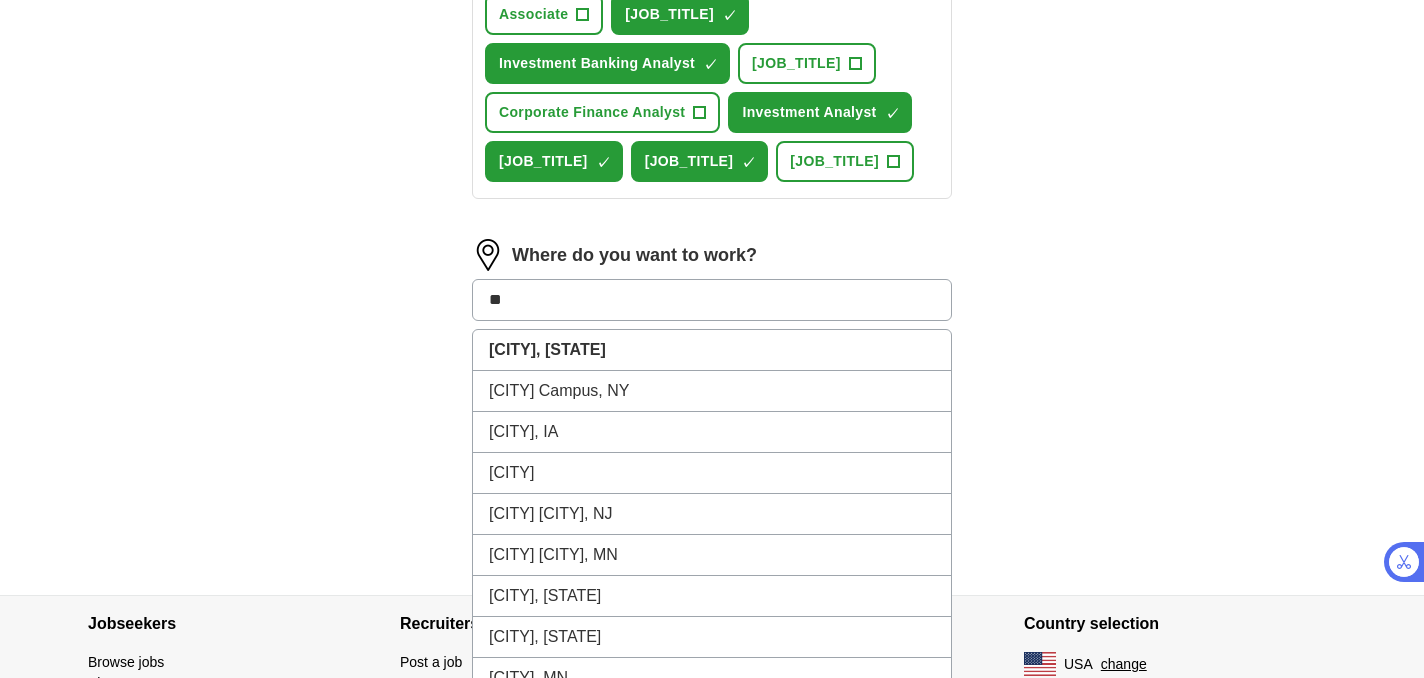 type on "***" 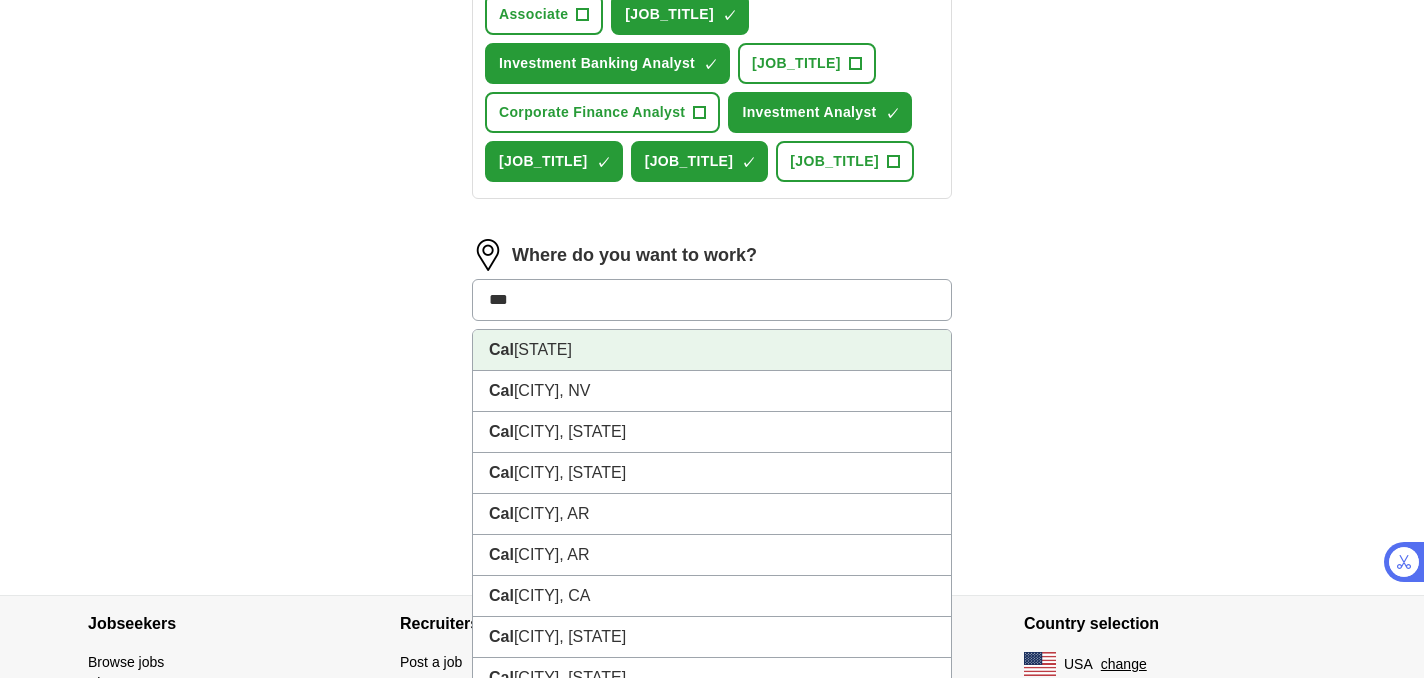 click on "[STATE]" at bounding box center (712, 350) 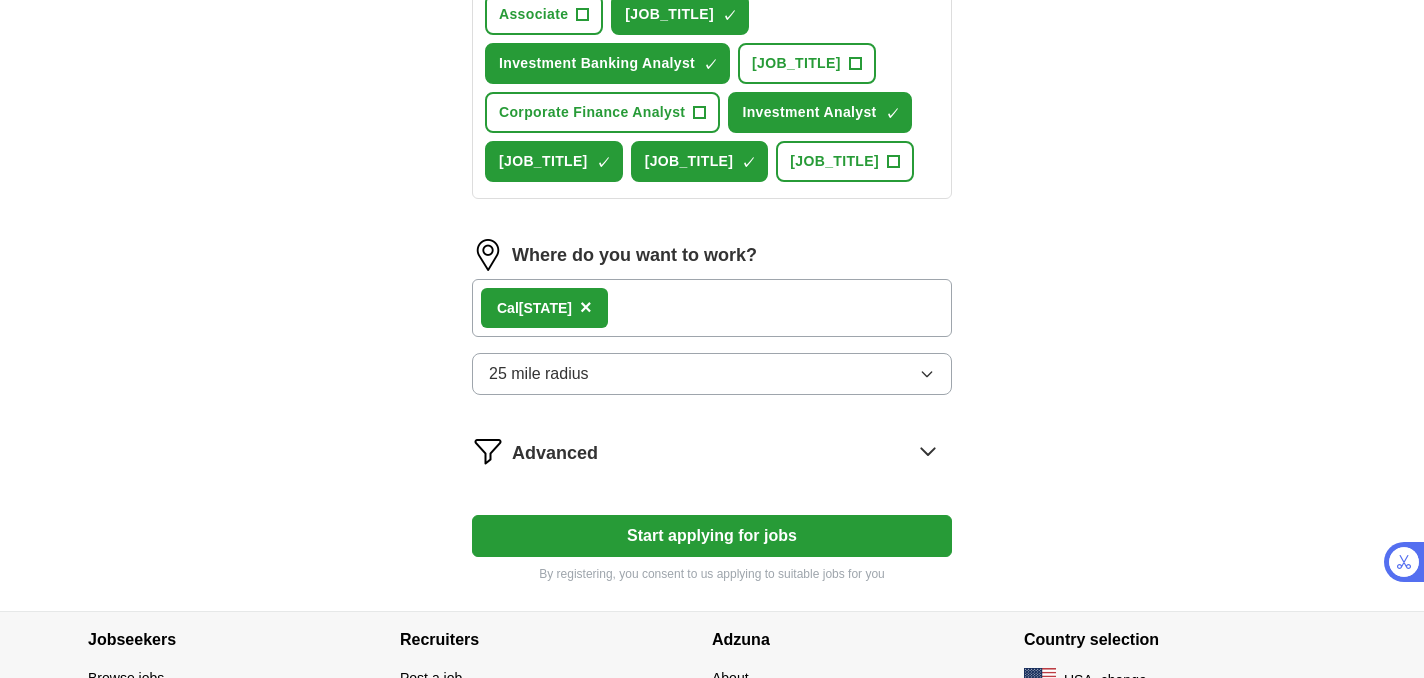 click on "[CITY] ×" at bounding box center (712, 308) 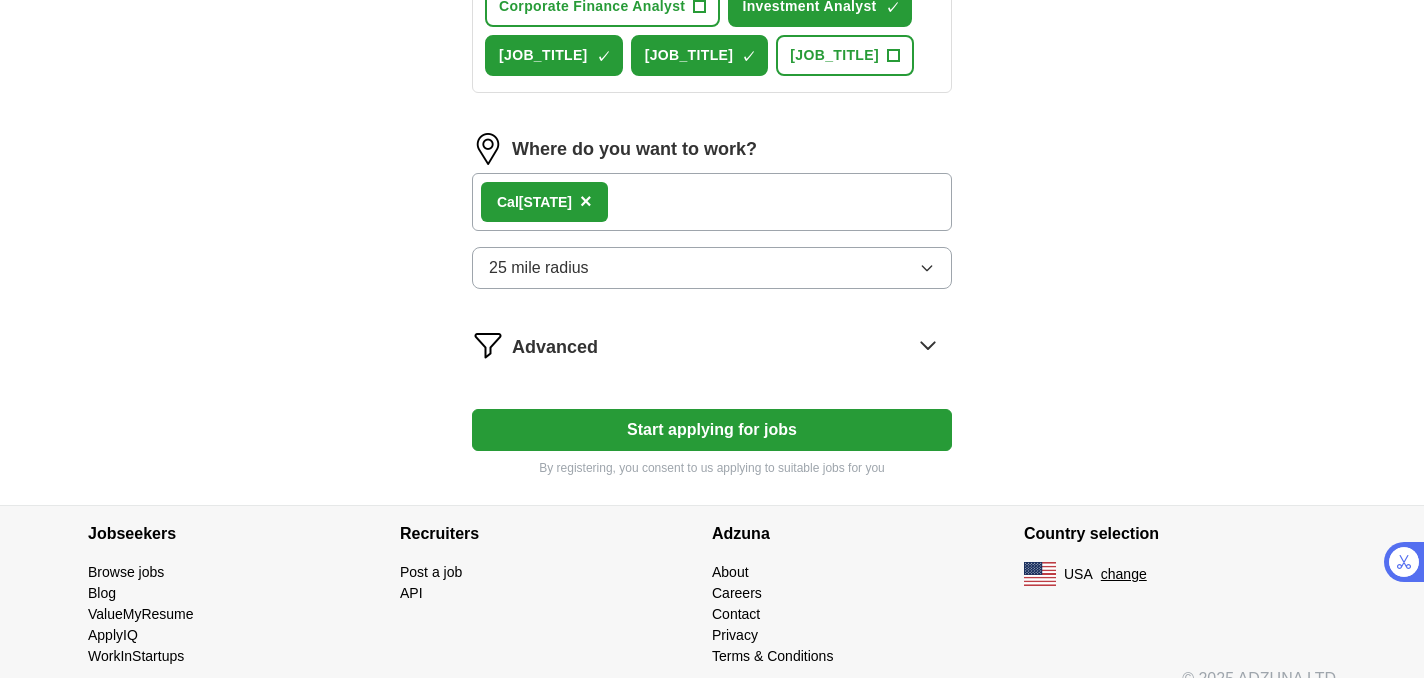 click on "[CITY] ×" at bounding box center [712, 202] 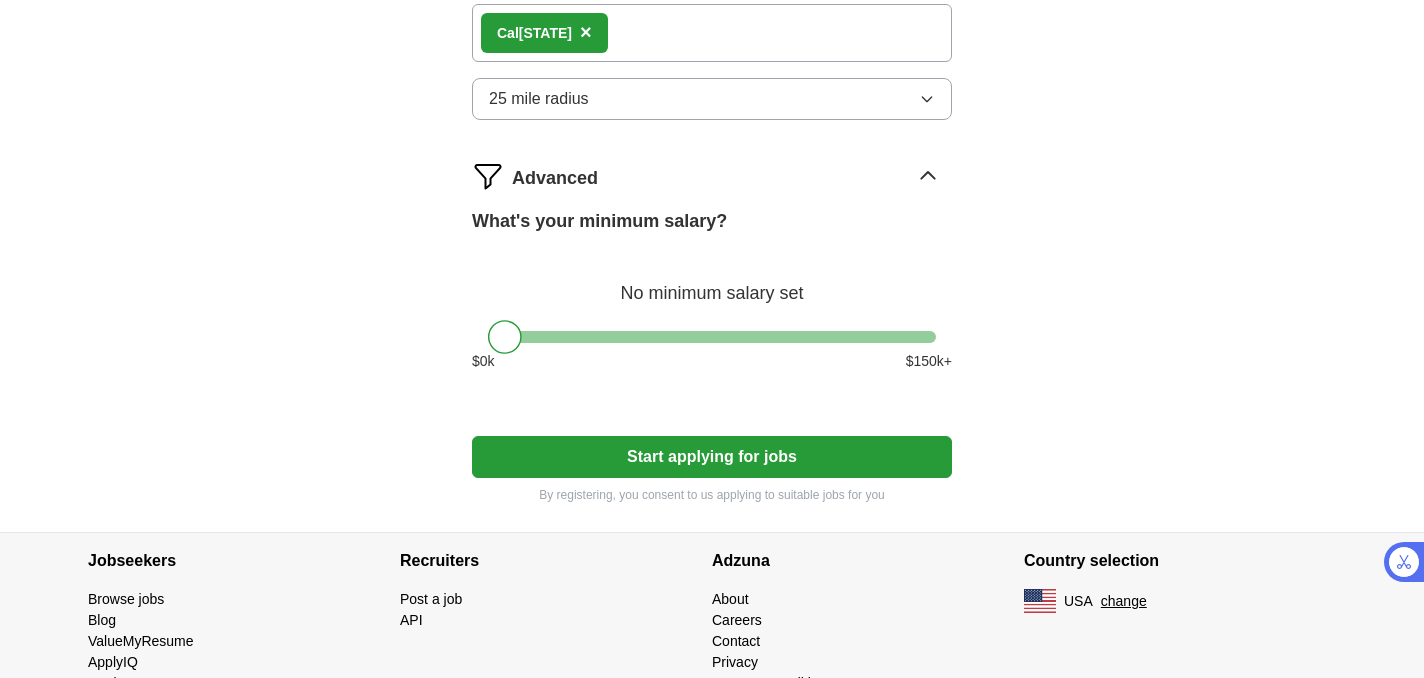 click on "Advanced" at bounding box center [732, 176] 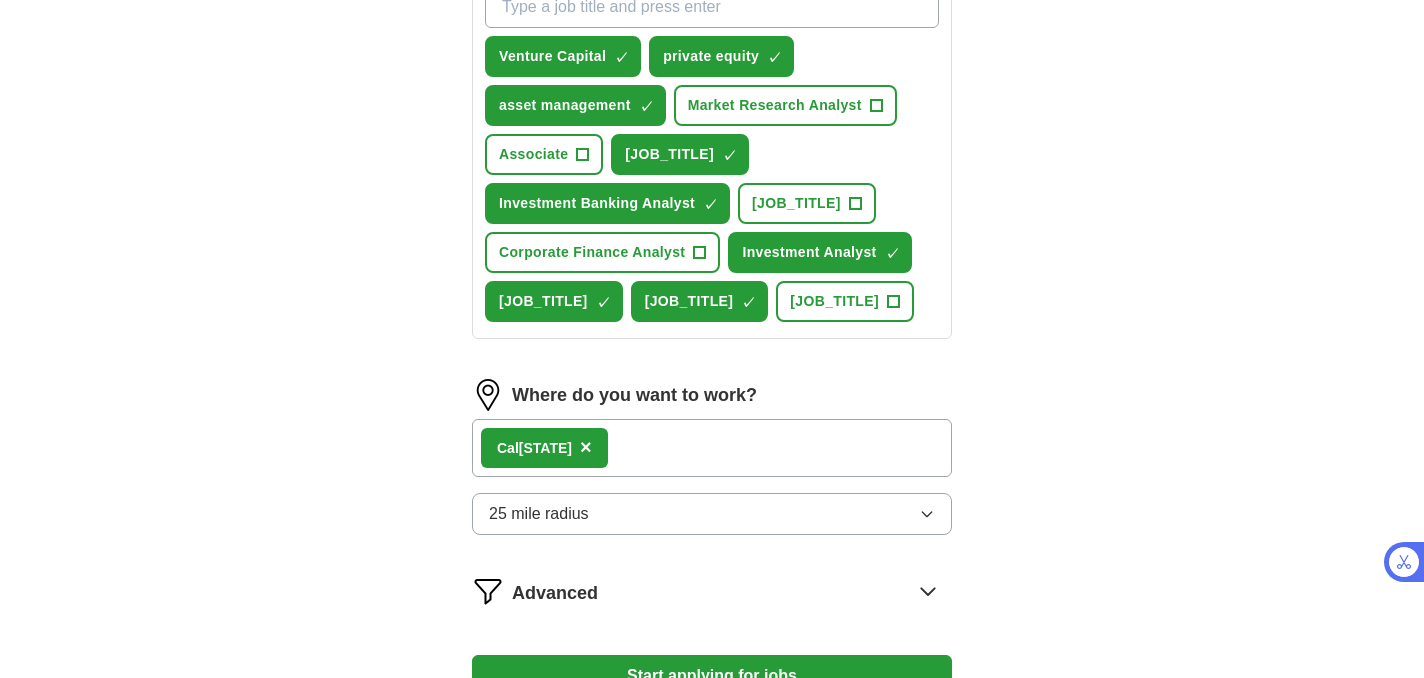 scroll, scrollTop: 917, scrollLeft: 0, axis: vertical 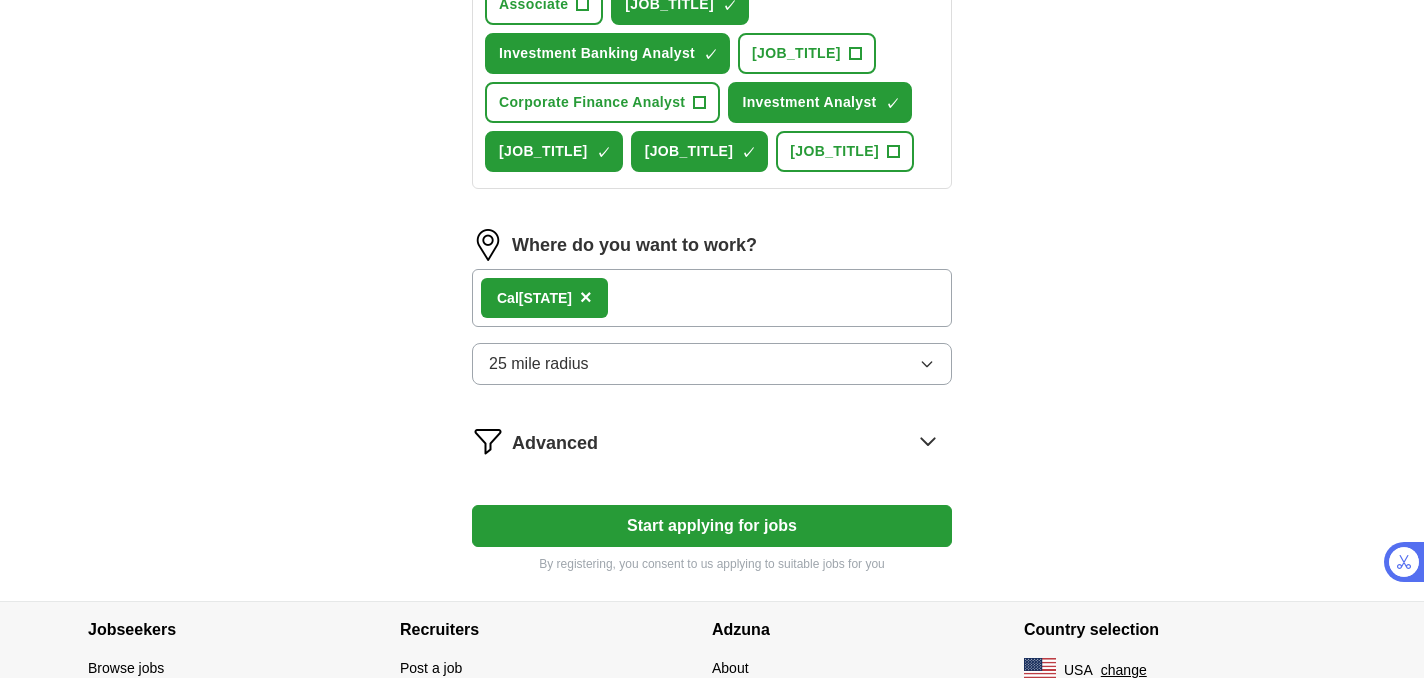 click on "[CITY] ×" at bounding box center [712, 298] 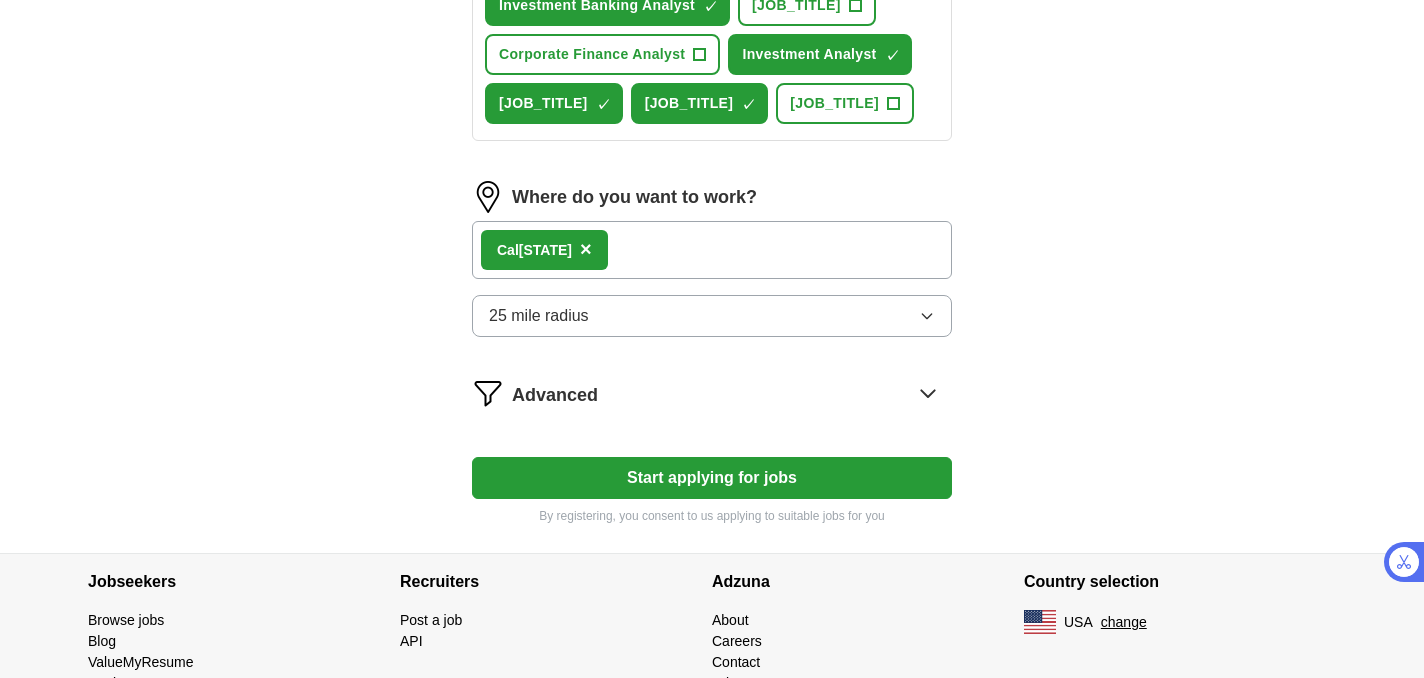 click on "25 mile radius" at bounding box center [539, 316] 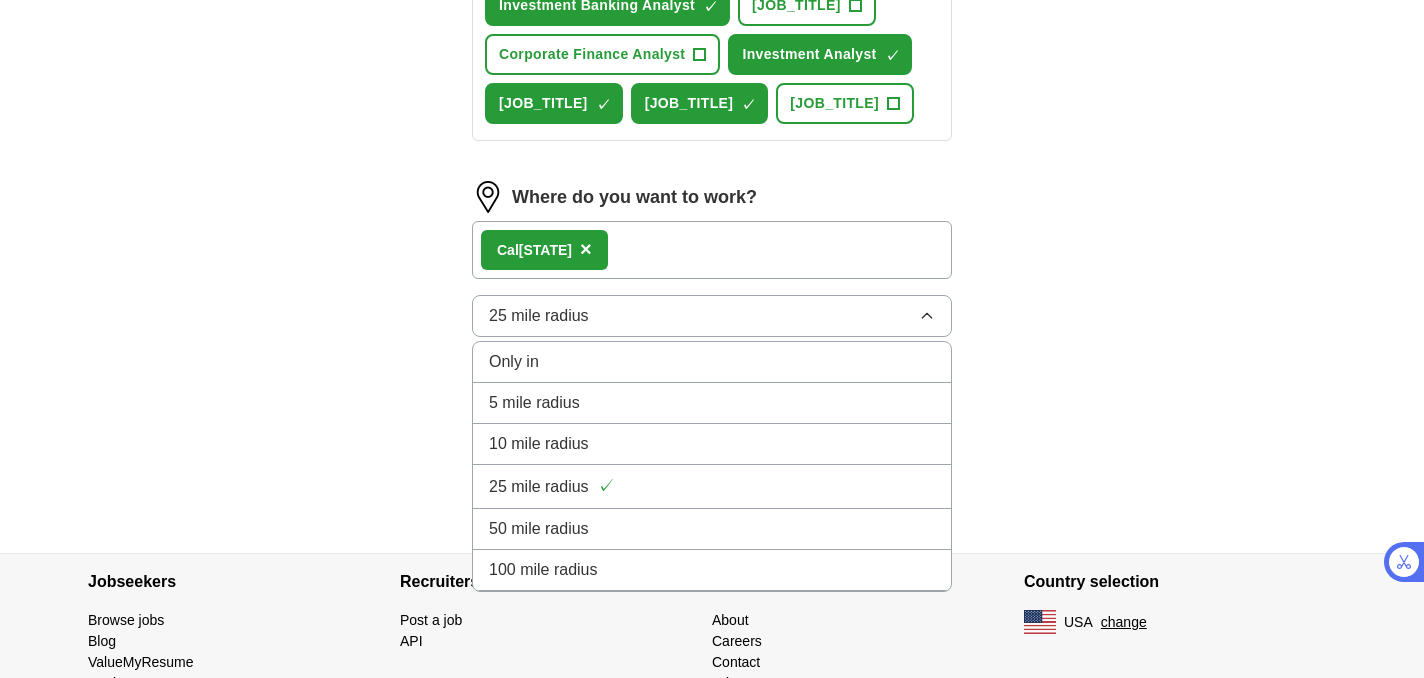 scroll, scrollTop: 1061, scrollLeft: 0, axis: vertical 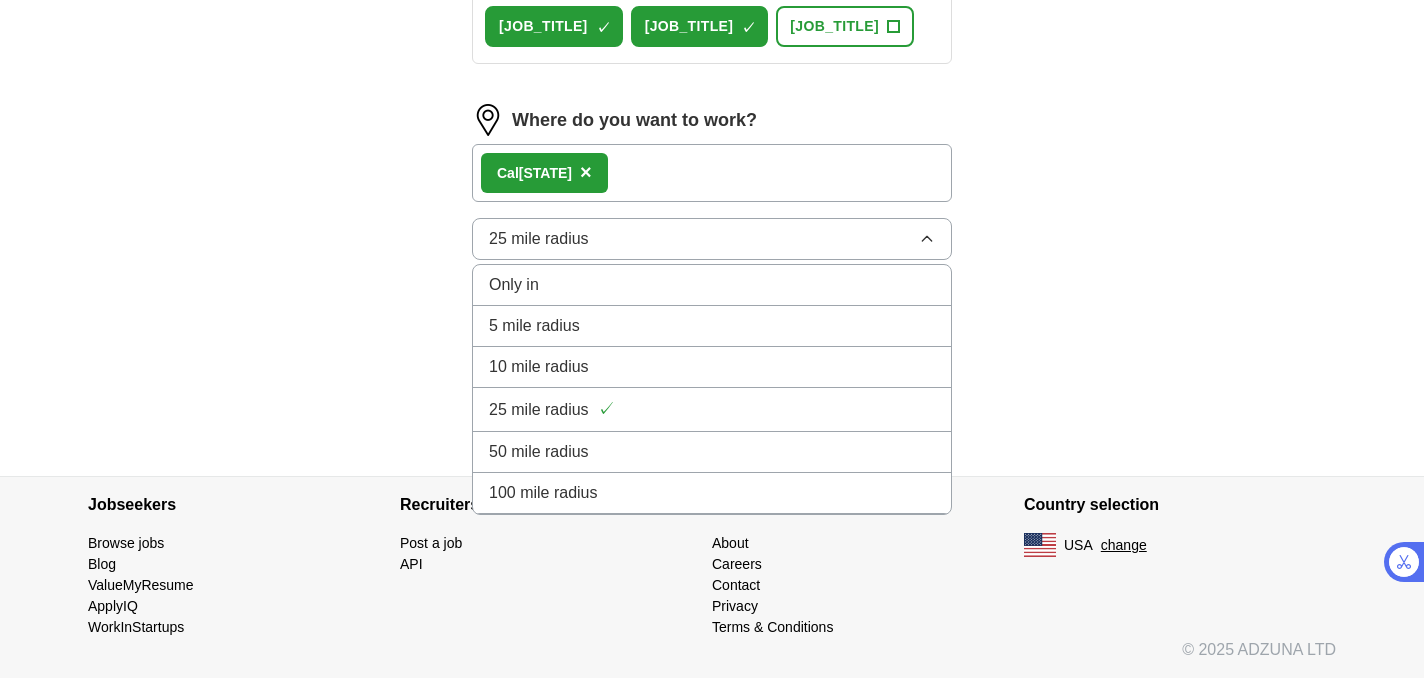 click on "ApplyIQ Let  ApplyIQ  do the hard work of searching and applying for jobs. Just tell us what you're looking for, and we'll do the rest. Select a resume [FIRST] [LAST] Resume 2025 pdf.pdf 08/04/2025, 10:02 Upload a different  resume By uploading your  resume  you agree to our   T&Cs   and   Privacy Notice . First Name ******** Last Name ****** What job are you looking for? Enter or select a minimum of 3 job titles (4-8 recommended) Venture Capital ✓ × private equity ✓ × asset management ✓ × Market Research Analyst + Associate + Asset Management Analyst ✓ × Investment Banking Analyst ✓ × Business Development Analyst + Corporate Finance Analyst + Investment Analyst ✓ × Financial Modeling Analyst ✓ × Portfolio Analyst ✓ × Financial Analyst + Where do you want to work? Cal ifornia × 25 mile radius Only in 5 mile radius 10 mile radius 25 mile radius ✓ 50 mile radius 100 mile radius Advanced Start applying for jobs By registering, you consent to us applying to suitable jobs for you" at bounding box center [712, -253] 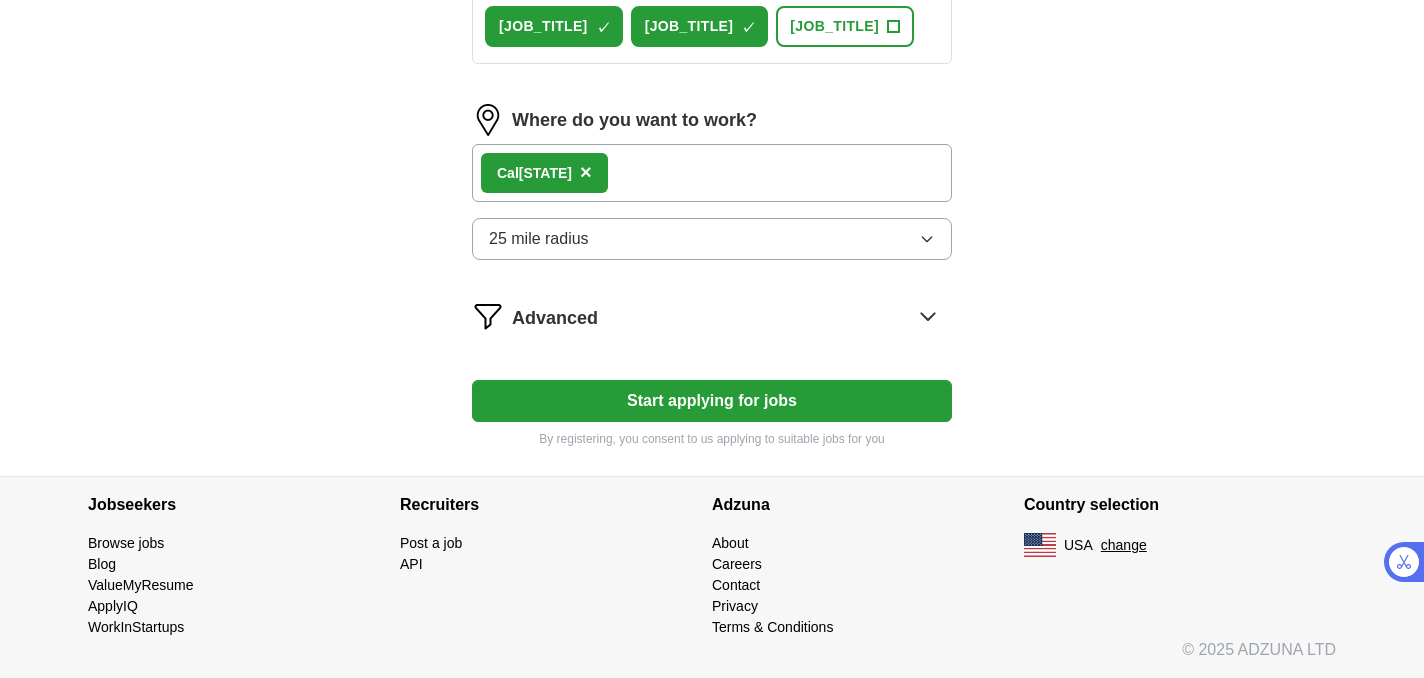 click on "[CITY] ×" at bounding box center [712, 173] 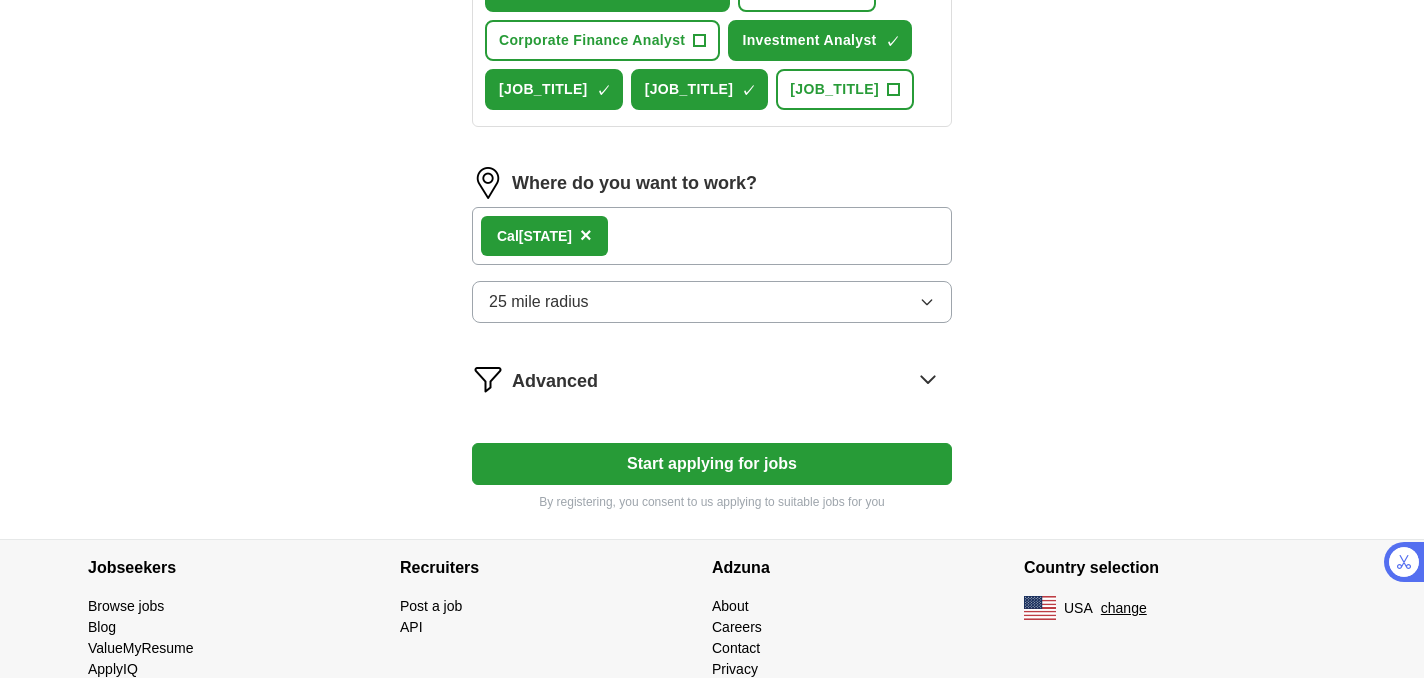 scroll, scrollTop: 1049, scrollLeft: 0, axis: vertical 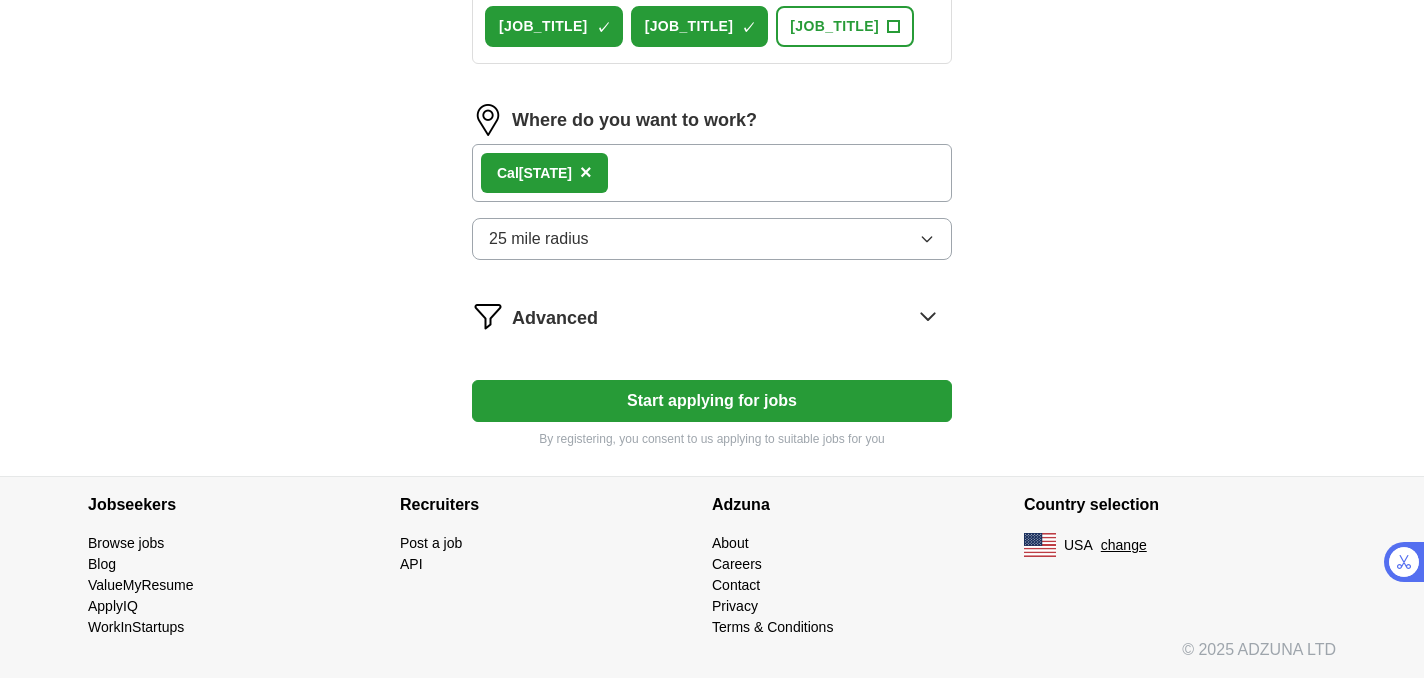 click on "Advanced" at bounding box center (732, 316) 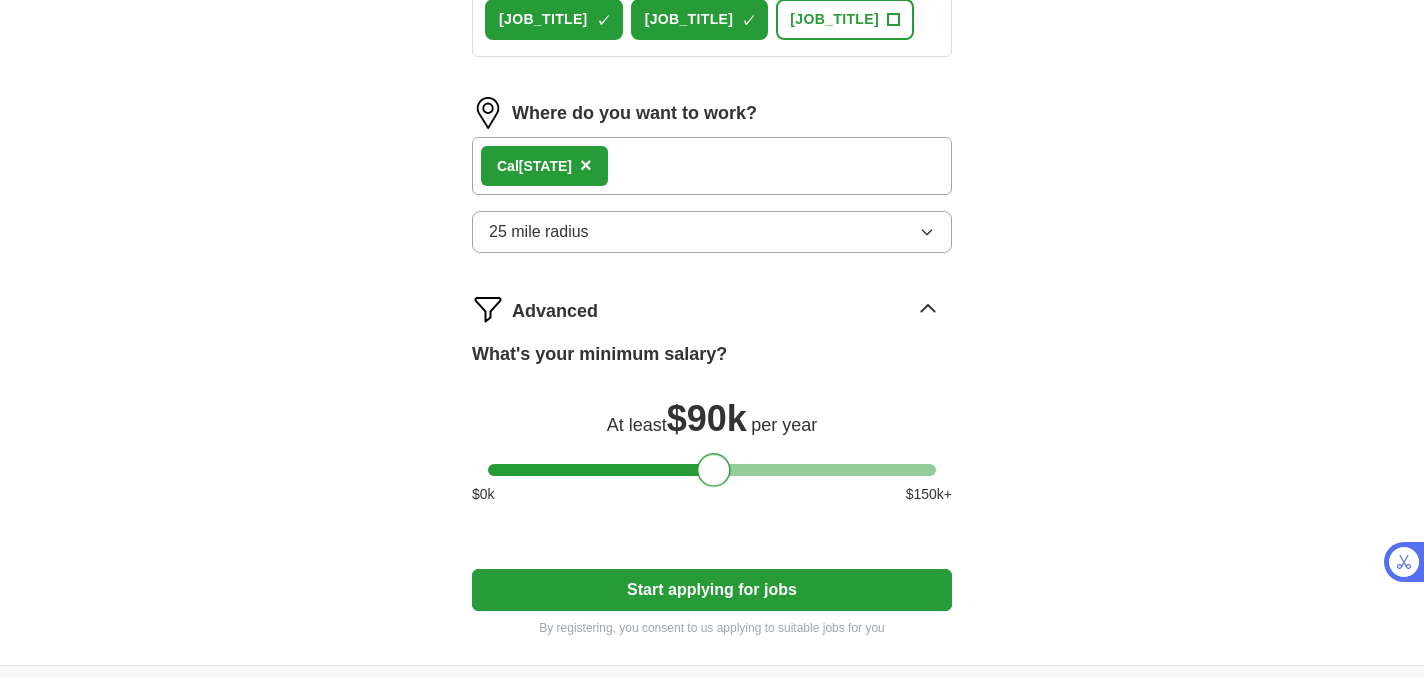 drag, startPoint x: 513, startPoint y: 574, endPoint x: 722, endPoint y: 574, distance: 209 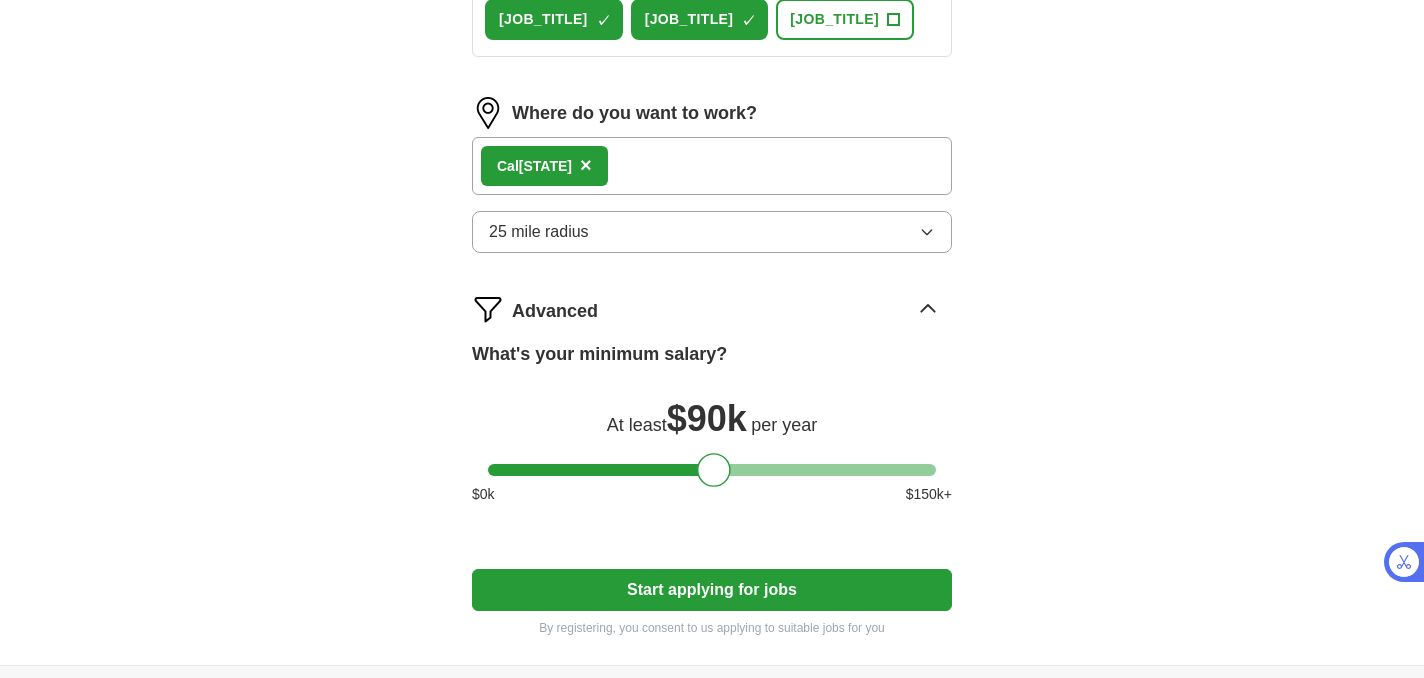 click on "ApplyIQ Let  ApplyIQ  do the hard work of searching and applying for jobs. Just tell us what you're looking for, and we'll do the rest. Select a resume [FIRST] [LAST] Resume 2025 pdf.pdf 08/04/2025, 10:02 Upload a different  resume By uploading your  resume  you agree to our   T&Cs   and   Privacy Notice . First Name ******** Last Name ****** What job are you looking for? Enter or select a minimum of 3 job titles (4-8 recommended) Venture Capital ✓ × private equity ✓ × asset management ✓ × Market Research Analyst + Associate + Asset Management Analyst ✓ × Investment Banking Analyst ✓ × Business Development Analyst + Corporate Finance Analyst + Investment Analyst ✓ × Financial Modeling Analyst ✓ × Portfolio Analyst ✓ × Financial Analyst + Where do you want to work? Cal ifornia × 25 mile radius Advanced What's your minimum salary? At least  $ 90k   per year $ 0 k $ 150 k+ Start applying for jobs By registering, you consent to us applying to suitable jobs for you" at bounding box center [712, -162] 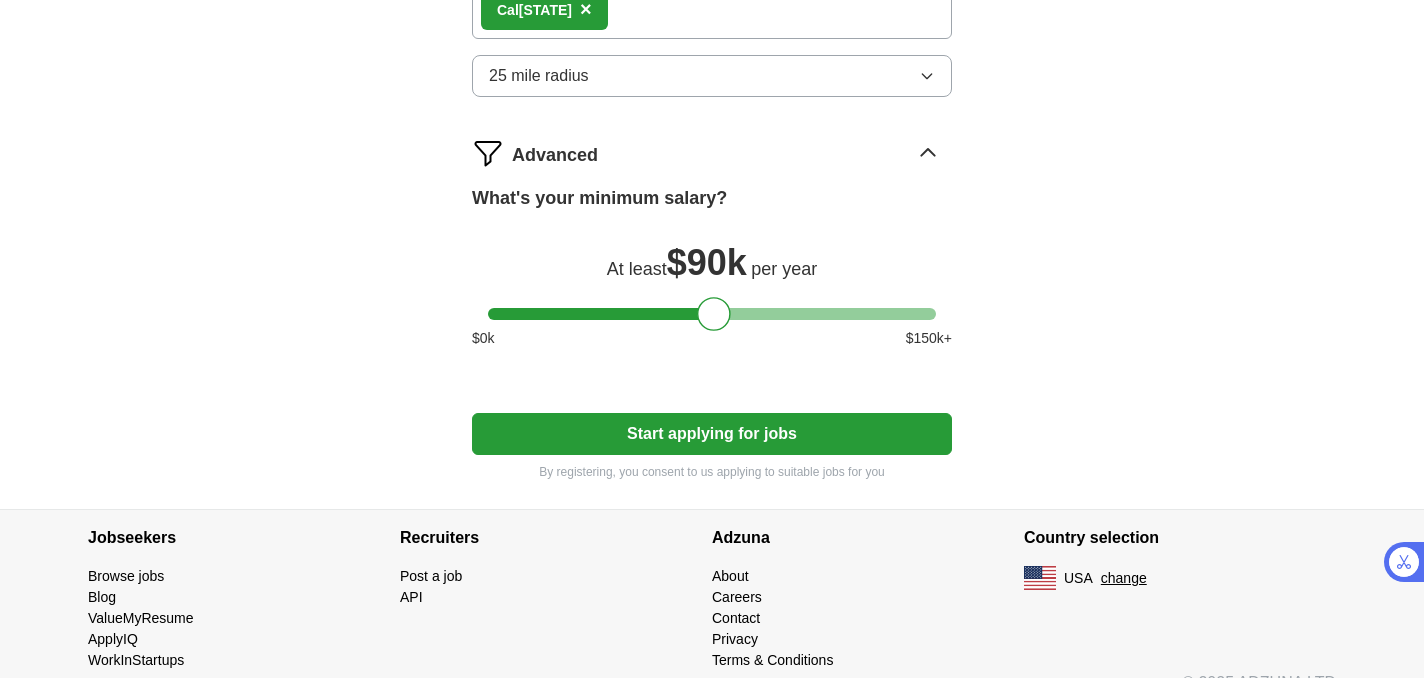 scroll, scrollTop: 1202, scrollLeft: 0, axis: vertical 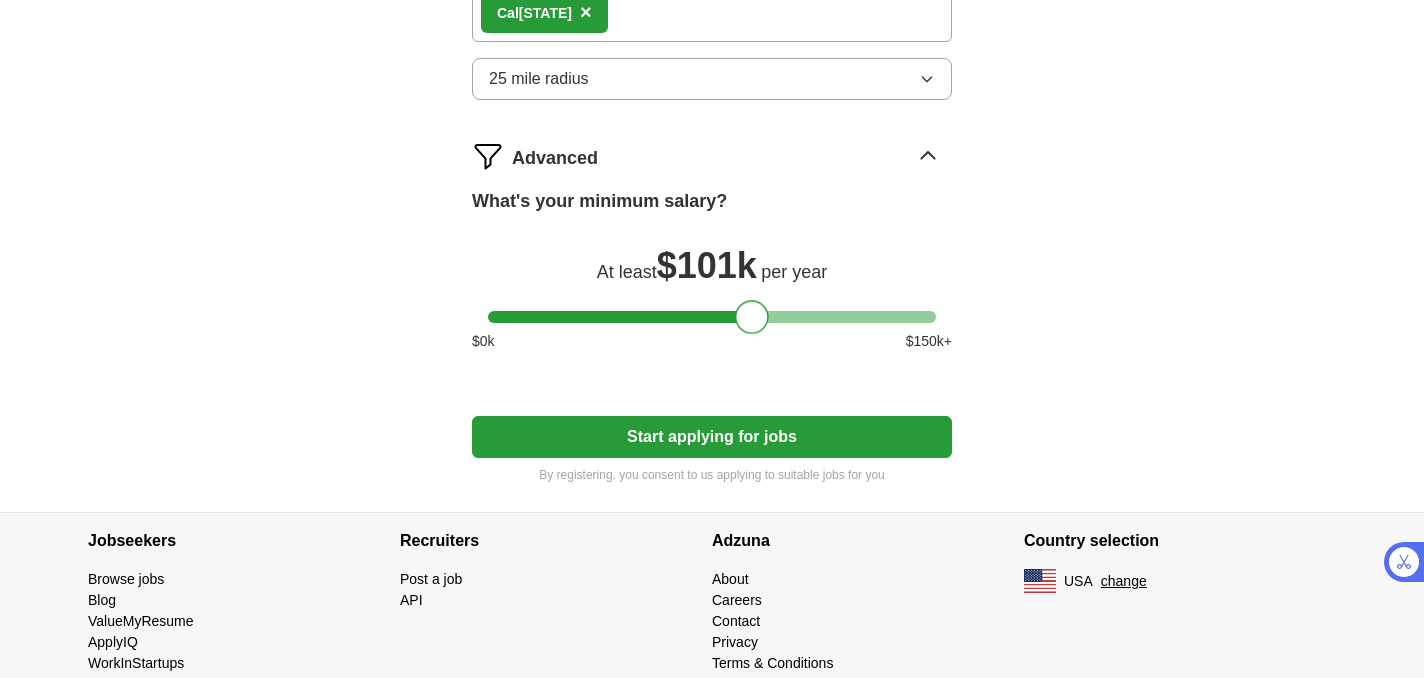 drag, startPoint x: 717, startPoint y: 409, endPoint x: 750, endPoint y: 420, distance: 34.785053 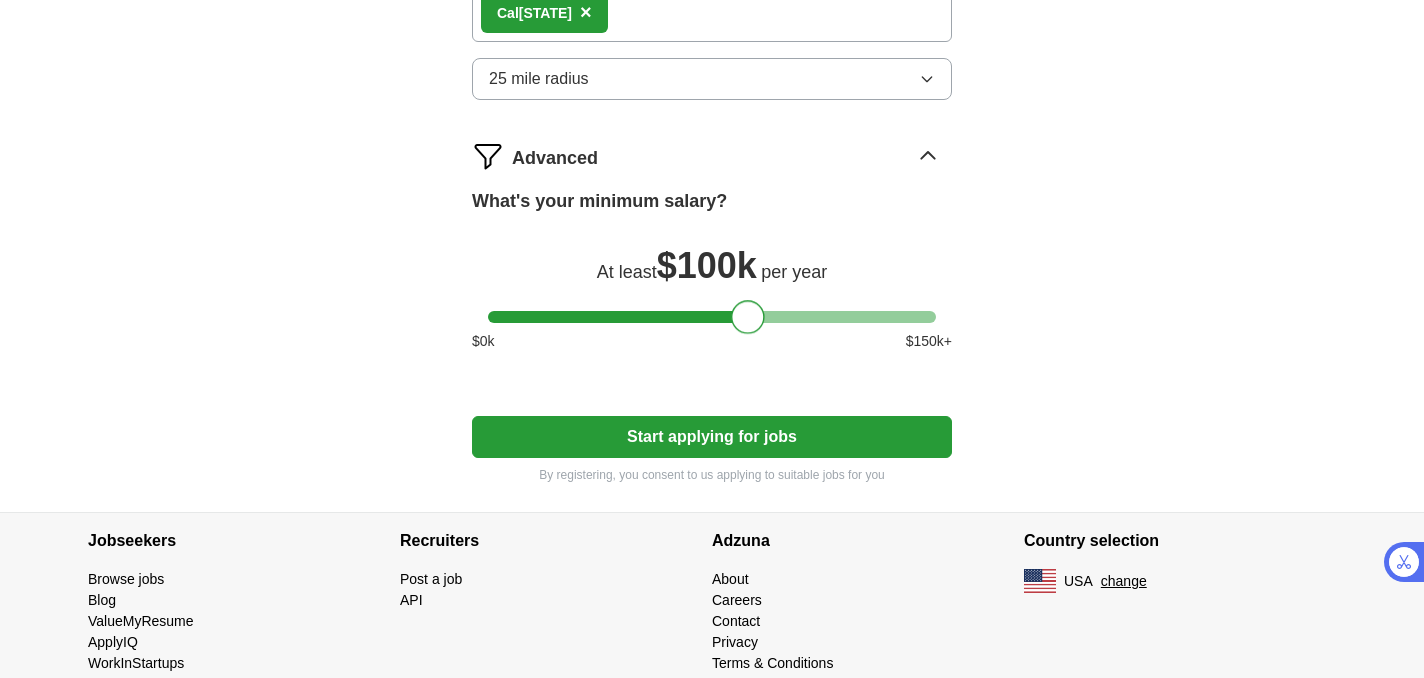 click at bounding box center [748, 317] 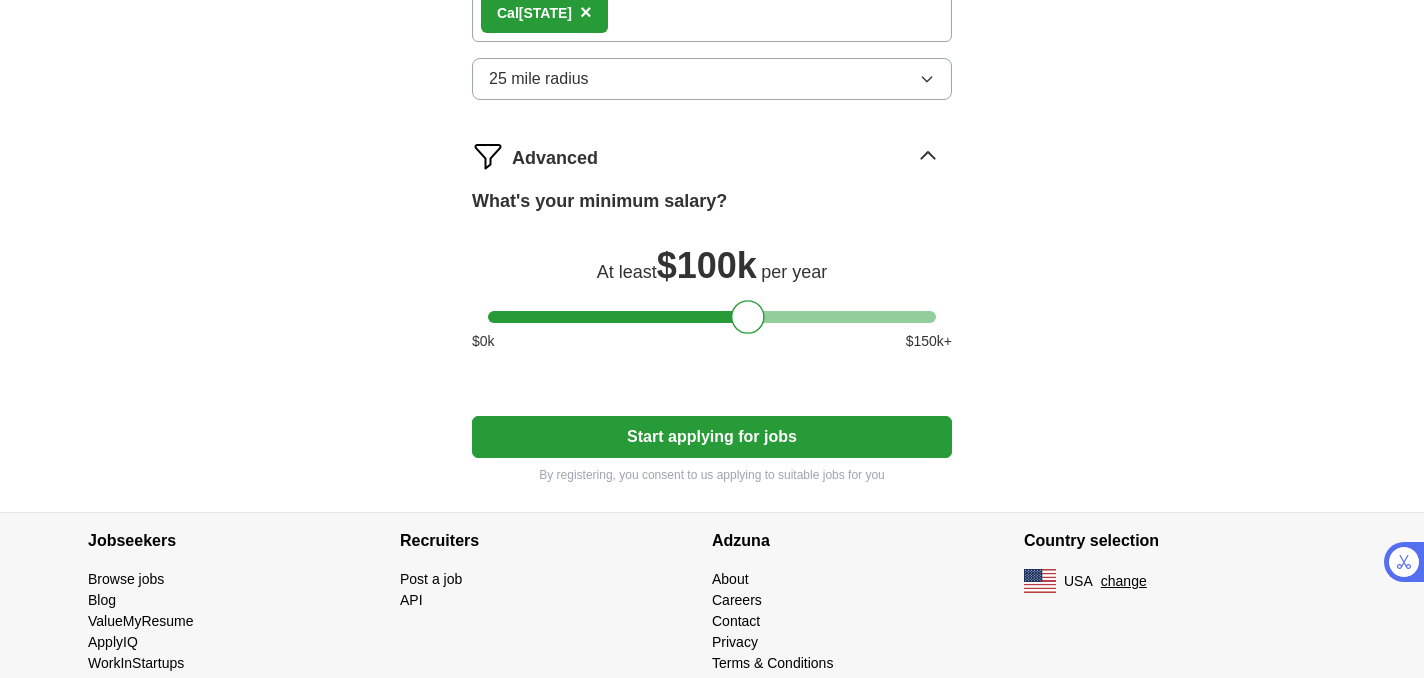 click on "Let  ApplyIQ  do the hard work of searching and applying for jobs. Just tell us what you're looking for, and we'll do the rest. Select a resume [FIRST] [LAST] Resume 2025 pdf.pdf 08/04/2025, 10:02 Upload a different  resume By uploading your  resume  you agree to our   T&Cs   and   Privacy Notice . First Name ******** Last Name ****** What job are you looking for? Enter or select a minimum of 3 job titles (4-8 recommended) Venture Capital ✓ × private equity ✓ × asset management ✓ × Market Research Analyst + Associate + Asset Management Analyst ✓ × Investment Banking Analyst ✓ × Business Development Analyst + Corporate Finance Analyst + Investment Analyst ✓ × Financial Modeling Analyst ✓ × Portfolio Analyst ✓ × Financial Analyst + Where do you want to work? Cal ifornia × 25 mile radius Advanced What's your minimum salary? At least  $ 100k   per year $ 0 k $ 150 k+ Start applying for jobs By registering, you consent to us applying to suitable jobs for you" at bounding box center (712, -259) 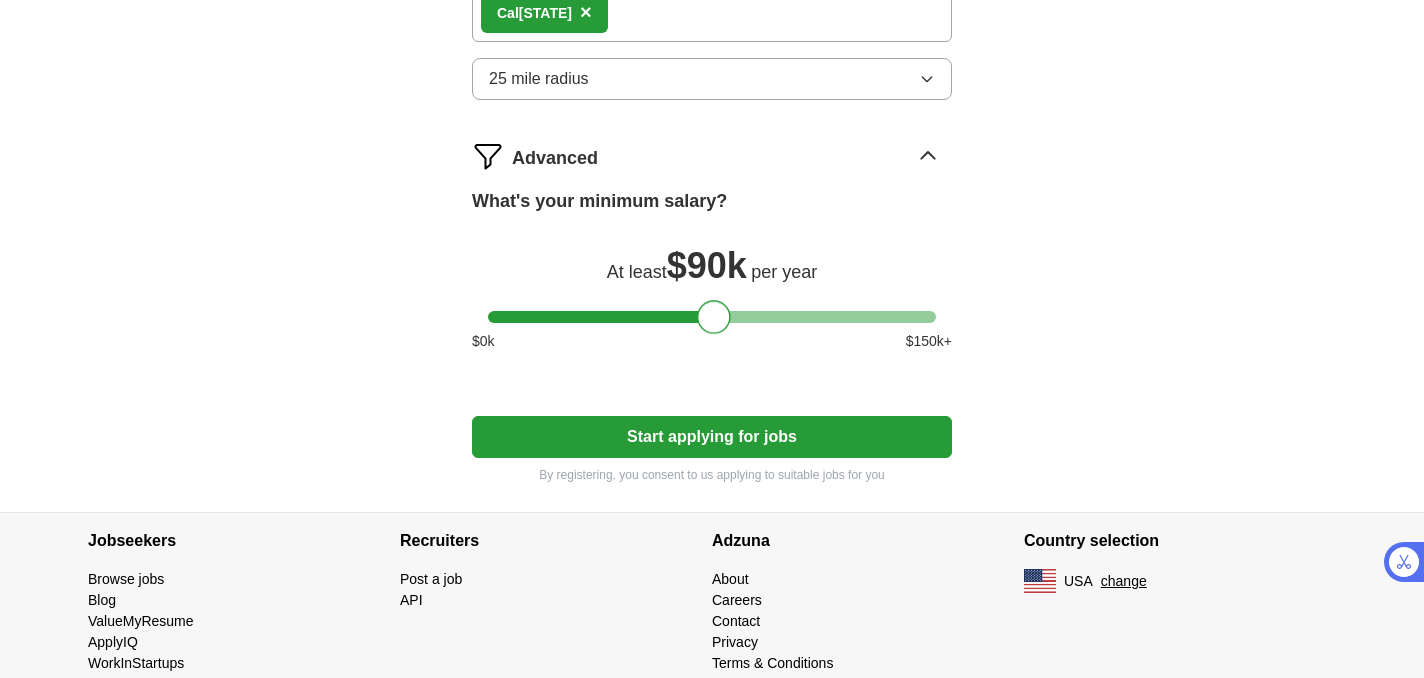 drag, startPoint x: 733, startPoint y: 411, endPoint x: 699, endPoint y: 415, distance: 34.234486 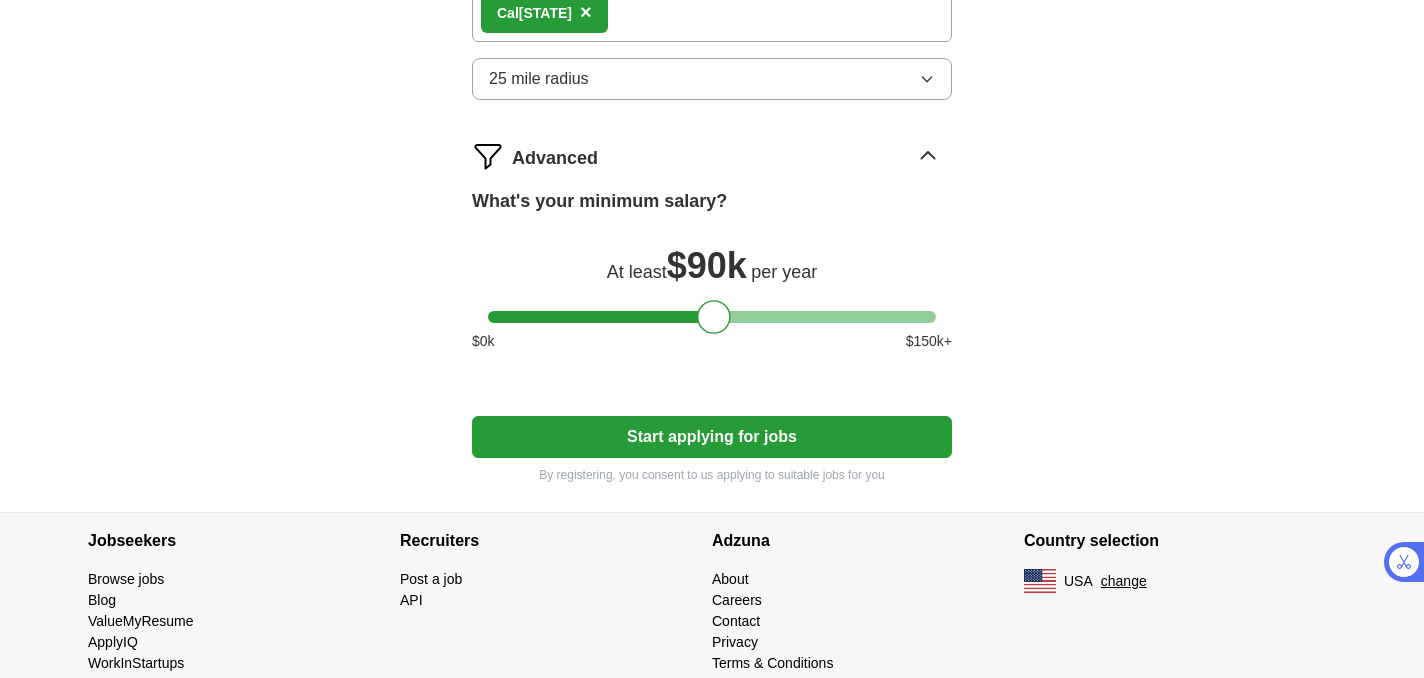 click on "Let  ApplyIQ  do the hard work of searching and applying for jobs. Just tell us what you're looking for, and we'll do the rest. Select a resume [FIRST] [LAST] Resume [DATE] pdf.pdf [DATE], [TIME] Upload a different  resume By uploading your  resume  you agree to our   T&Cs   and   Privacy Notice . First Name ******** Last Name ****** What job are you looking for? Enter or select a minimum of 3 job titles (4-8 recommended) Venture Capital ✓ × private equity ✓ × asset management ✓ × Market Research Analyst + Associate + Asset Management Analyst ✓ × Investment Banking Analyst ✓ × Business Development Analyst + Corporate Finance Analyst + Investment Analyst ✓ × Financial Modeling Analyst ✓ × Portfolio Analyst ✓ × Financial Analyst + Where do you want to work? [STATE] × 25 mile radius Advanced What's your minimum salary? At least  $ 90k   per year $ 0 k $ 150 k+ Start applying for jobs By registering, you consent to us applying to suitable jobs for you" at bounding box center (712, -259) 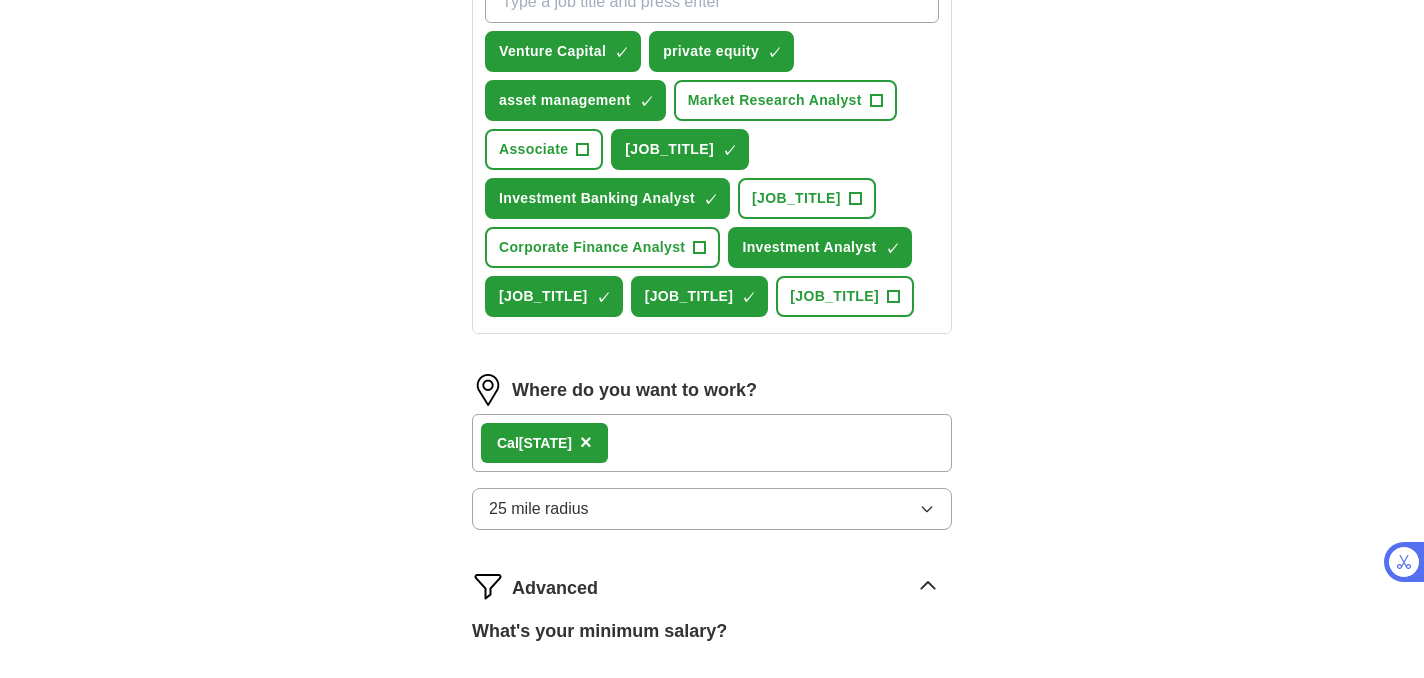 scroll, scrollTop: 863, scrollLeft: 0, axis: vertical 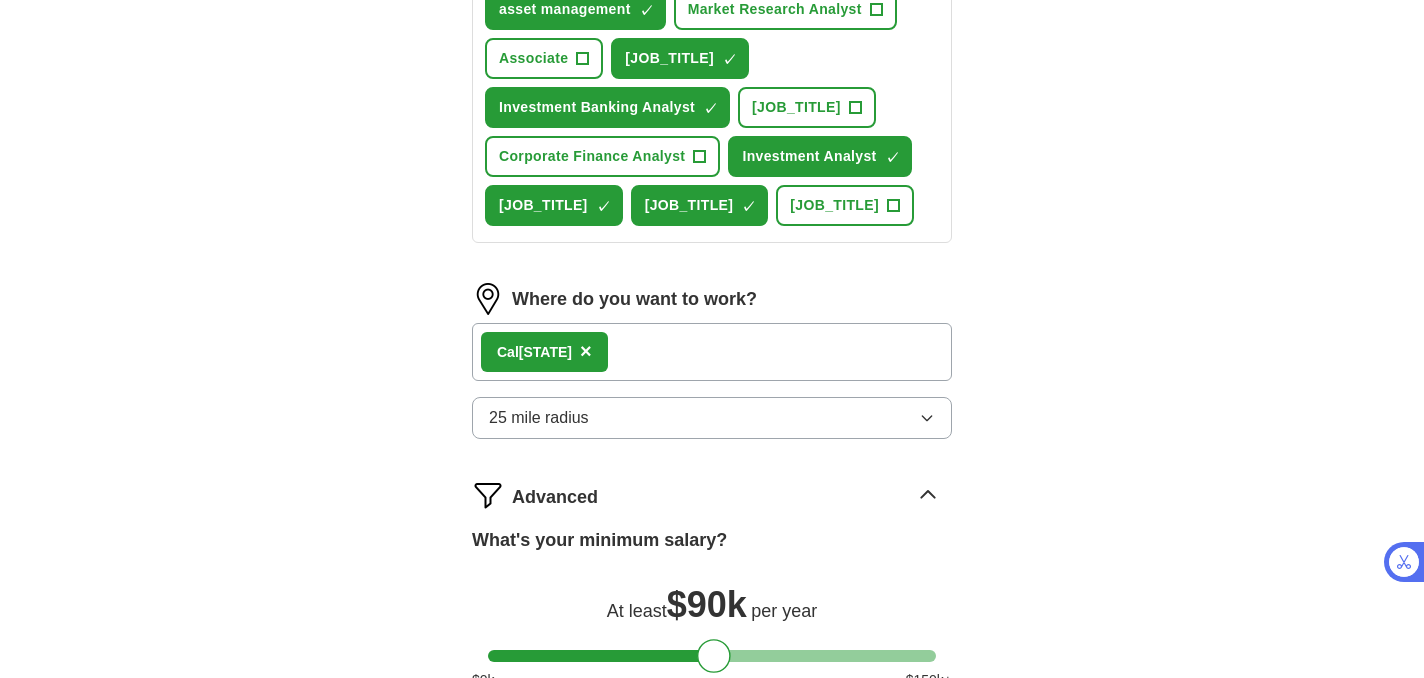 click on "[CITY] ×" at bounding box center [712, 352] 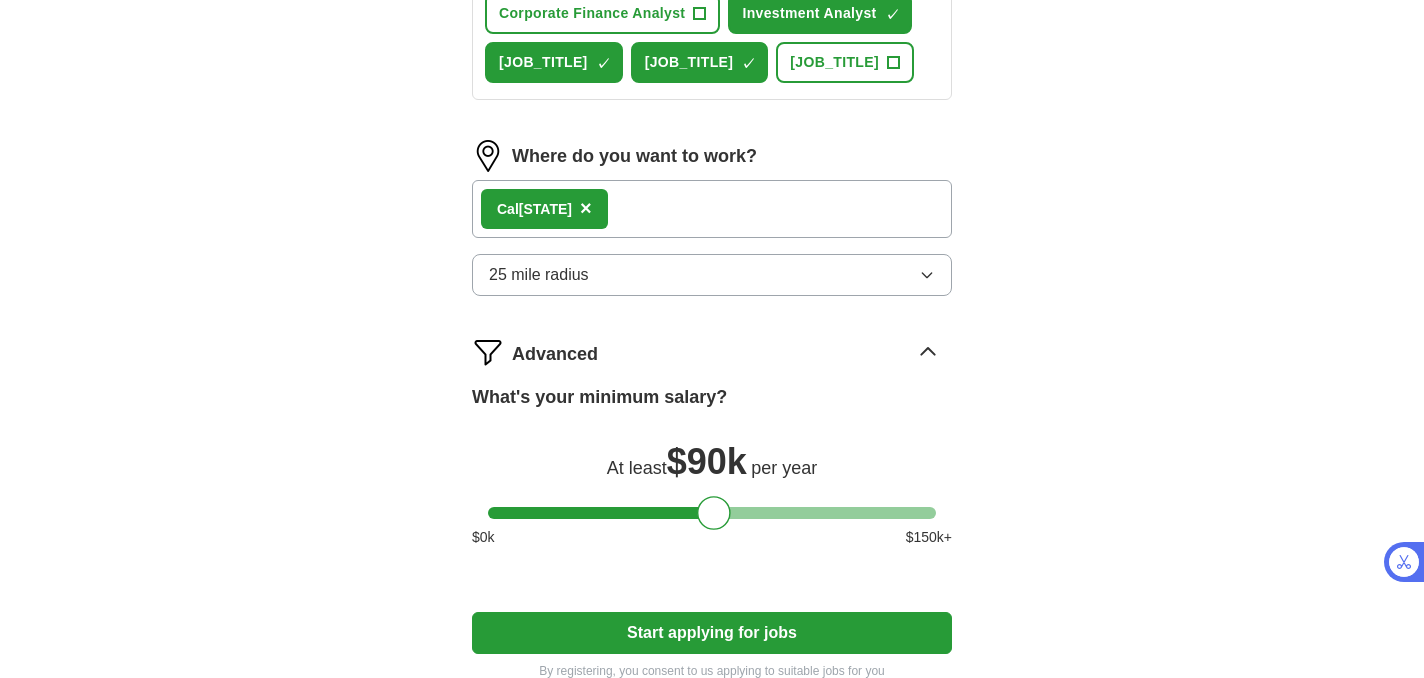 click on "[CITY] ×" at bounding box center (712, 209) 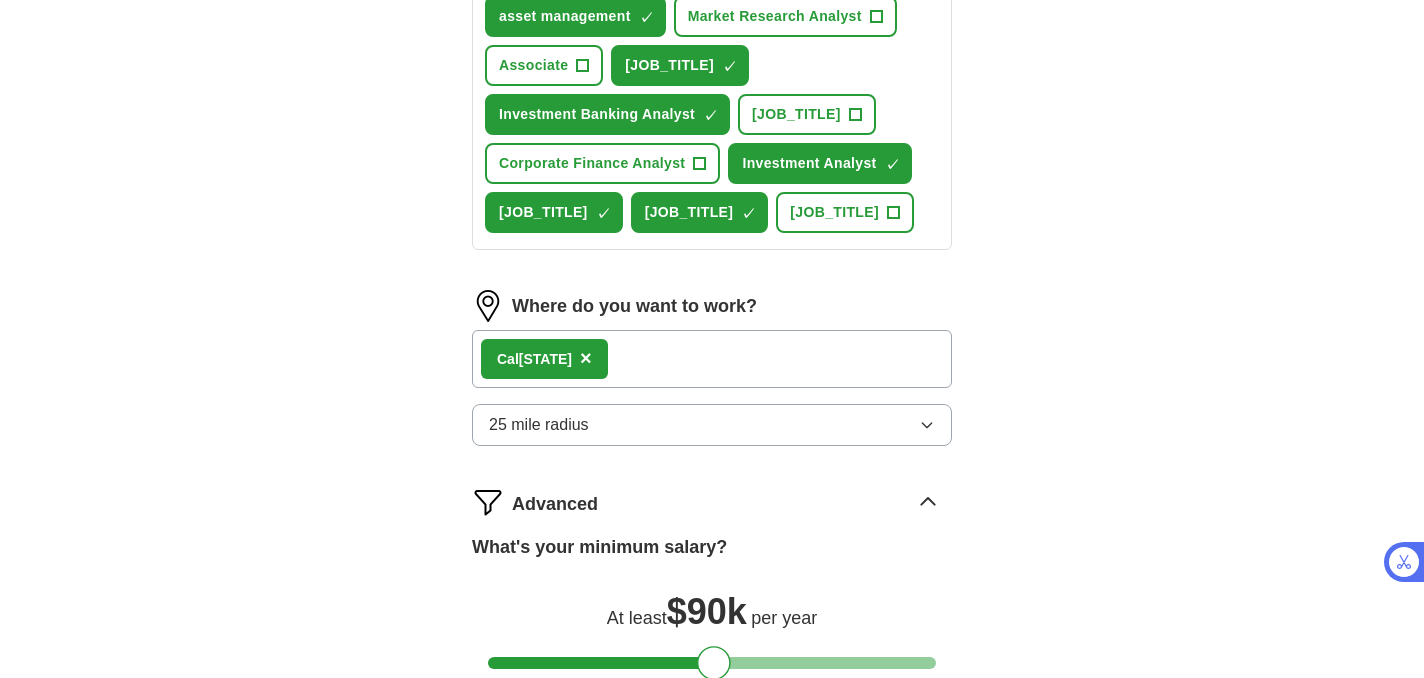 scroll, scrollTop: 864, scrollLeft: 0, axis: vertical 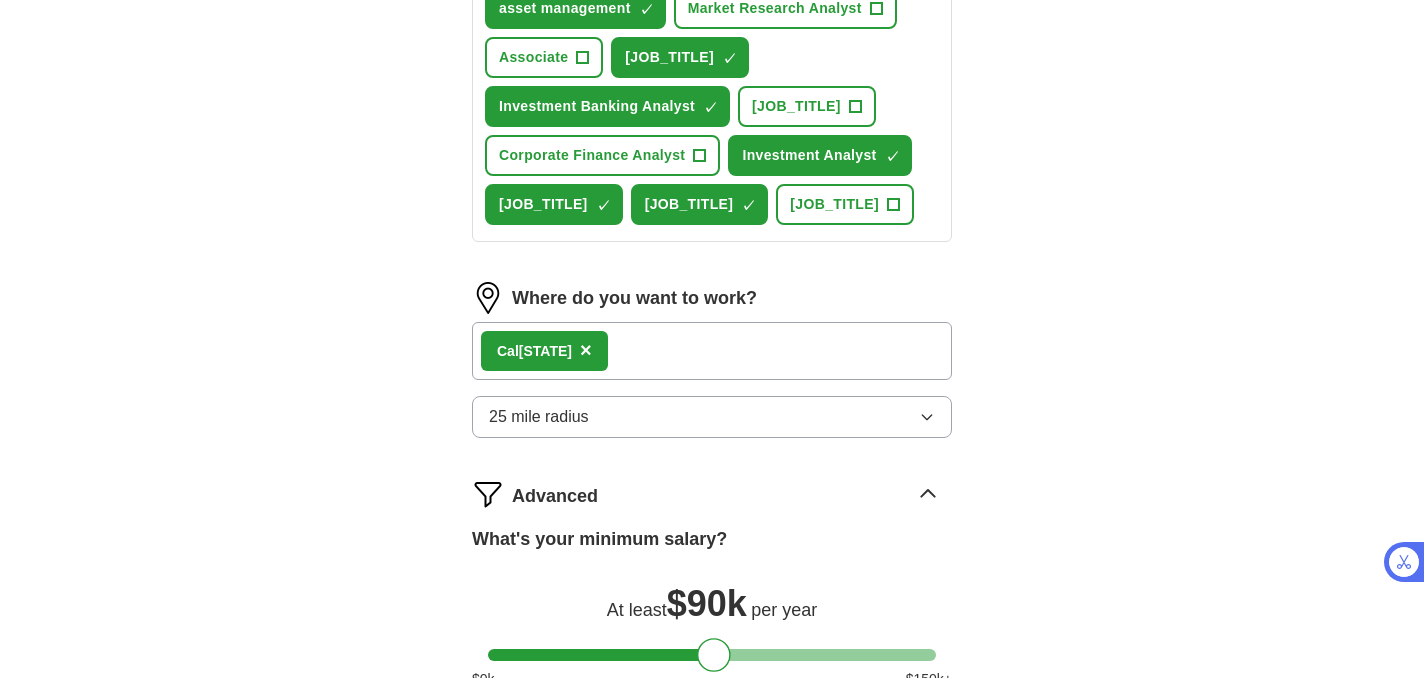 click on "[CITY] ×" at bounding box center [712, 351] 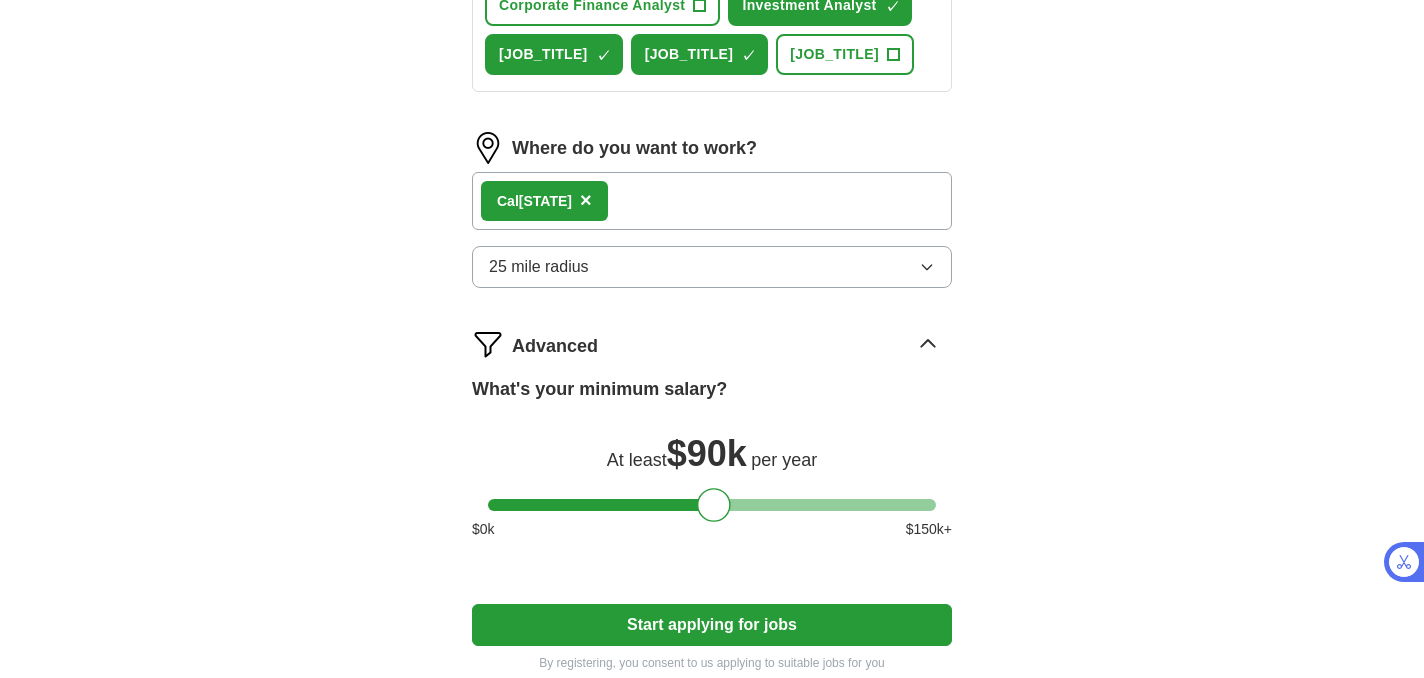 scroll, scrollTop: 1053, scrollLeft: 0, axis: vertical 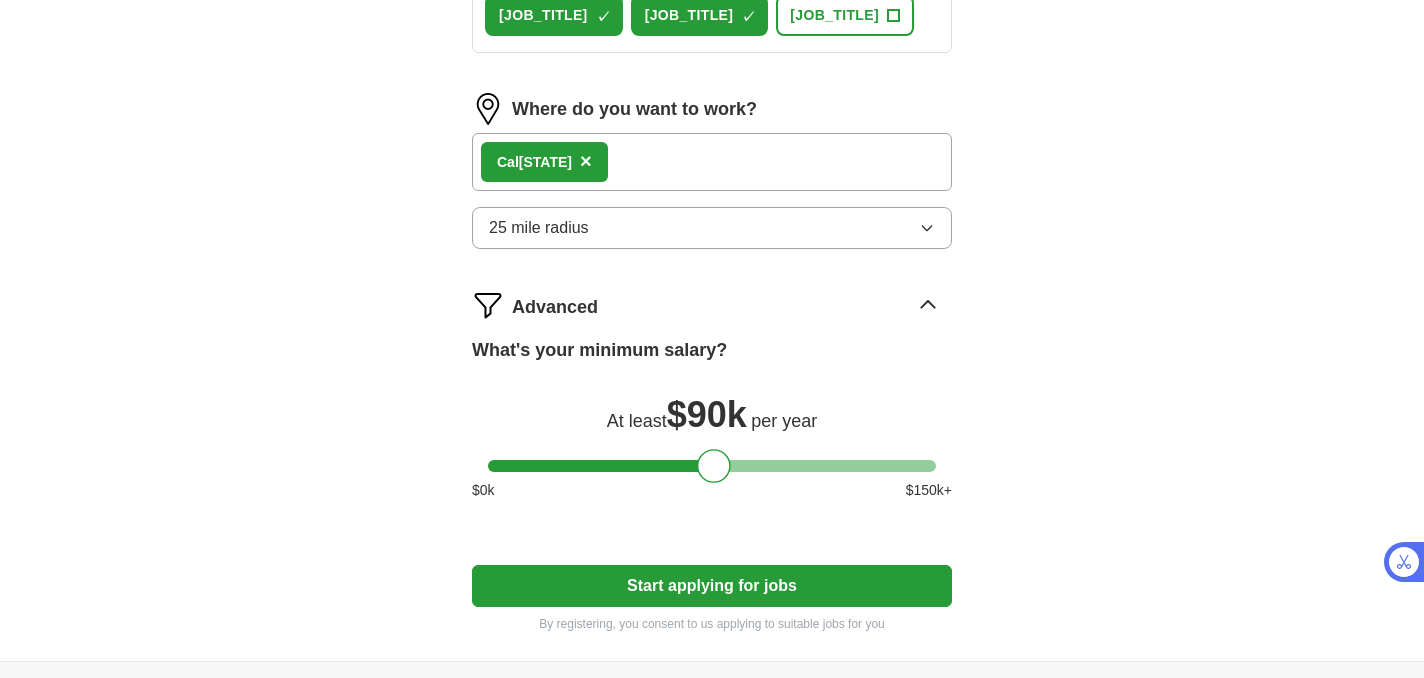 click on "[CITY] ×" at bounding box center (712, 162) 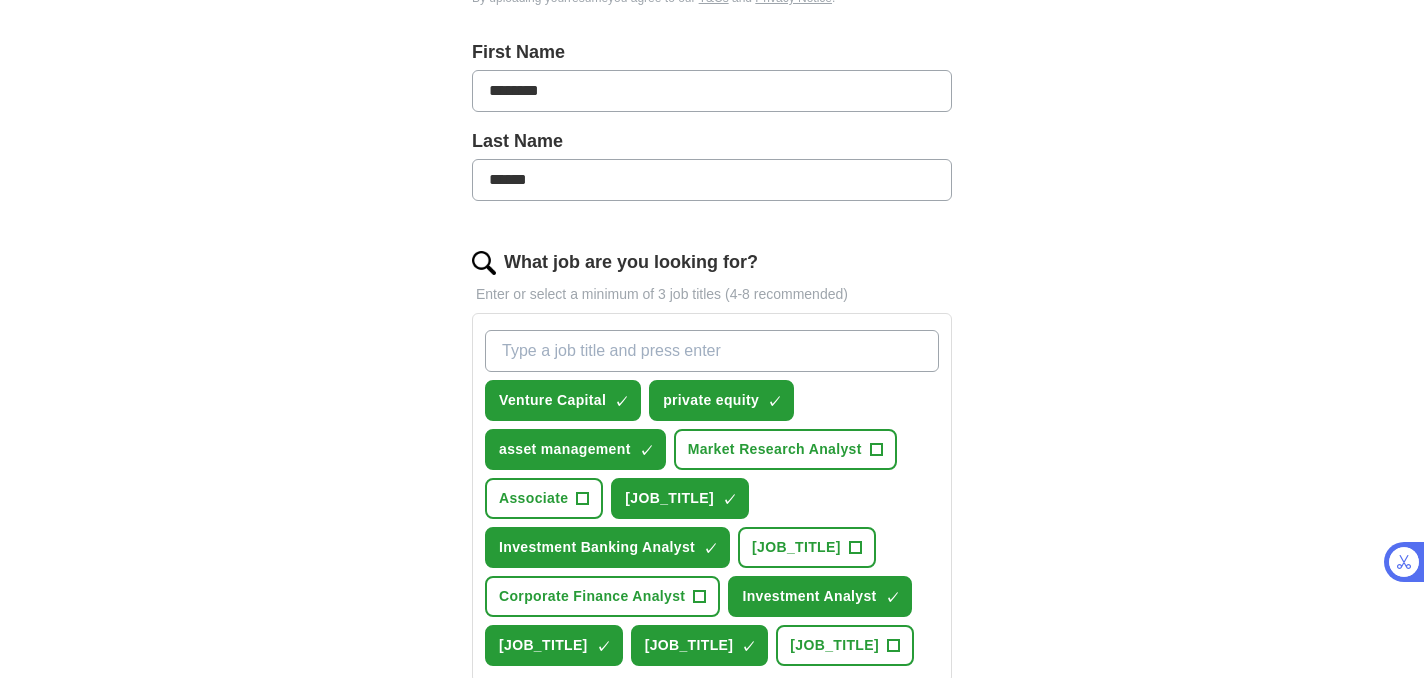 scroll, scrollTop: 836, scrollLeft: 0, axis: vertical 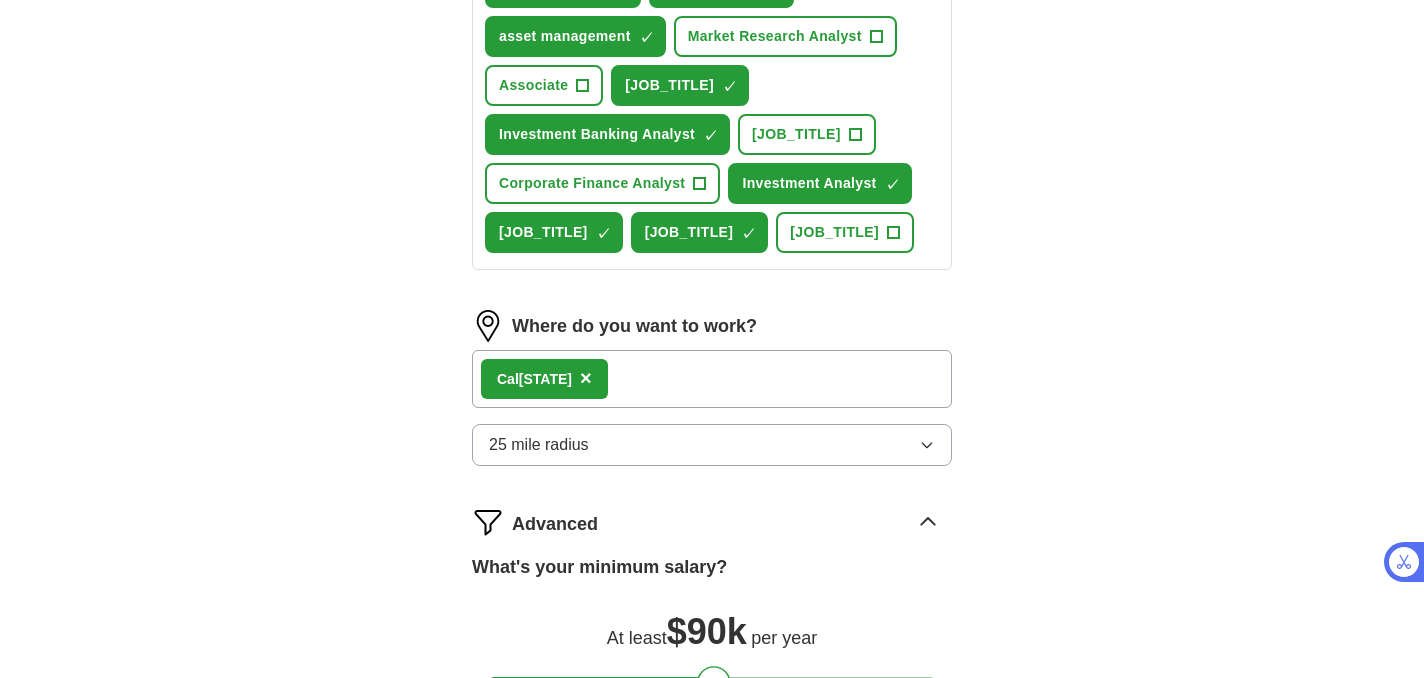 click on "[CITY] ×" at bounding box center [712, 379] 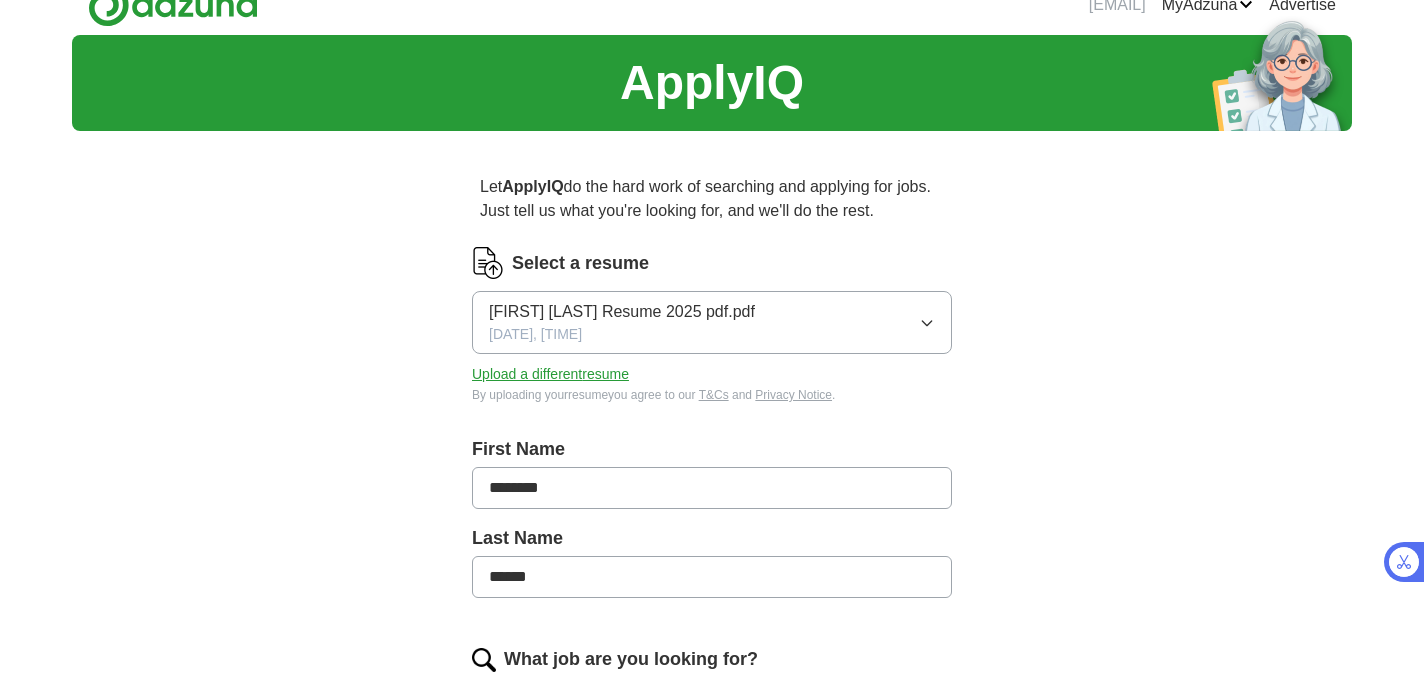 scroll, scrollTop: 0, scrollLeft: 0, axis: both 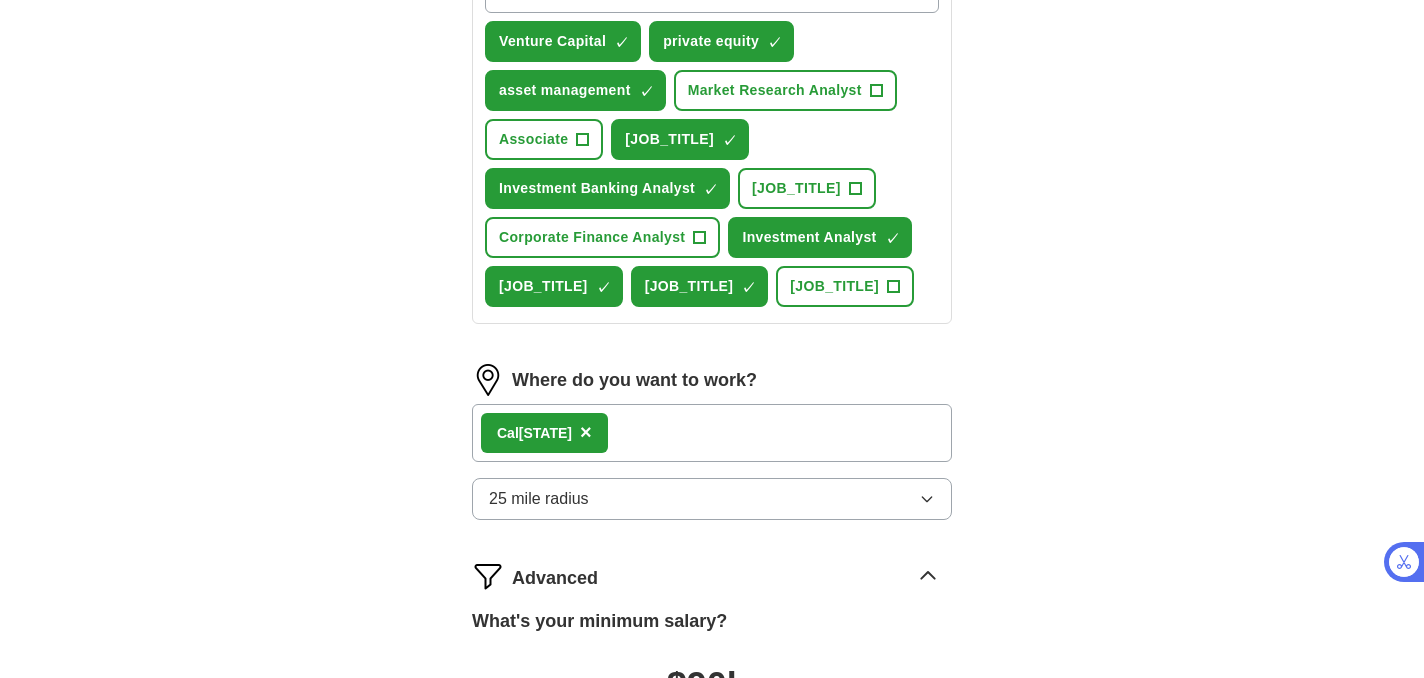 click on "[CITY] ×" at bounding box center (712, 433) 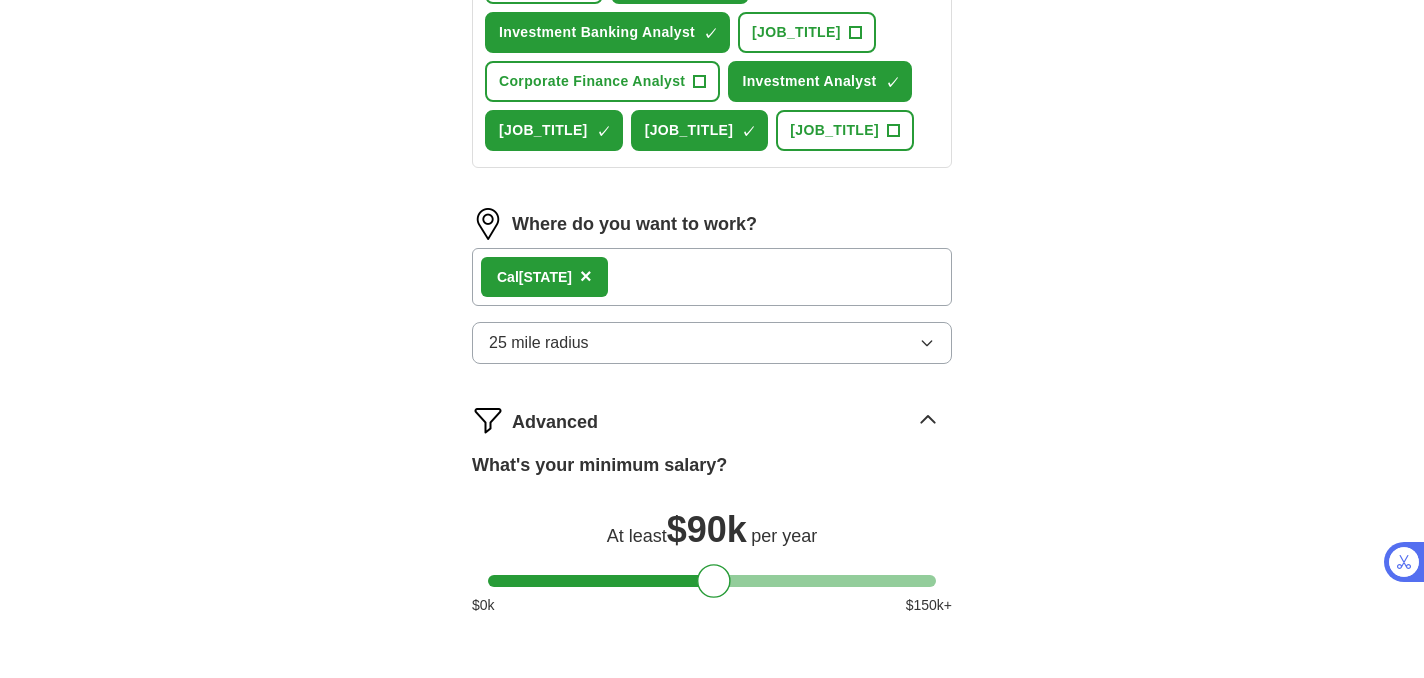 scroll, scrollTop: 1028, scrollLeft: 0, axis: vertical 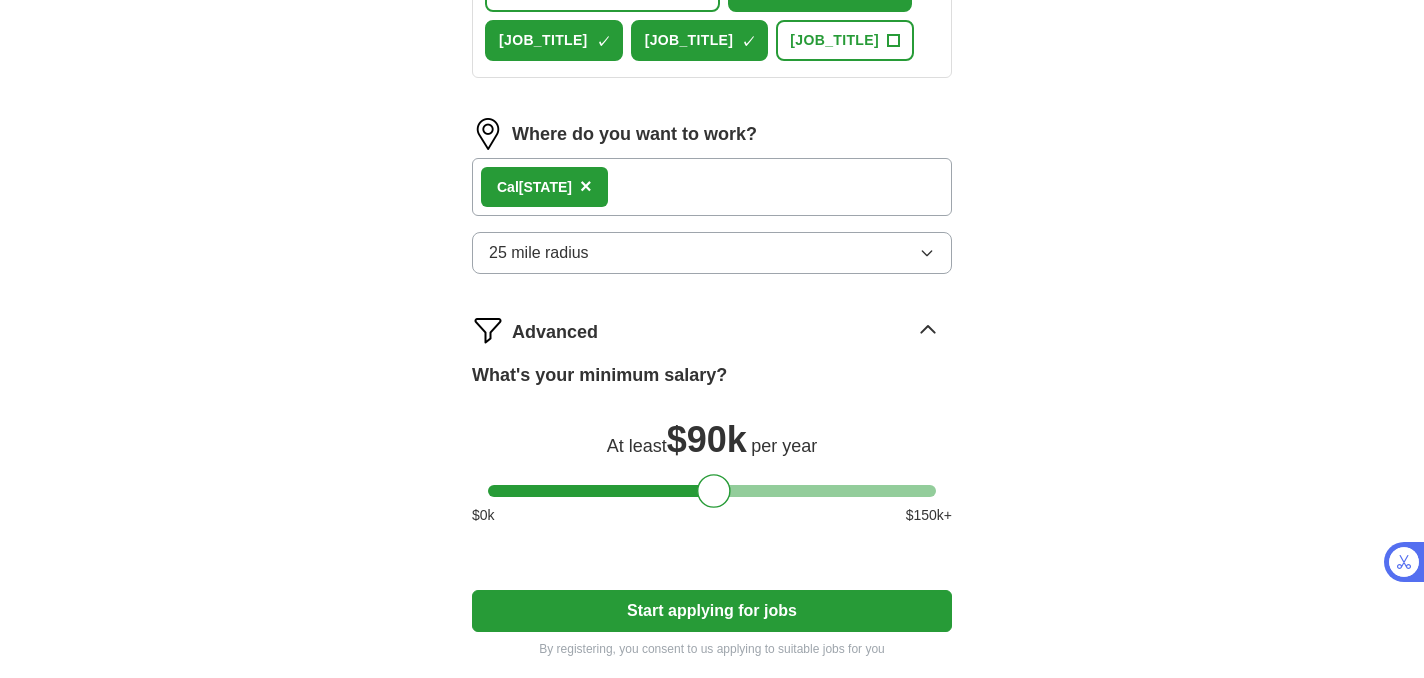 click at bounding box center (488, 134) 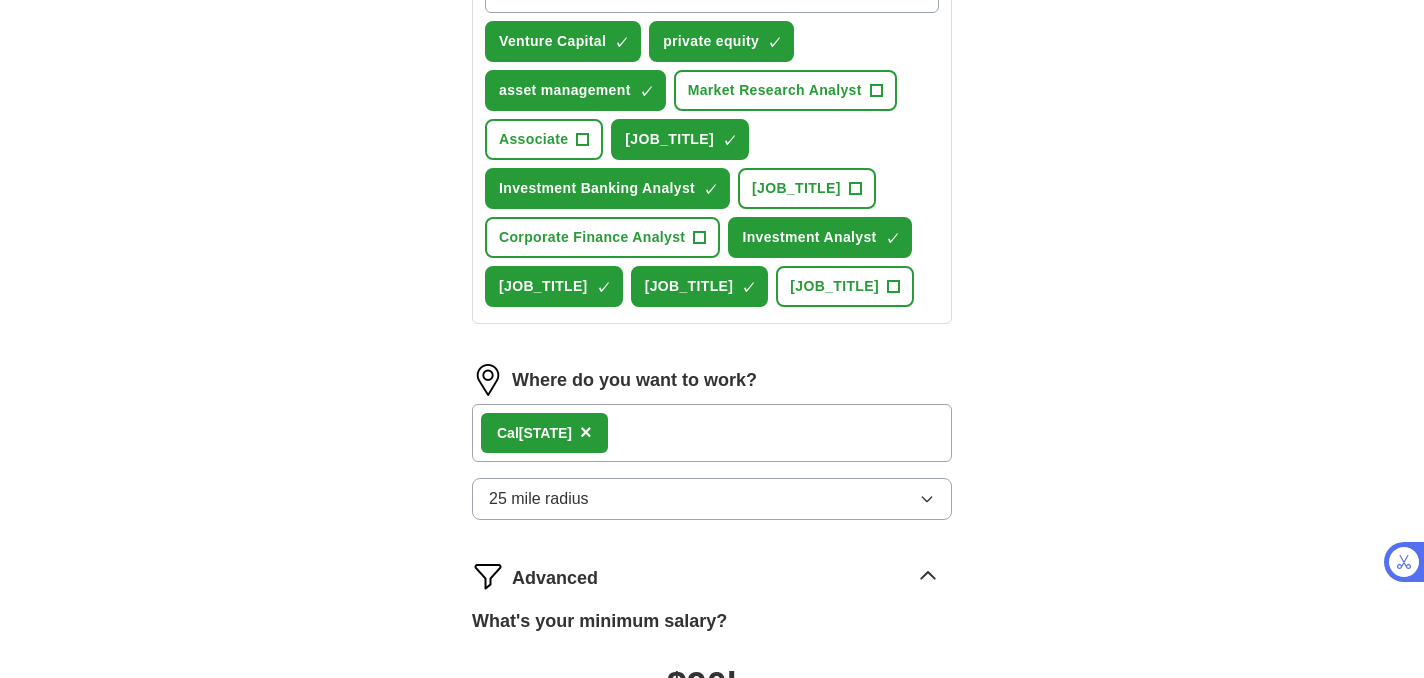 scroll, scrollTop: 815, scrollLeft: 0, axis: vertical 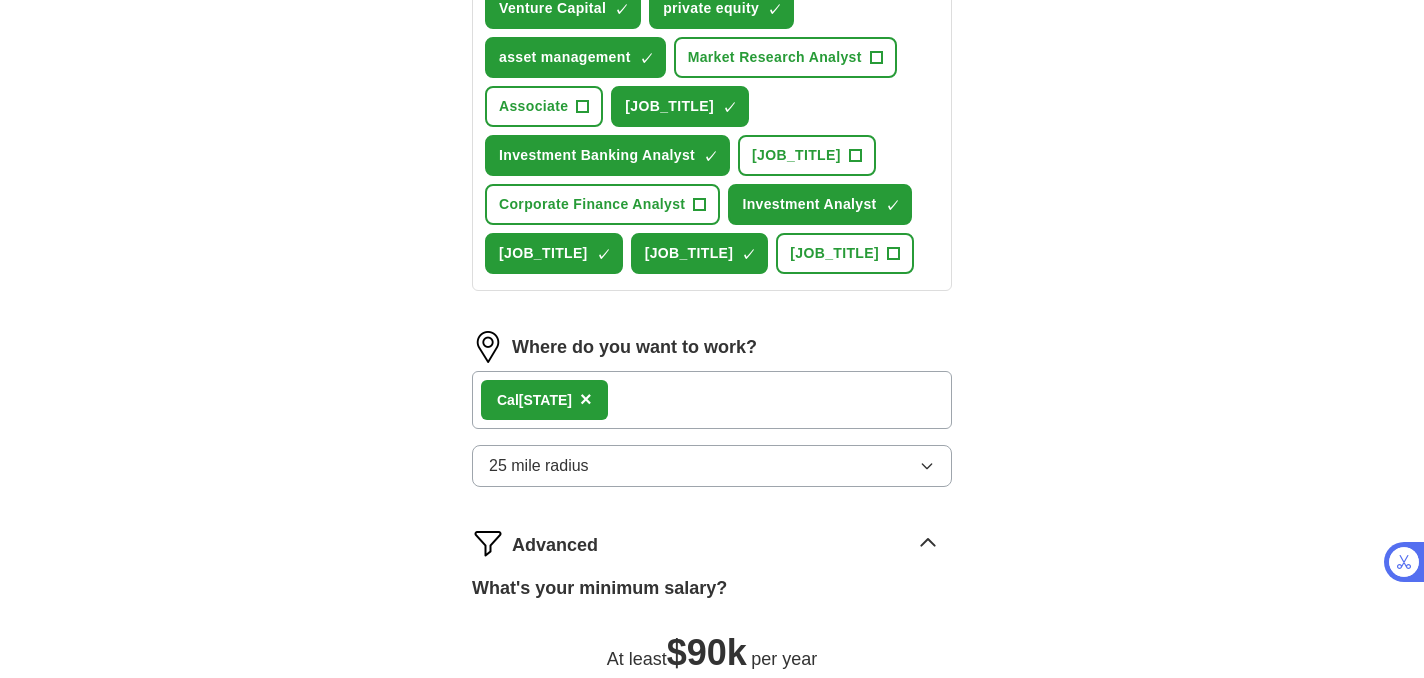 click on "×" at bounding box center (586, 399) 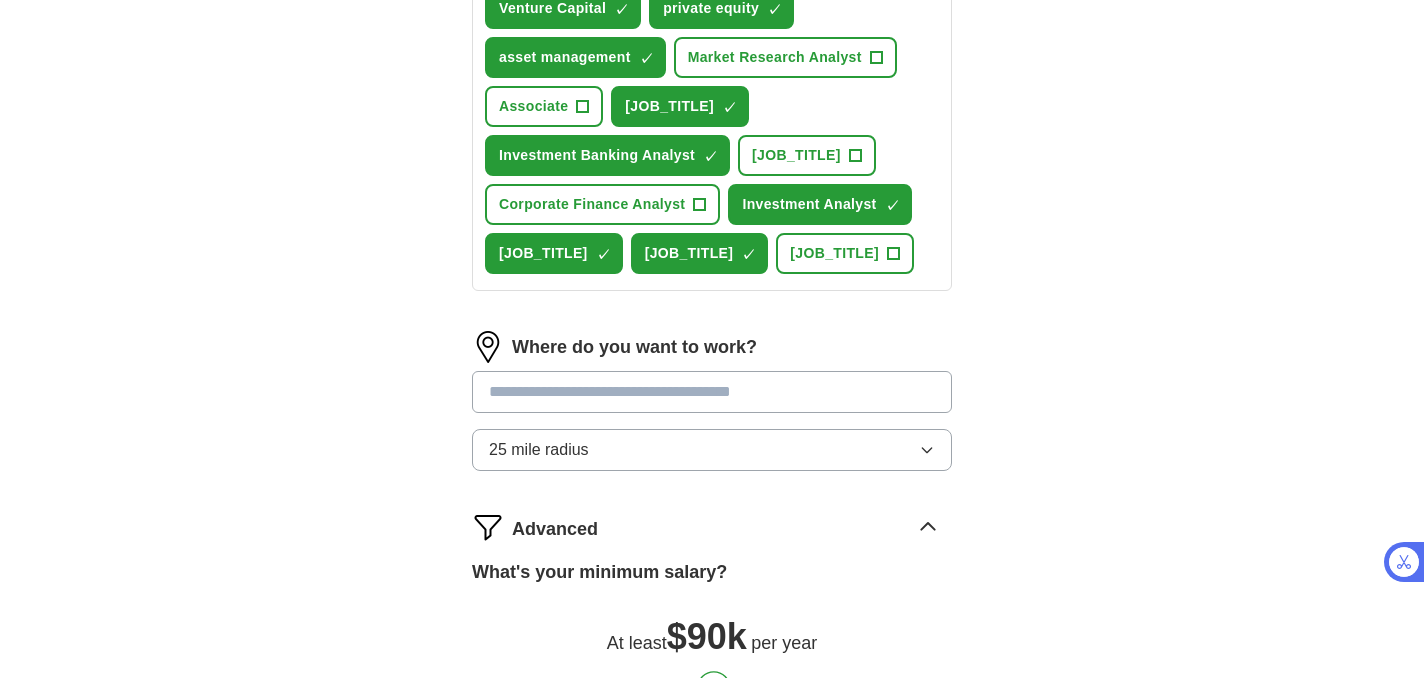 scroll, scrollTop: 972, scrollLeft: 0, axis: vertical 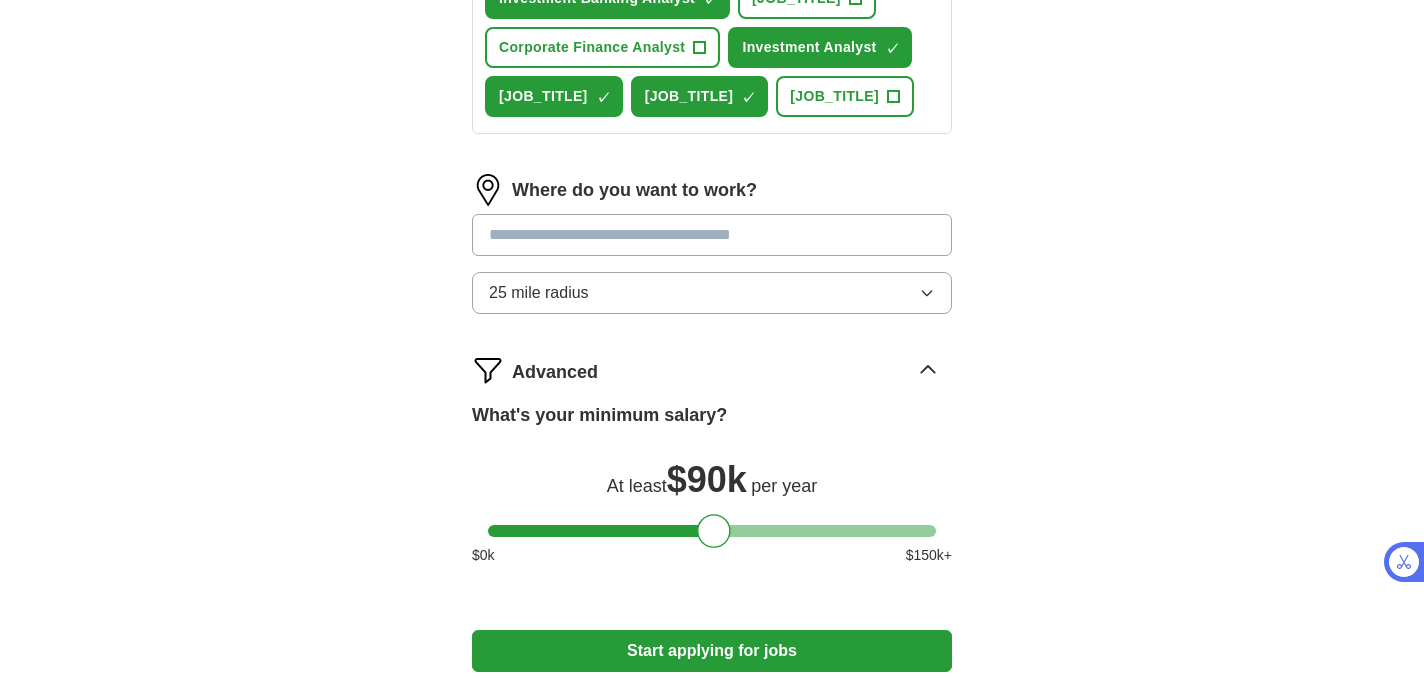 click on "25 mile radius" at bounding box center [539, 293] 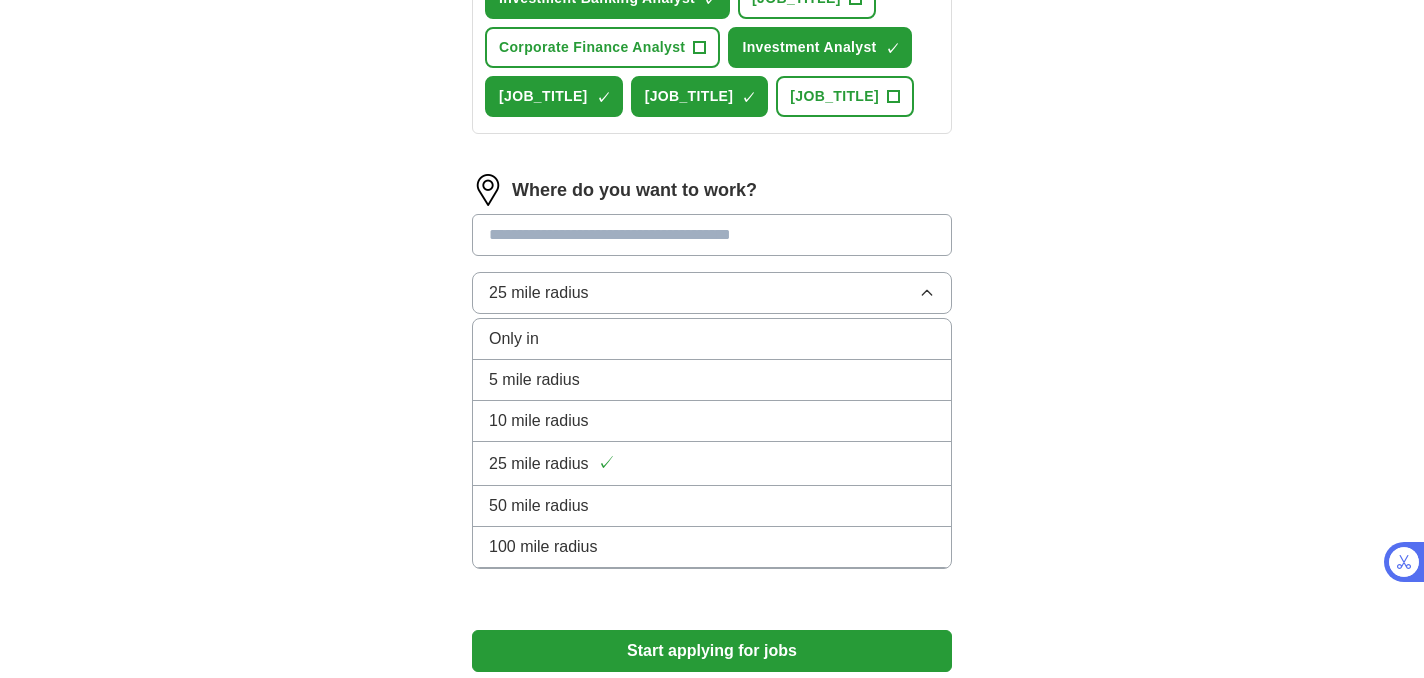 click on "Let  ApplyIQ  do the hard work of searching and applying for jobs. Just tell us what you're looking for, and we'll do the rest. Select a resume [FIRST] [LAST] Resume [DATE] pdf.pdf [DATE], [TIME] Upload a different  resume By uploading your  resume  you agree to our   T&Cs   and   Privacy Notice . First Name ******** Last Name ****** What job are you looking for? Enter or select a minimum of 3 job titles (4-8 recommended) Venture Capital ✓ × private equity ✓ × asset management ✓ × Market Research Analyst + Associate + Asset Management Analyst ✓ × Investment Banking Analyst ✓ × Business Development Analyst + Corporate Finance Analyst + Investment Analyst ✓ × Financial Modeling Analyst ✓ × Portfolio Analyst ✓ × Financial Analyst + Where do you want to work? 25 mile radius Only in 5 mile radius 10 mile radius 25 mile radius ✓ 50 mile radius 100 mile radius Advanced What's your minimum salary? At least  $ 90k   per year $ 0 k $ 150 k+ Start applying for jobs" at bounding box center [712, -37] 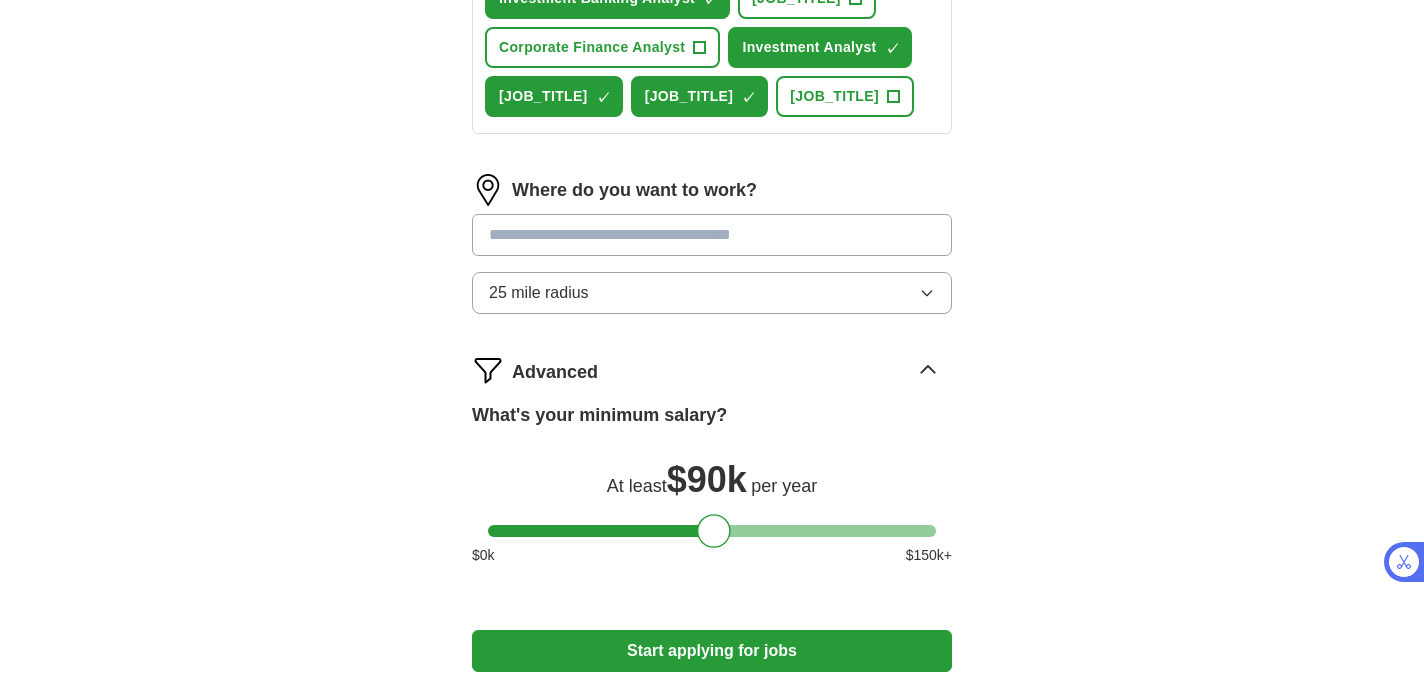 click at bounding box center [712, 235] 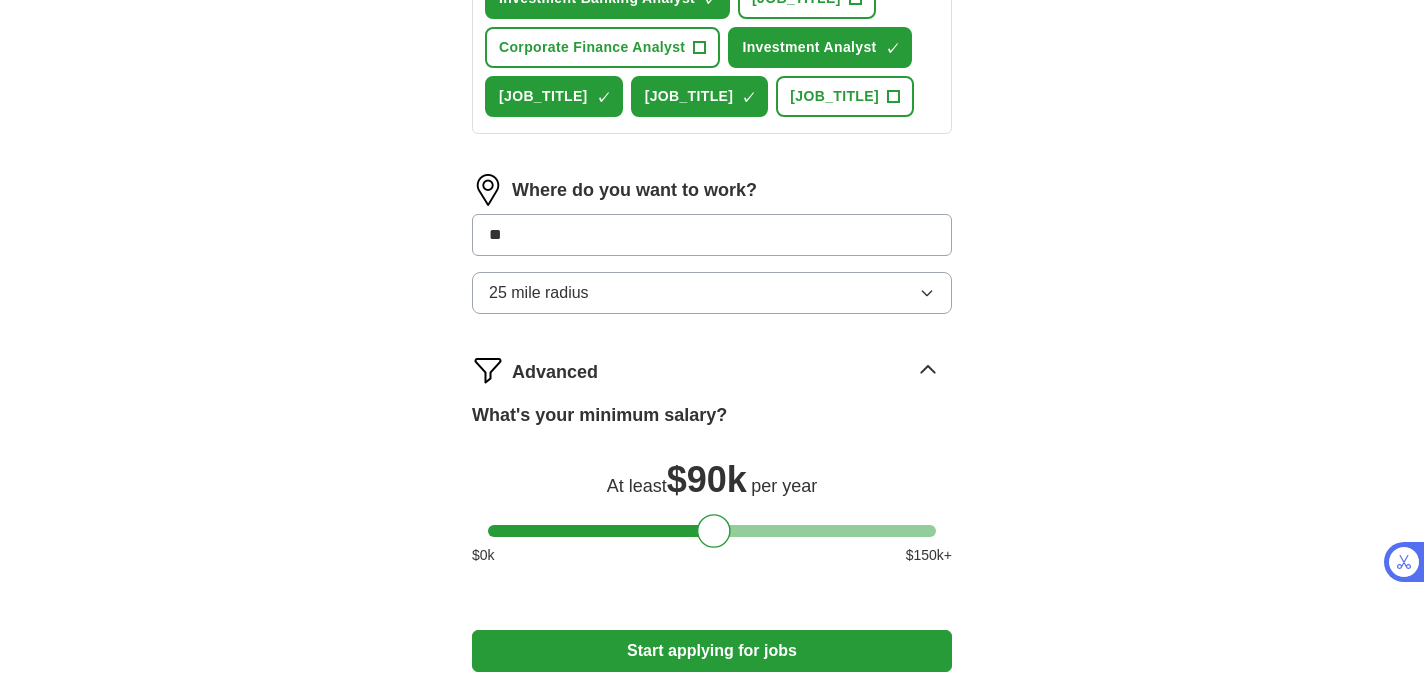 type on "***" 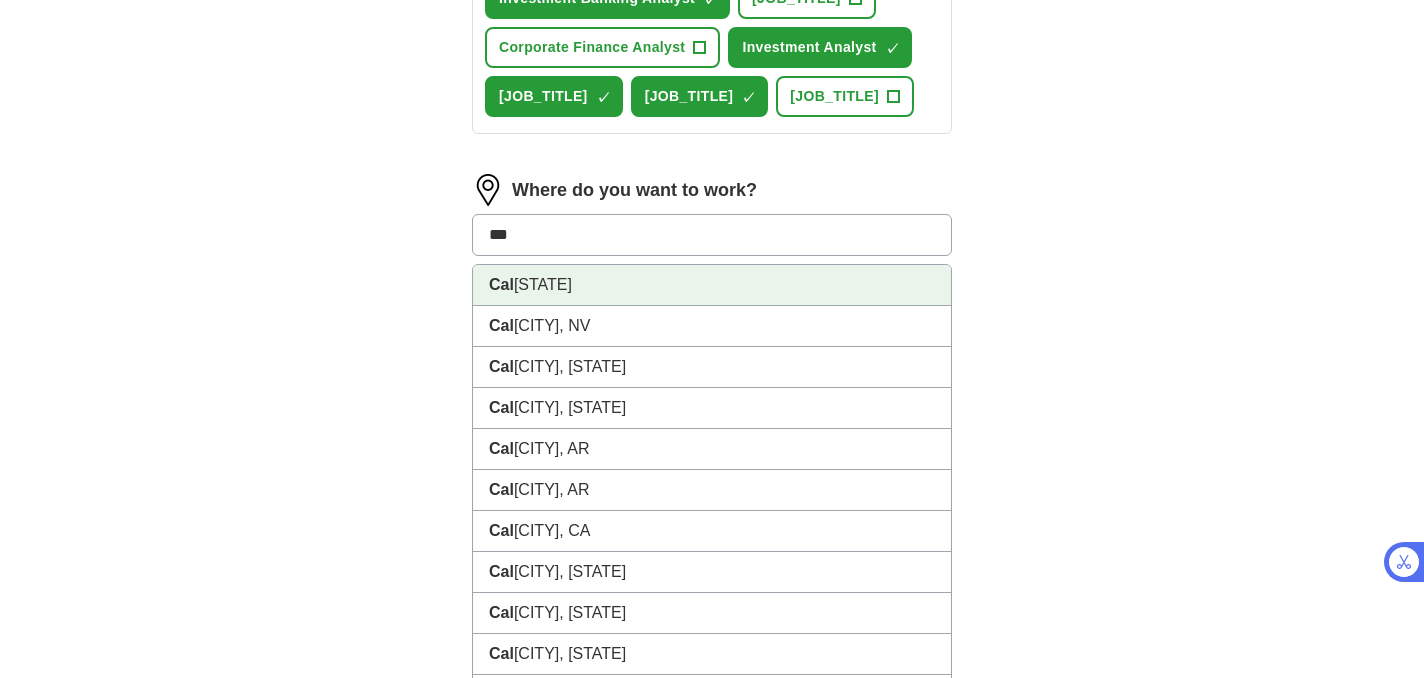 click on "[STATE]" at bounding box center (712, 285) 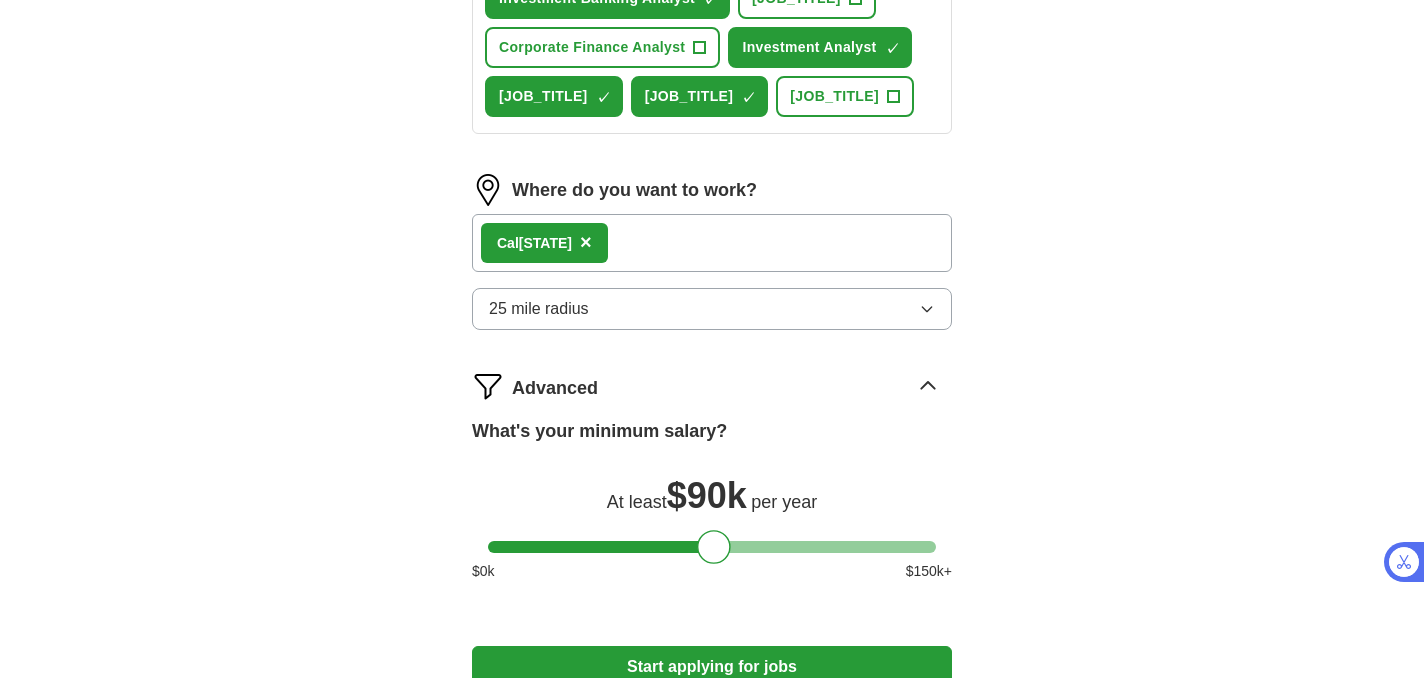 click on "[CITY] ×" at bounding box center (712, 243) 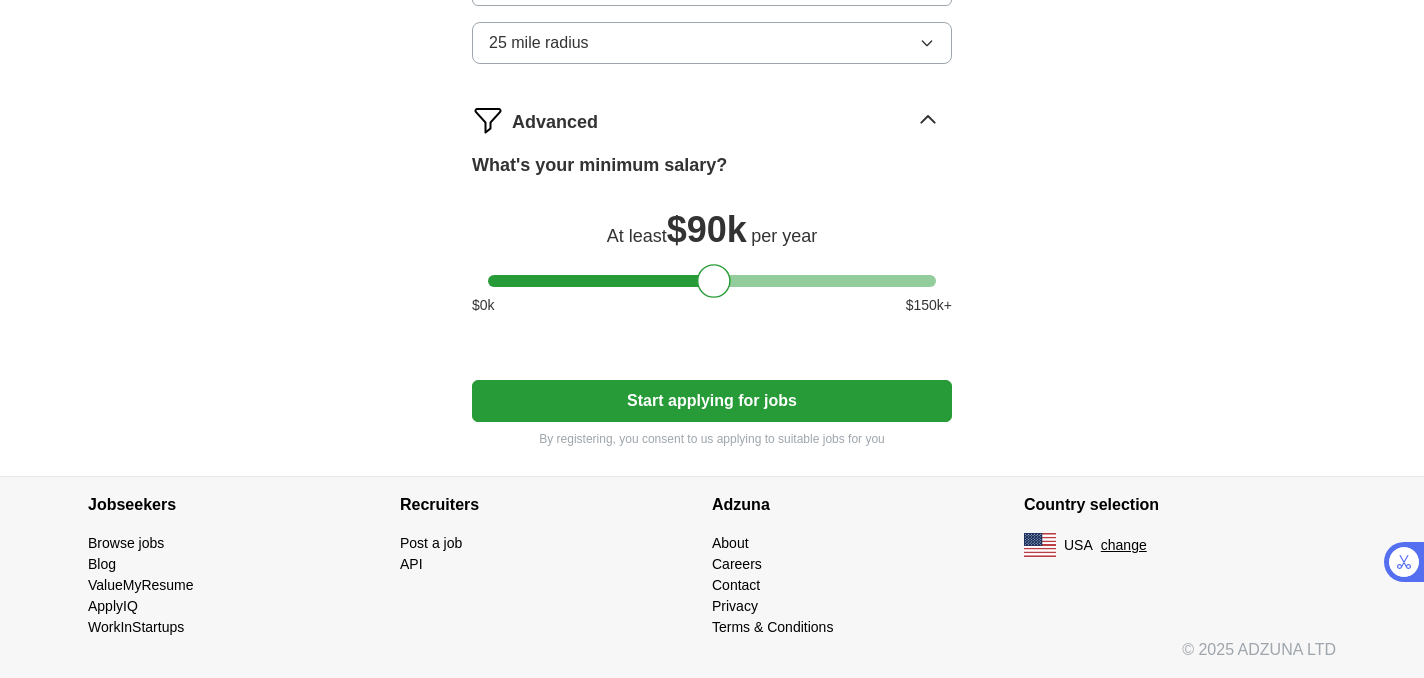 scroll, scrollTop: 1303, scrollLeft: 0, axis: vertical 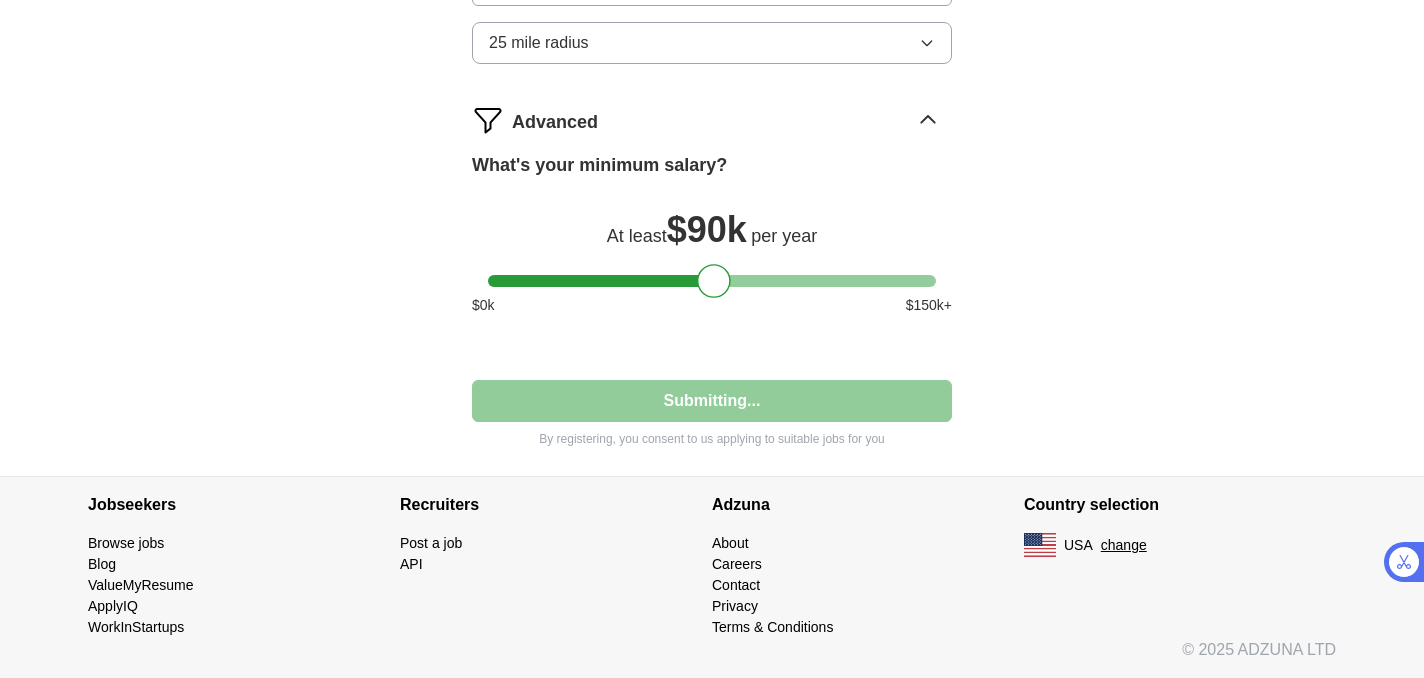 select on "**" 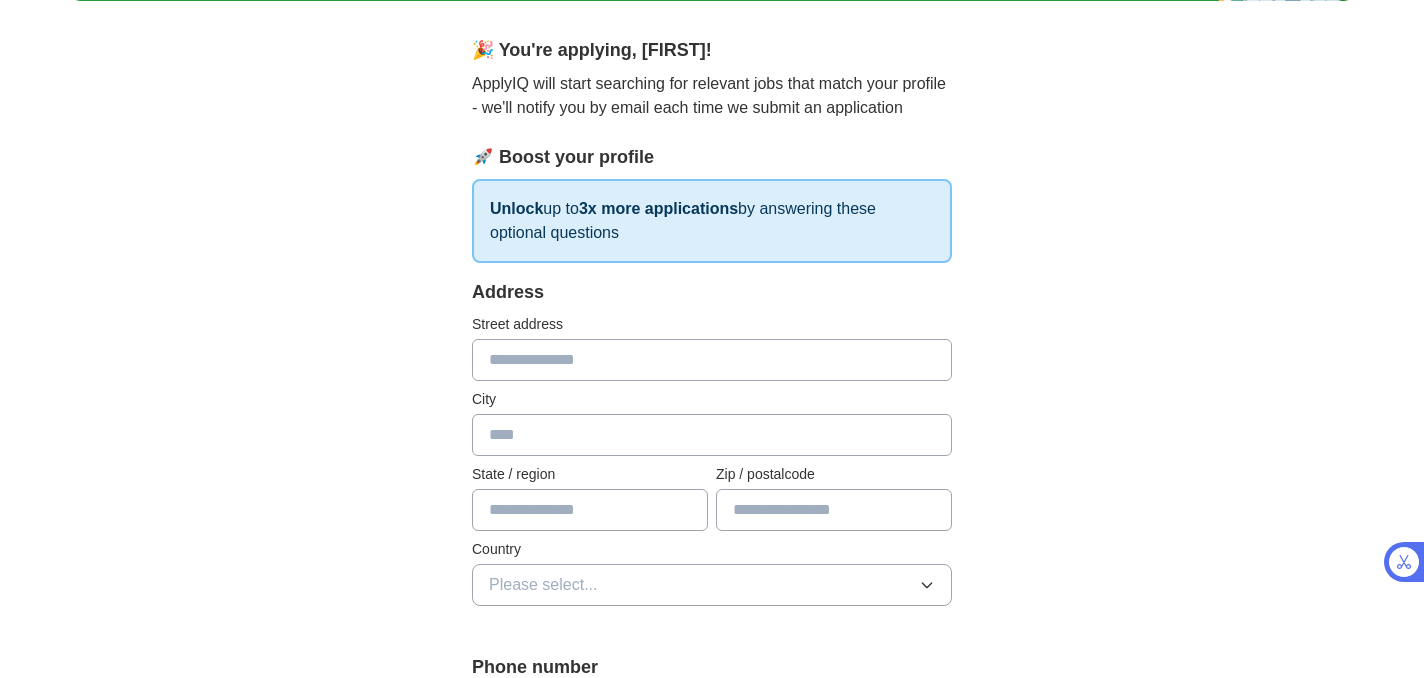 scroll, scrollTop: 146, scrollLeft: 0, axis: vertical 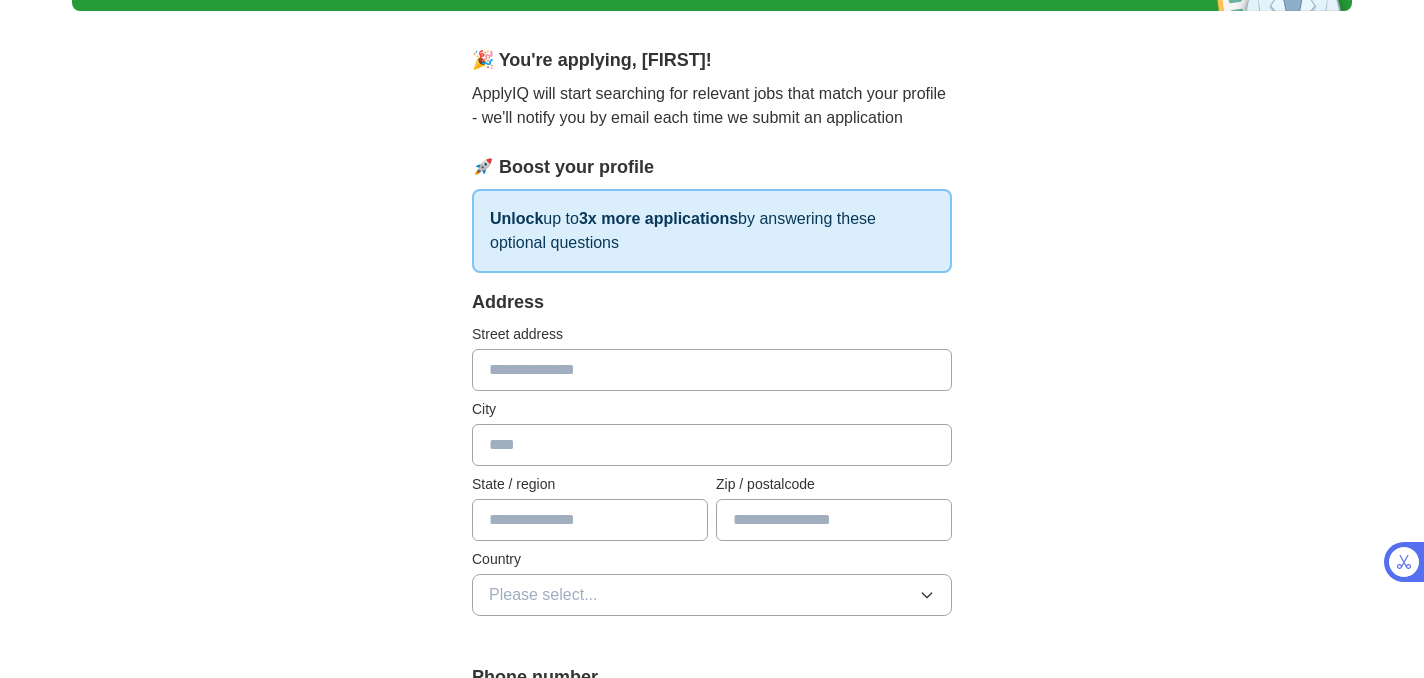 click at bounding box center (712, 370) 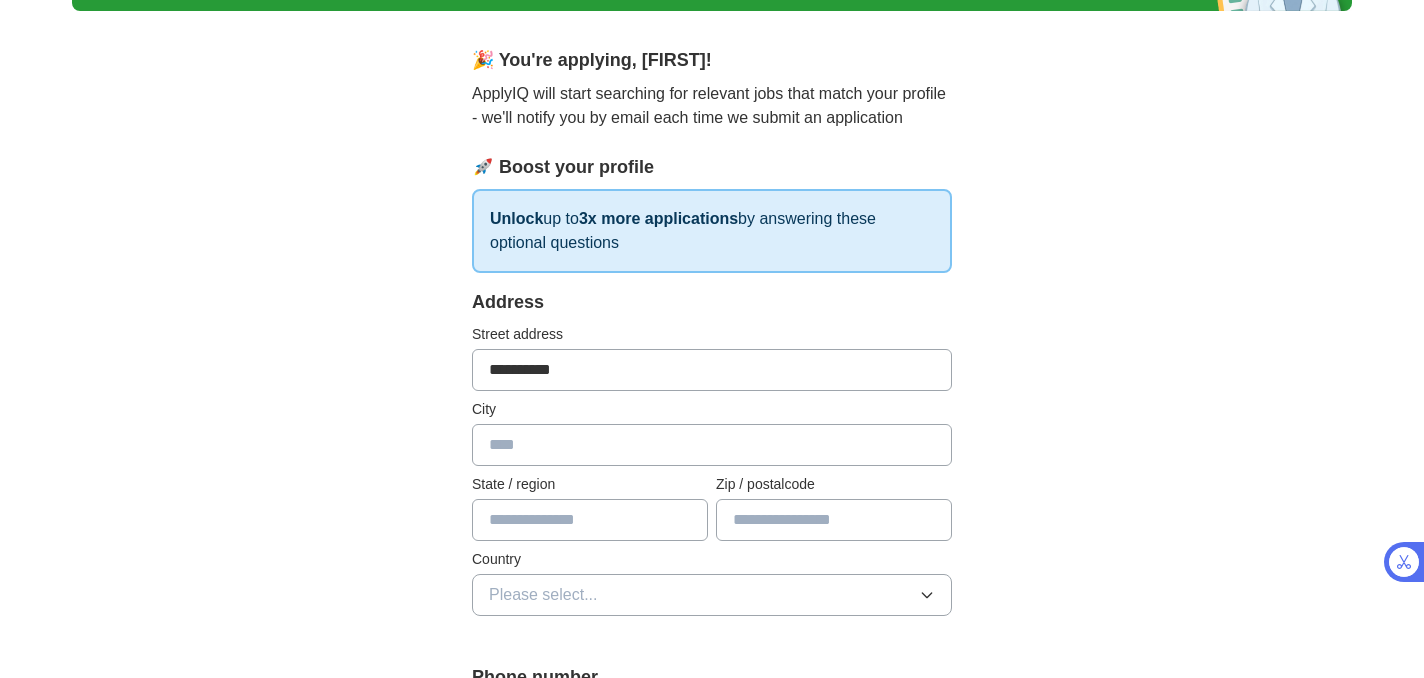 type on "**********" 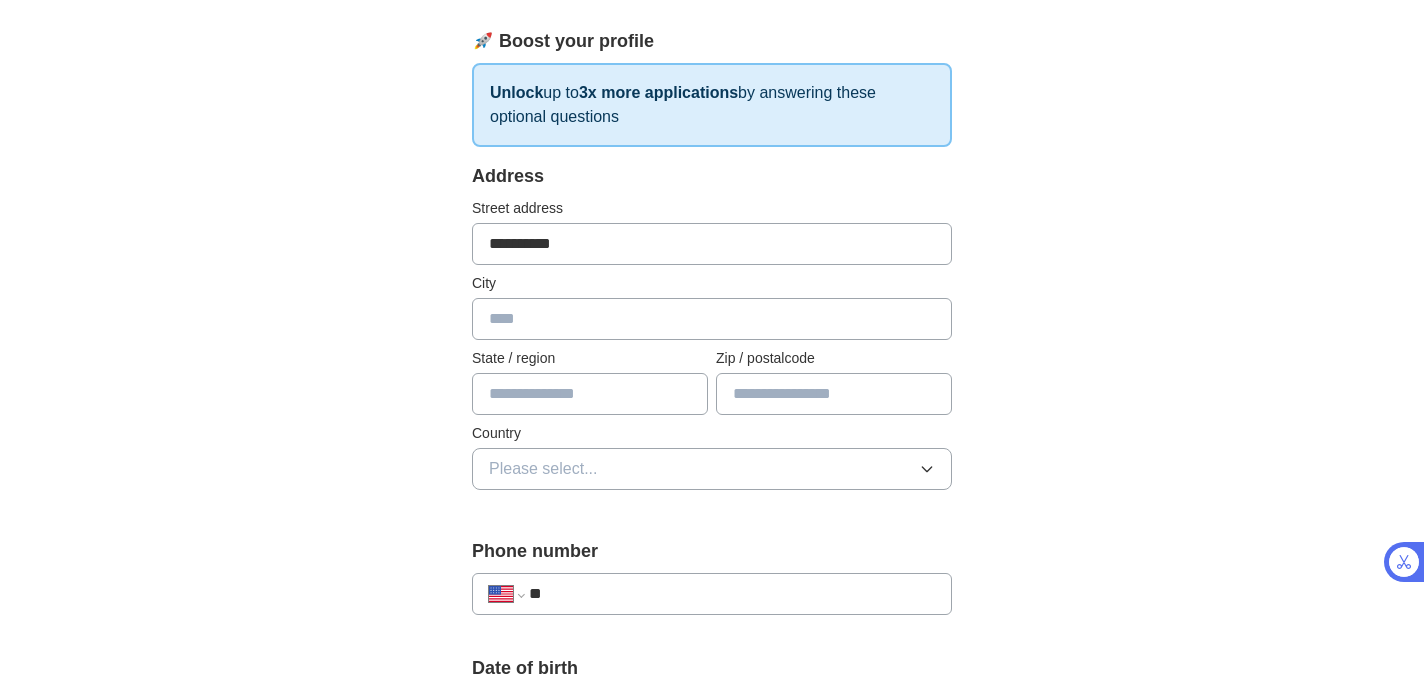 click at bounding box center (712, 319) 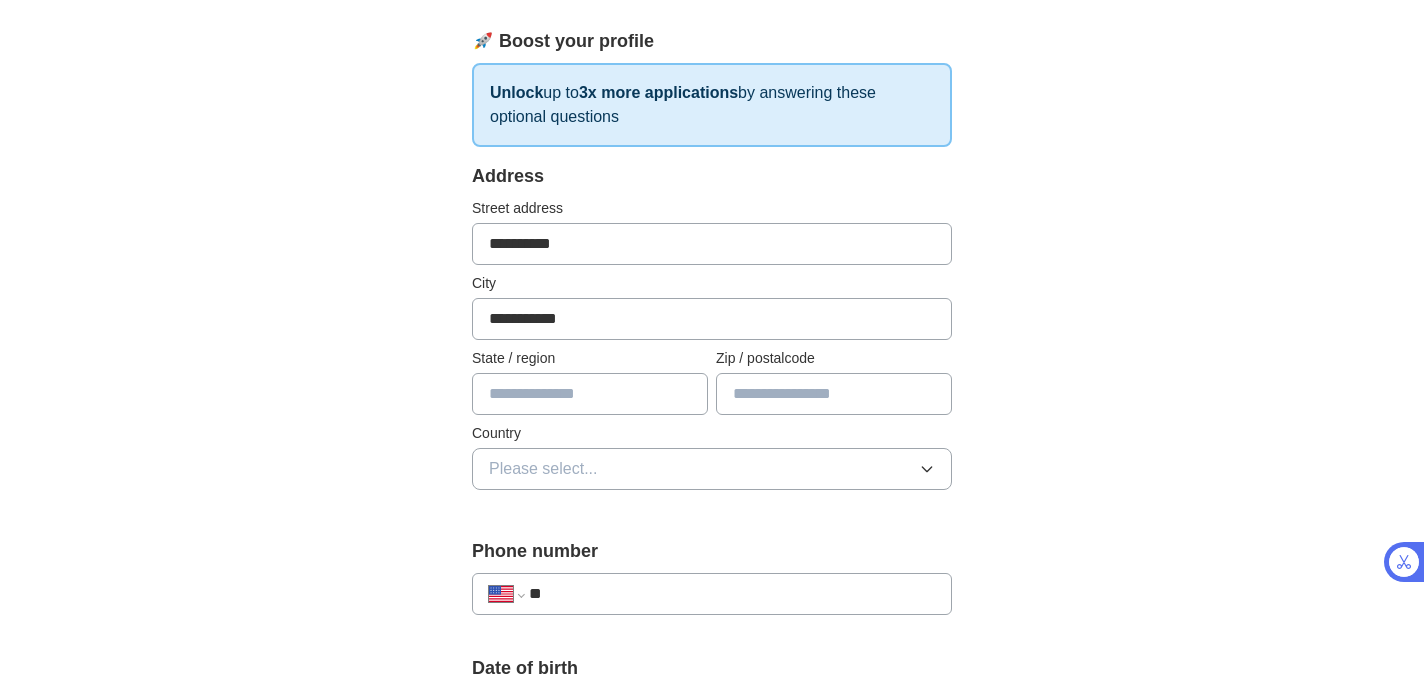 type on "**********" 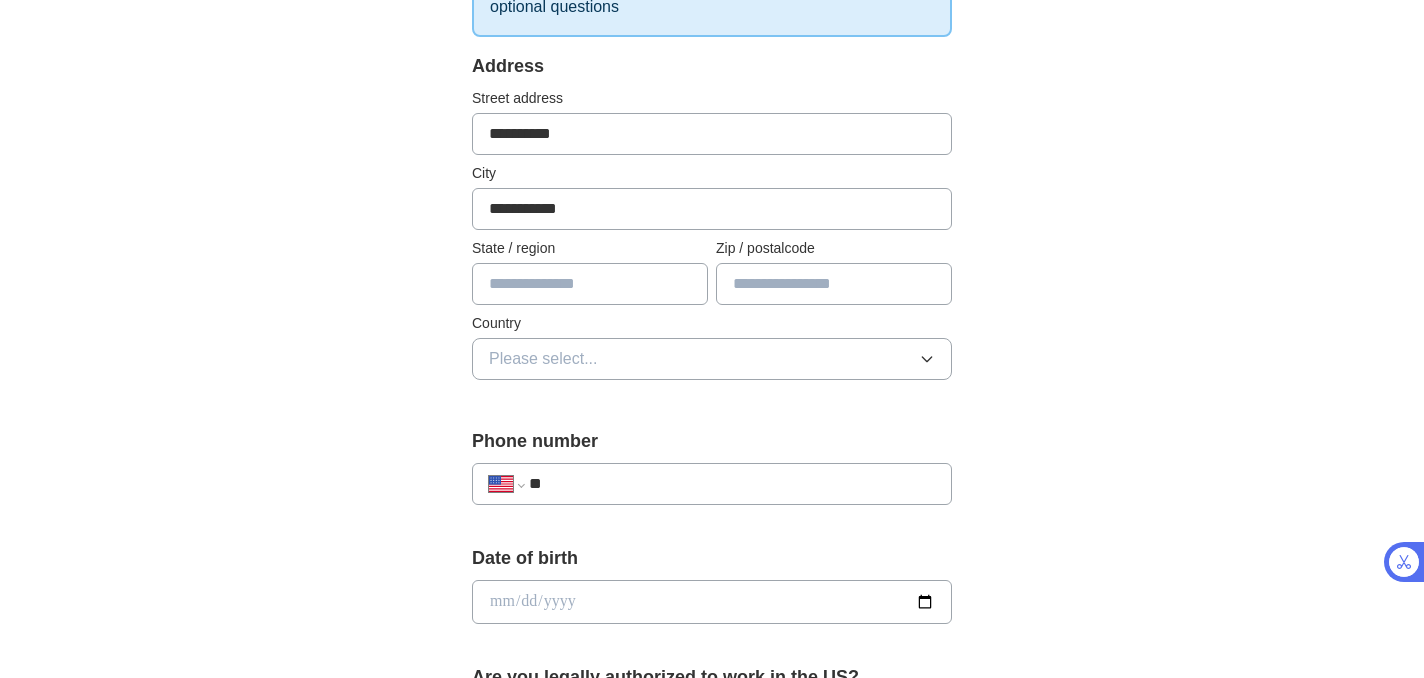 click at bounding box center [590, 284] 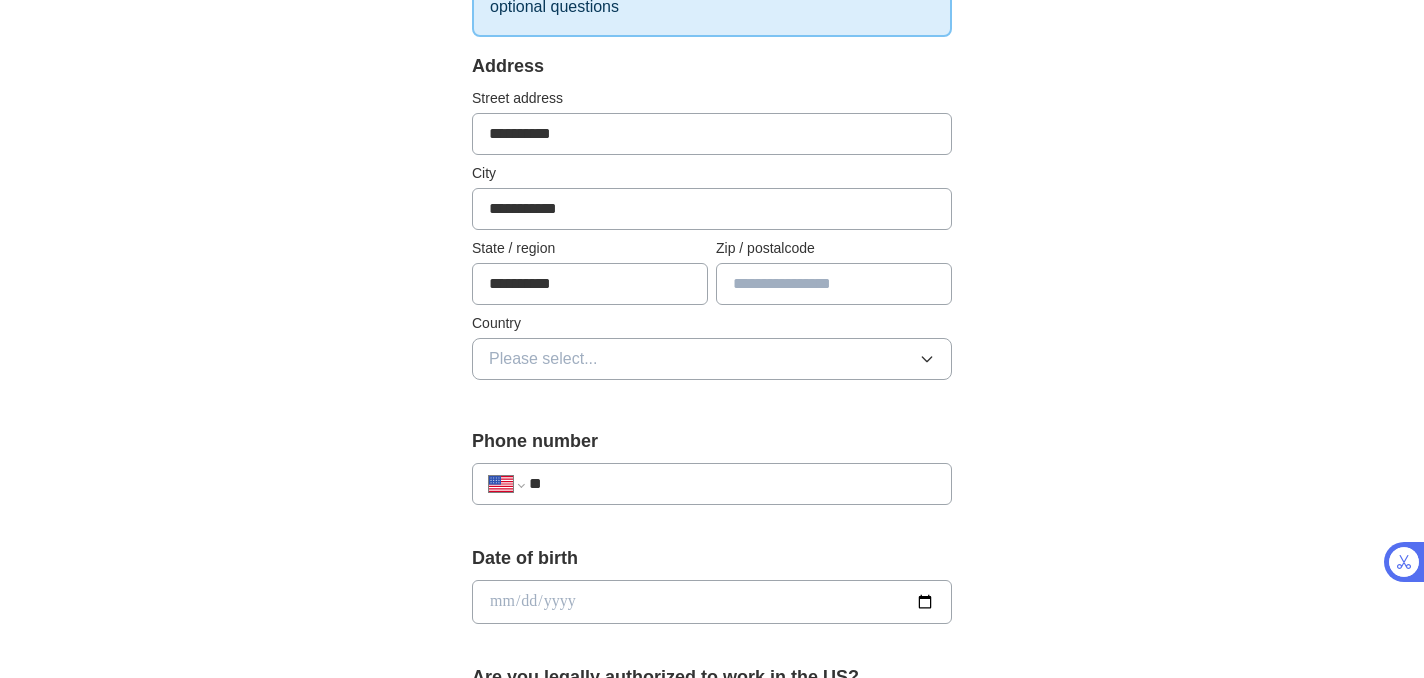 type on "**********" 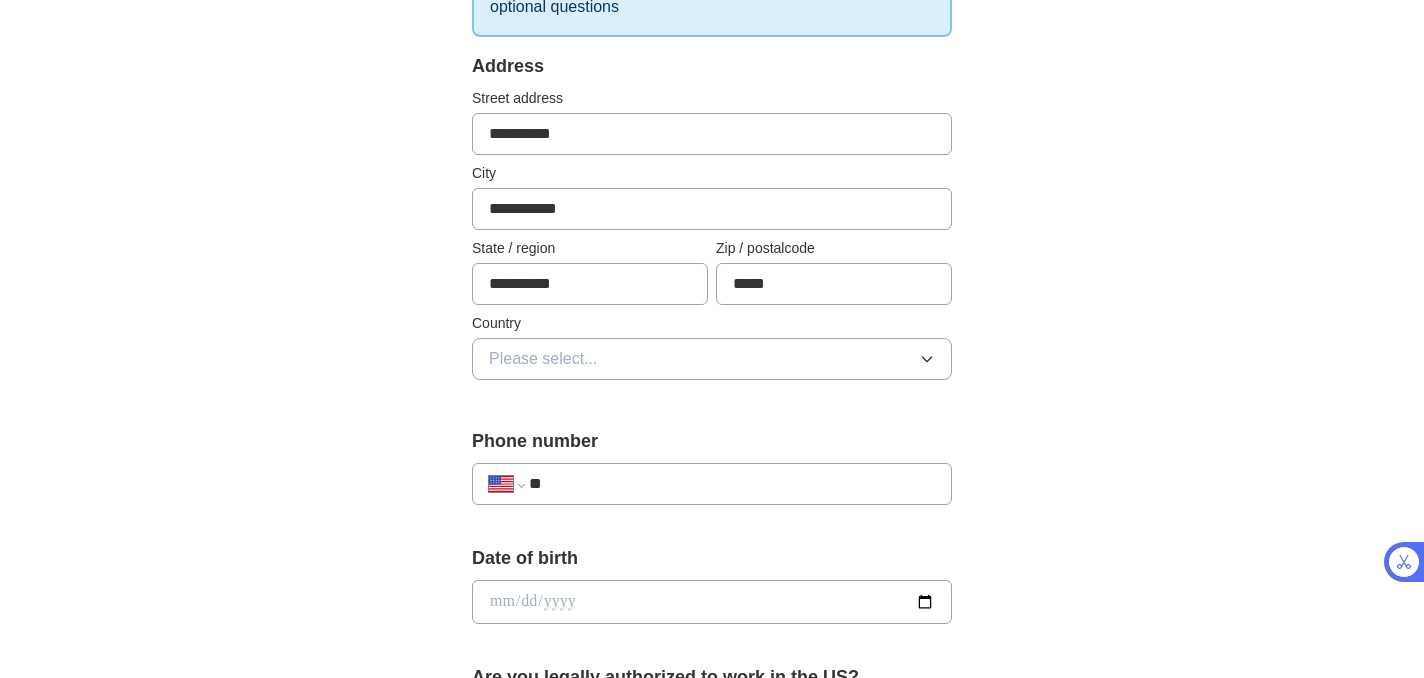 click on "*****" at bounding box center [834, 284] 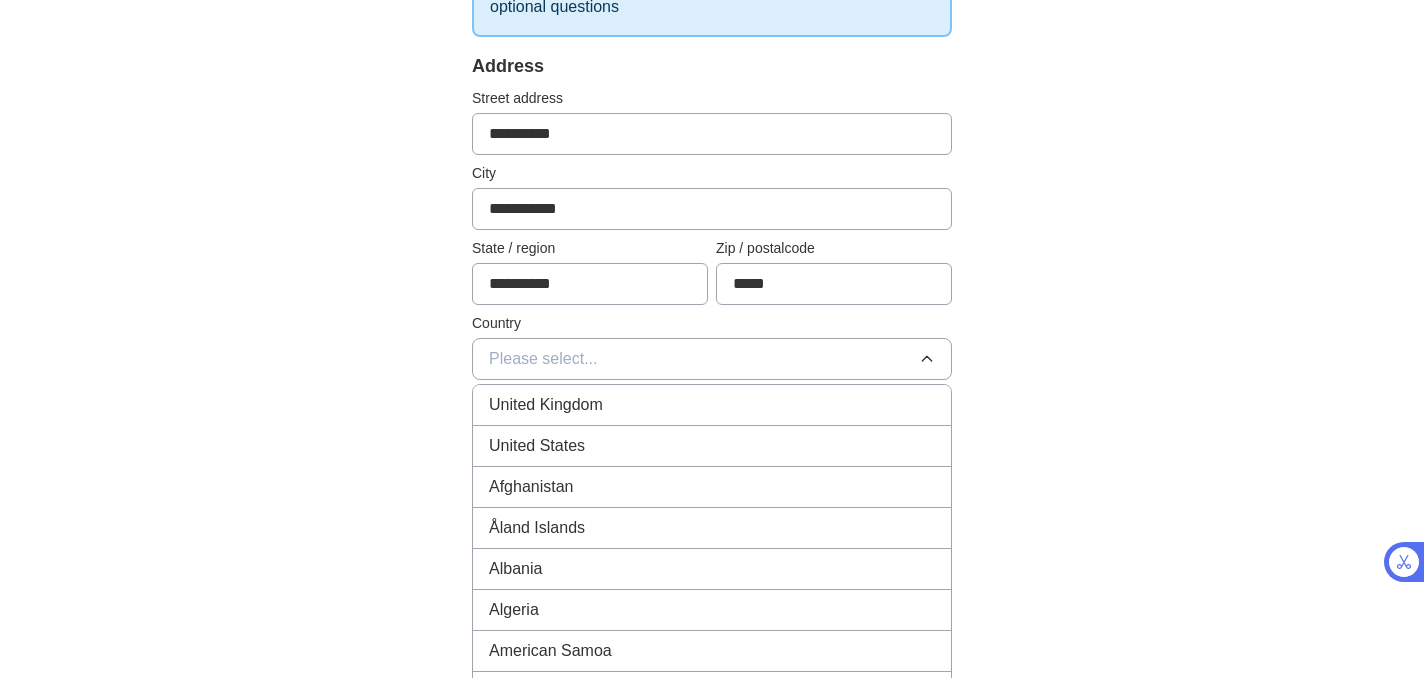click on "United States" at bounding box center [712, 446] 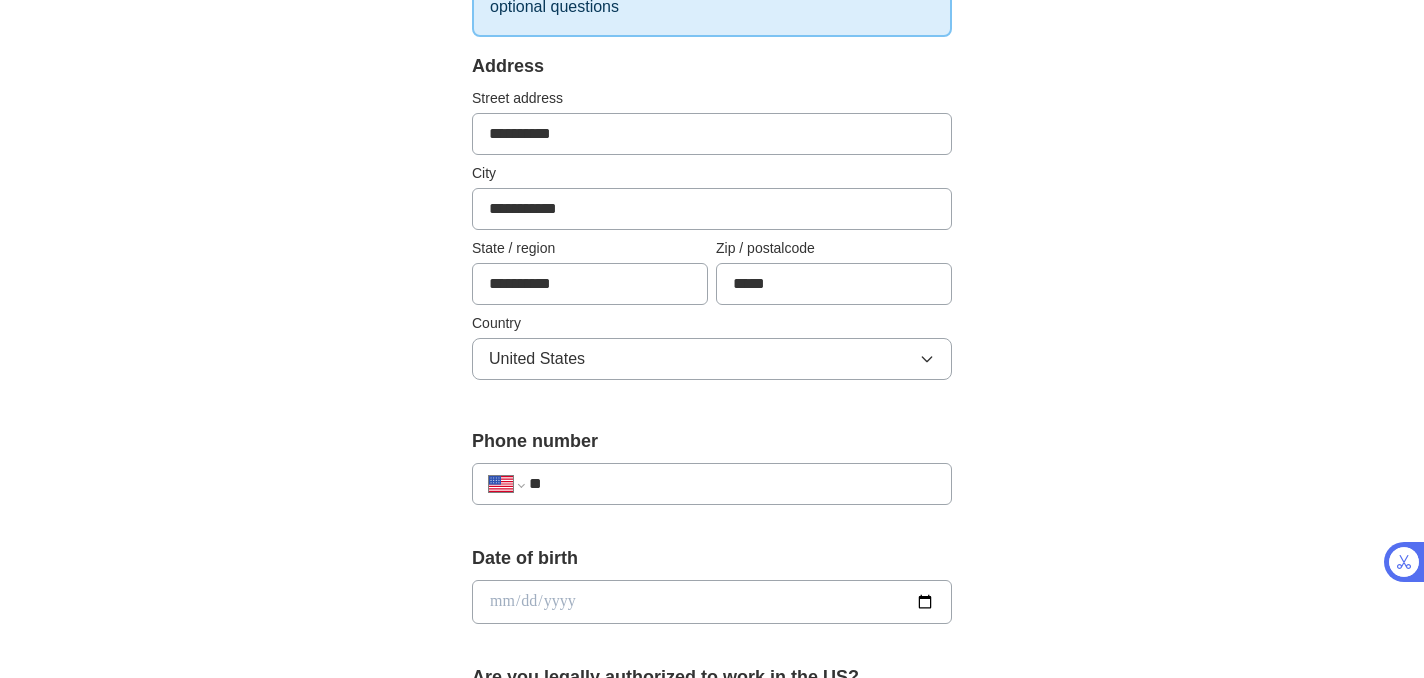 scroll, scrollTop: 617, scrollLeft: 0, axis: vertical 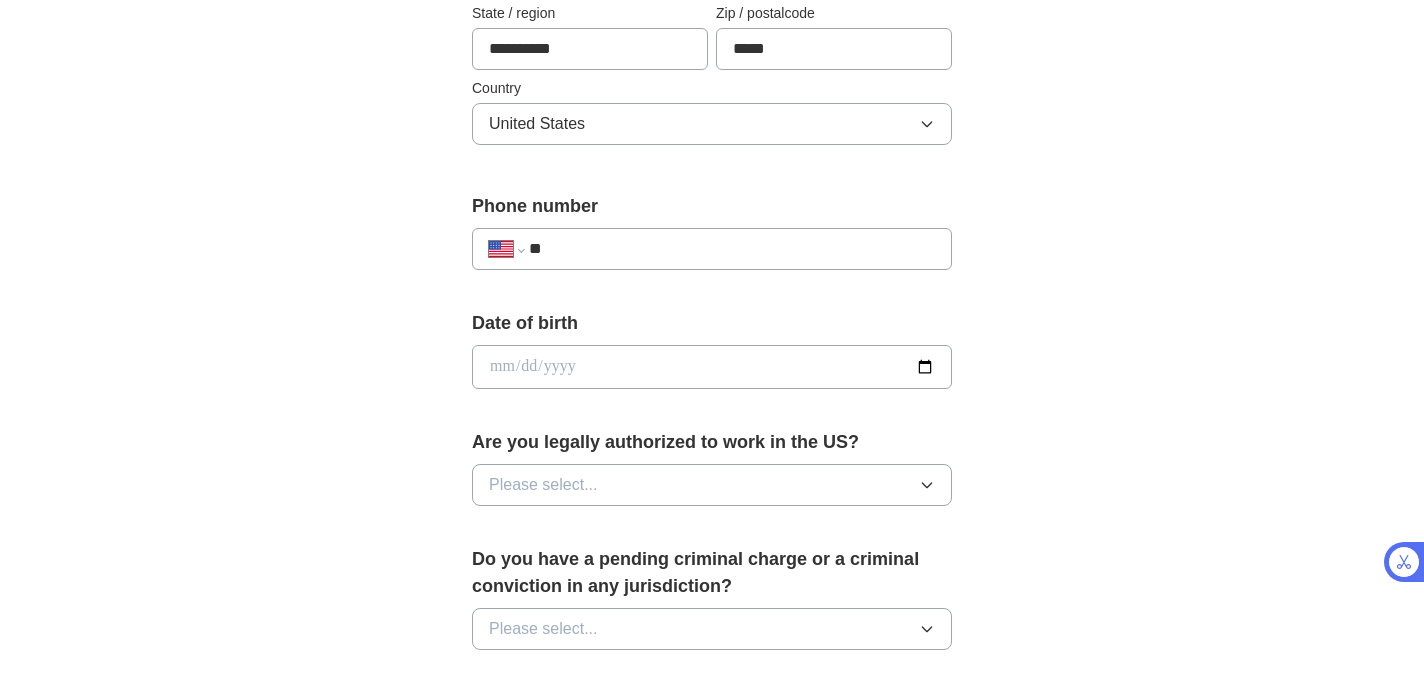 click on "**" at bounding box center [732, 249] 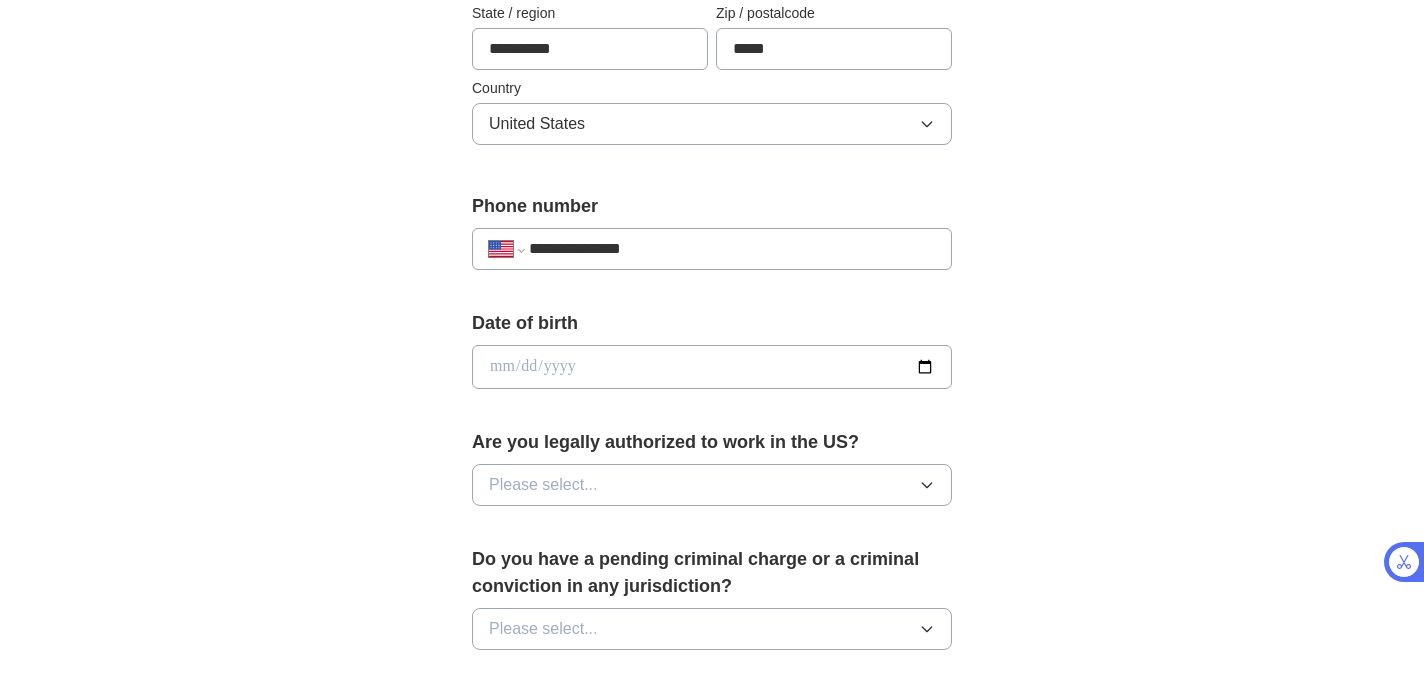 type on "**********" 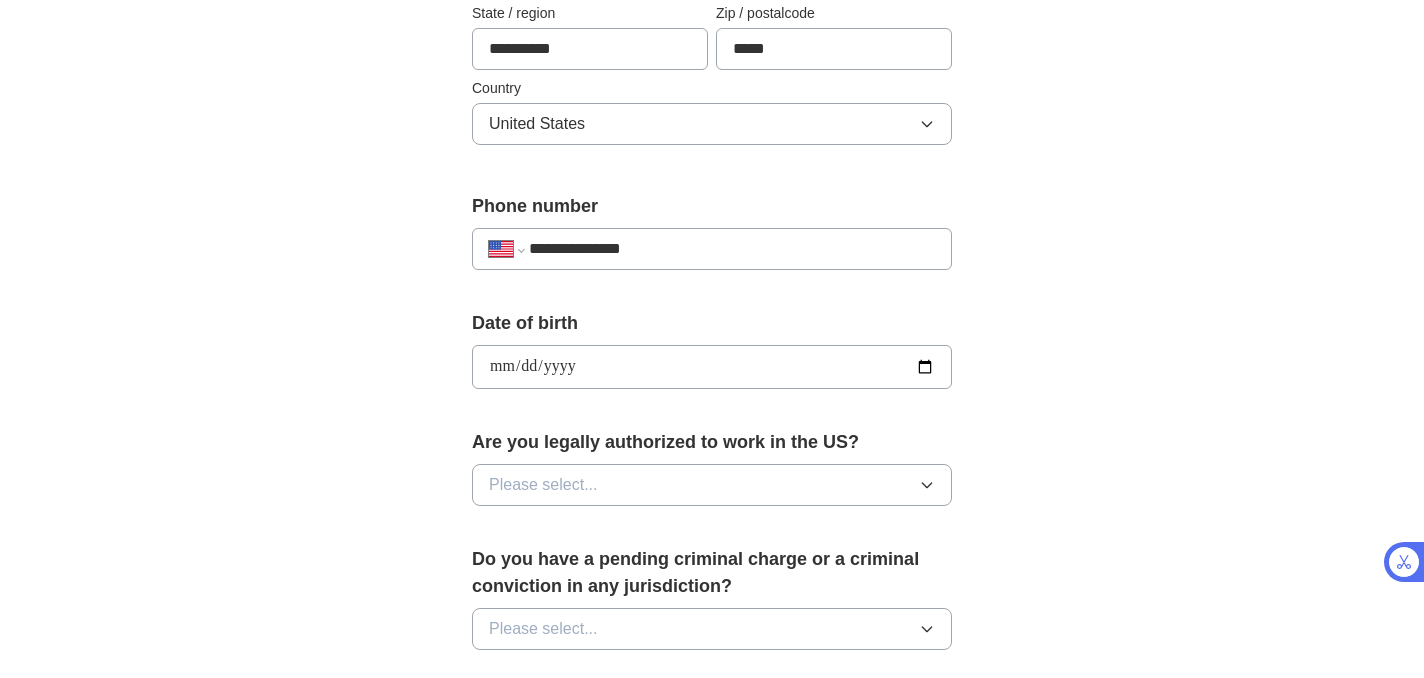 type on "**********" 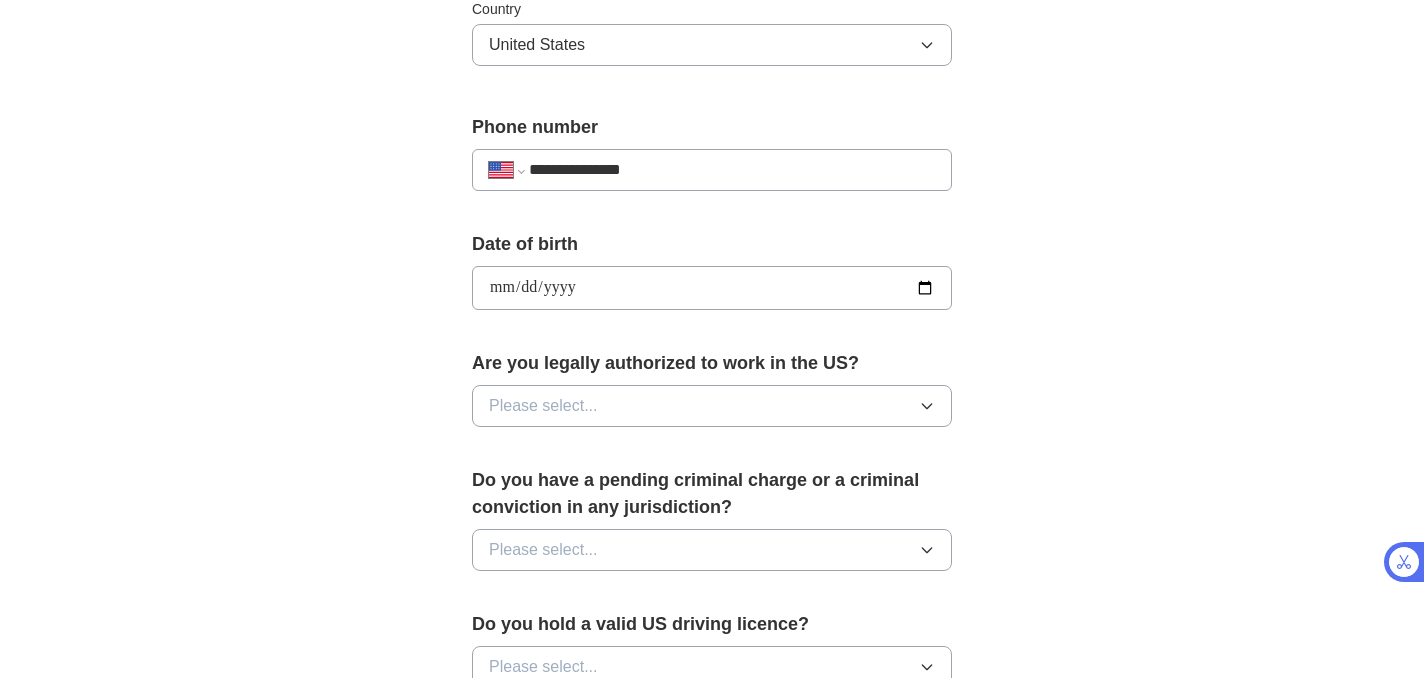 scroll, scrollTop: 697, scrollLeft: 0, axis: vertical 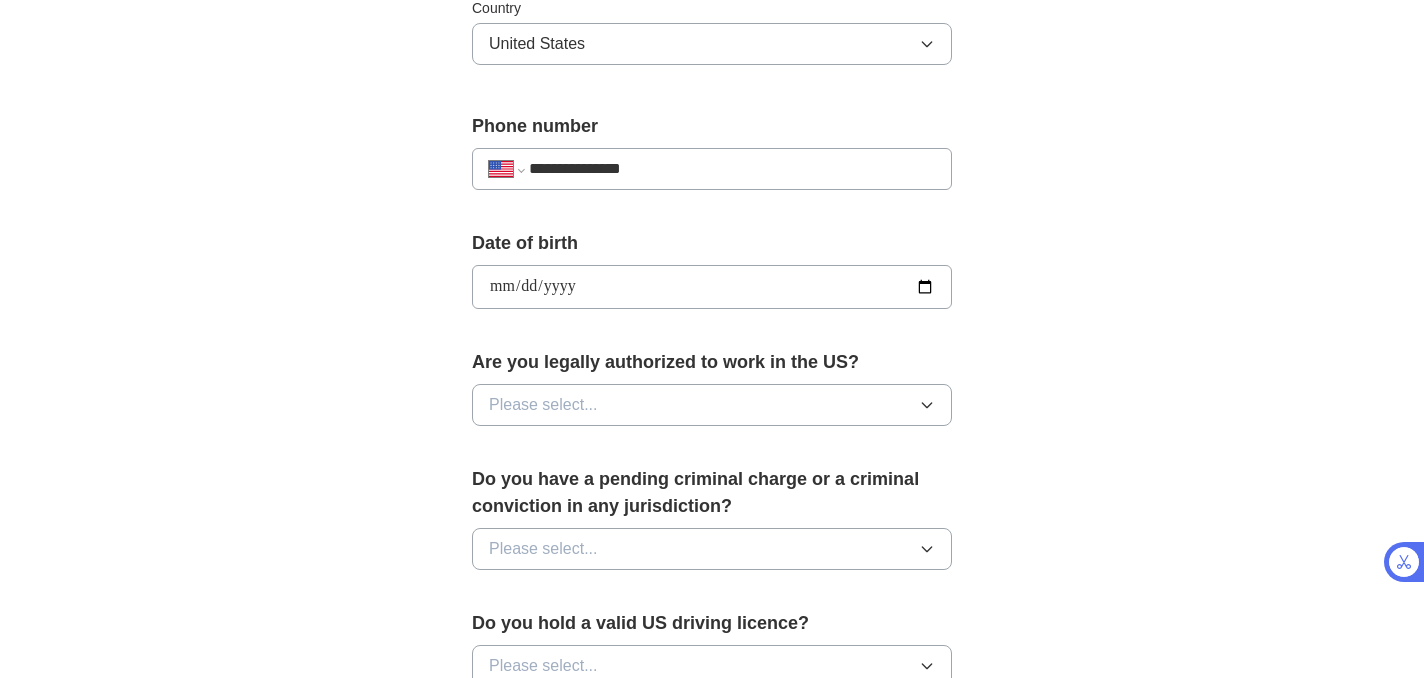 click on "Please select..." at bounding box center [712, 405] 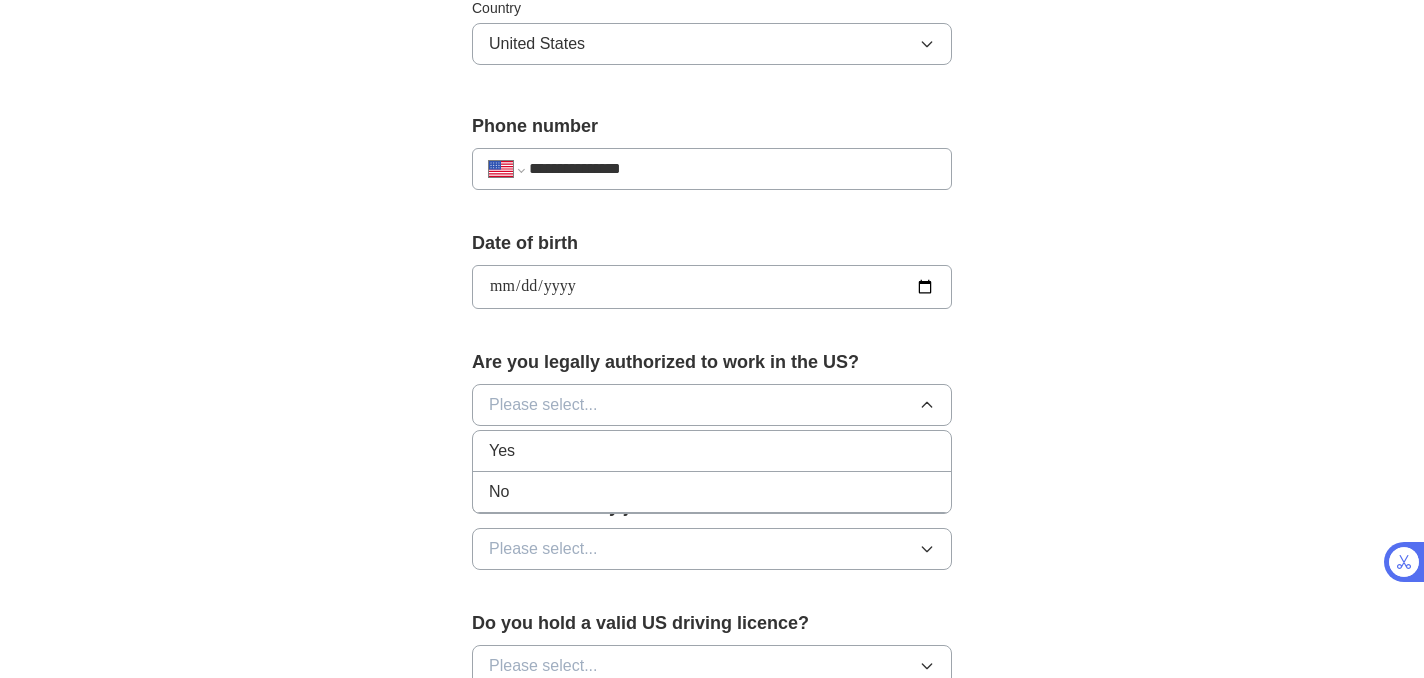 click on "Yes" at bounding box center (712, 451) 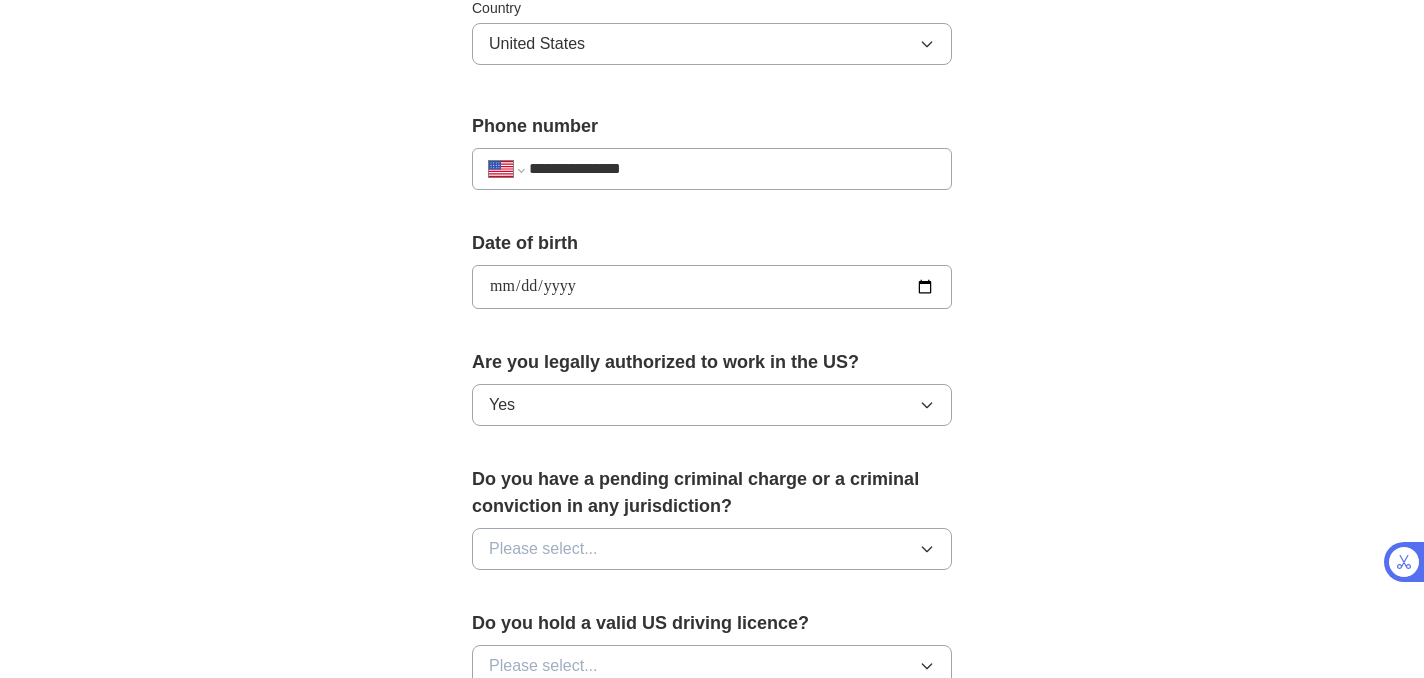 click on "**********" at bounding box center [712, 317] 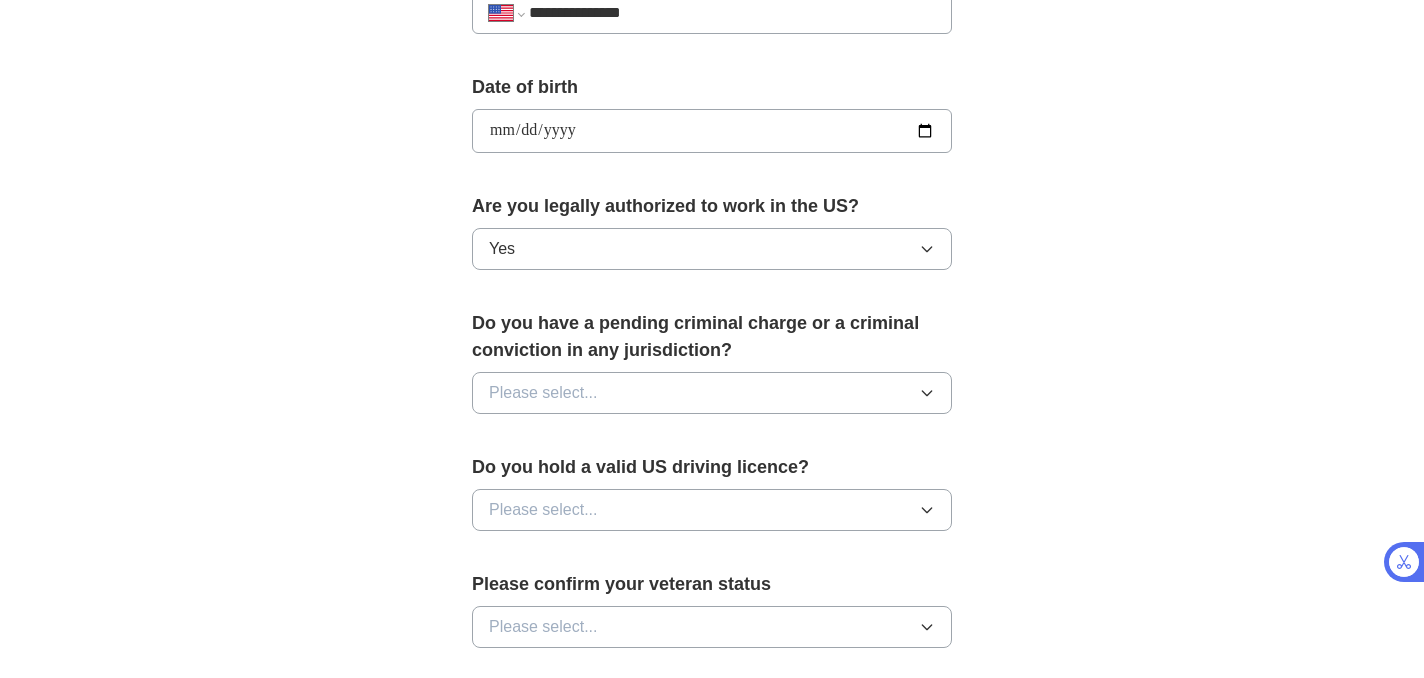 scroll, scrollTop: 955, scrollLeft: 0, axis: vertical 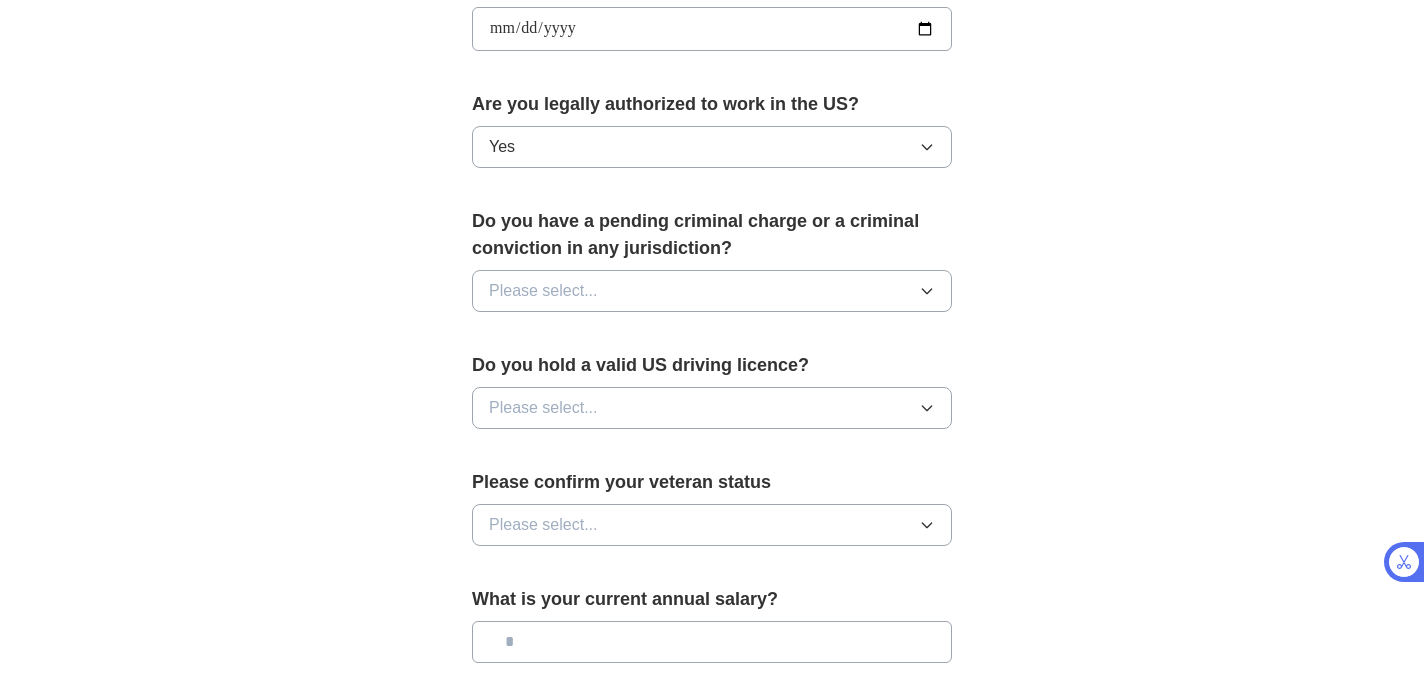 click on "Please select..." at bounding box center (712, 291) 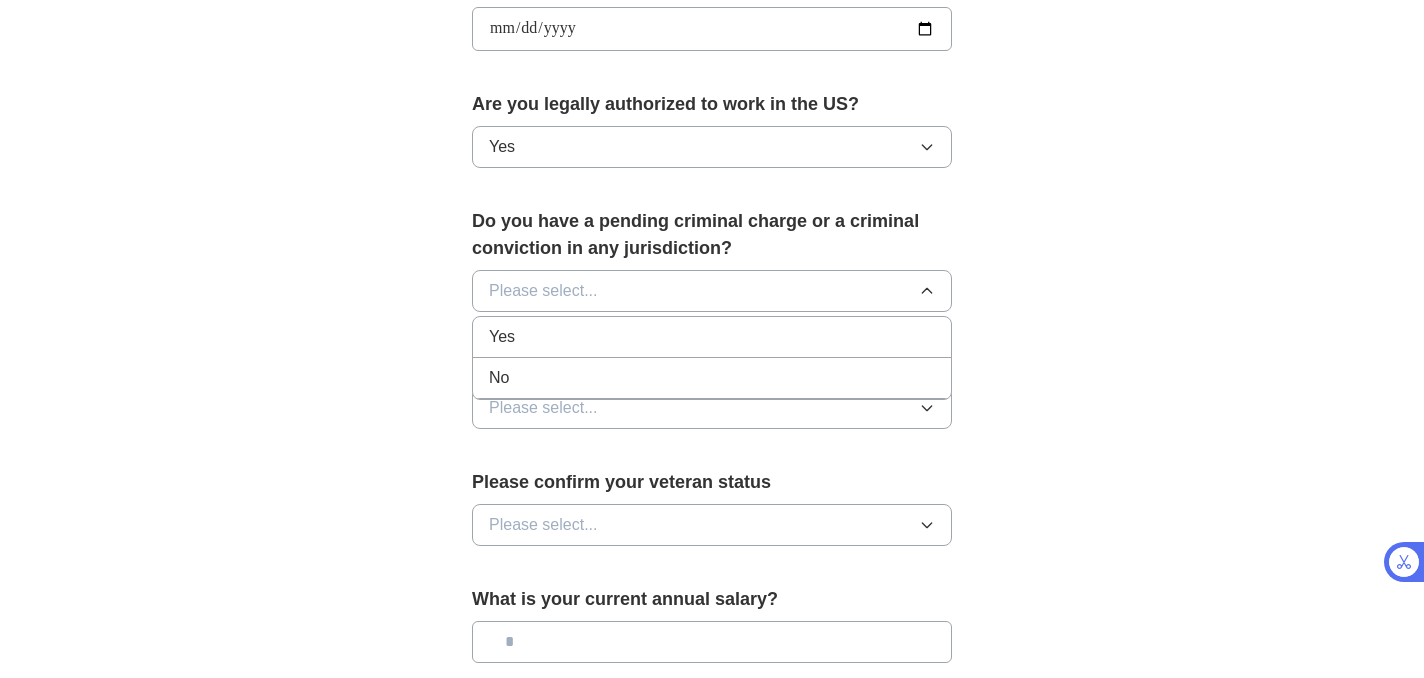 click on "No" at bounding box center (712, 378) 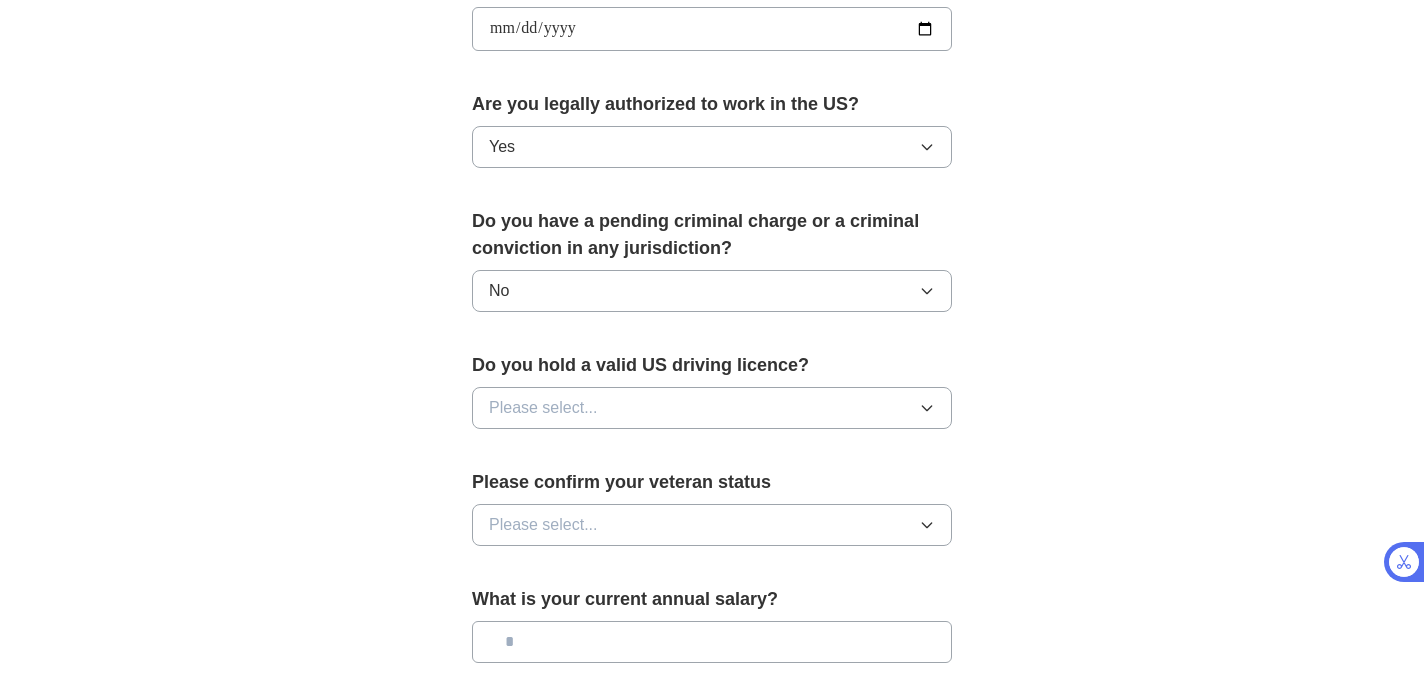 click on "**********" at bounding box center (712, 59) 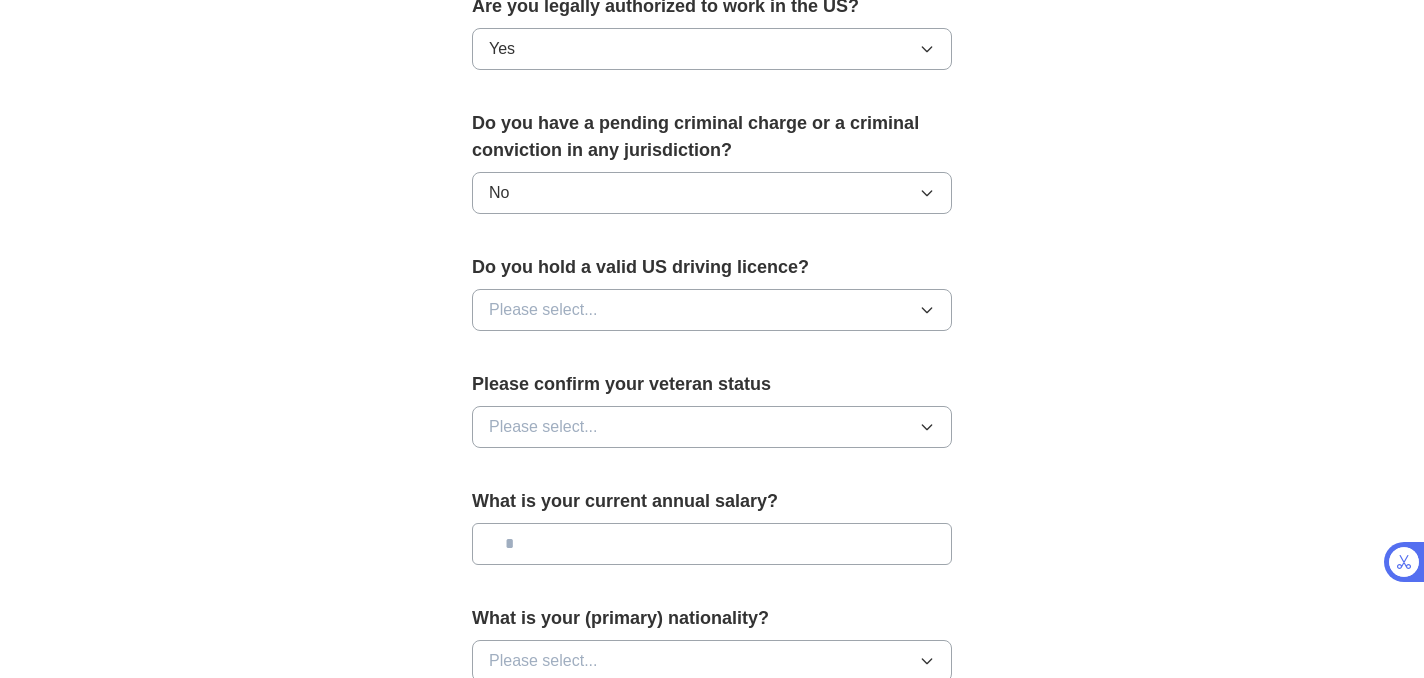 scroll, scrollTop: 1089, scrollLeft: 0, axis: vertical 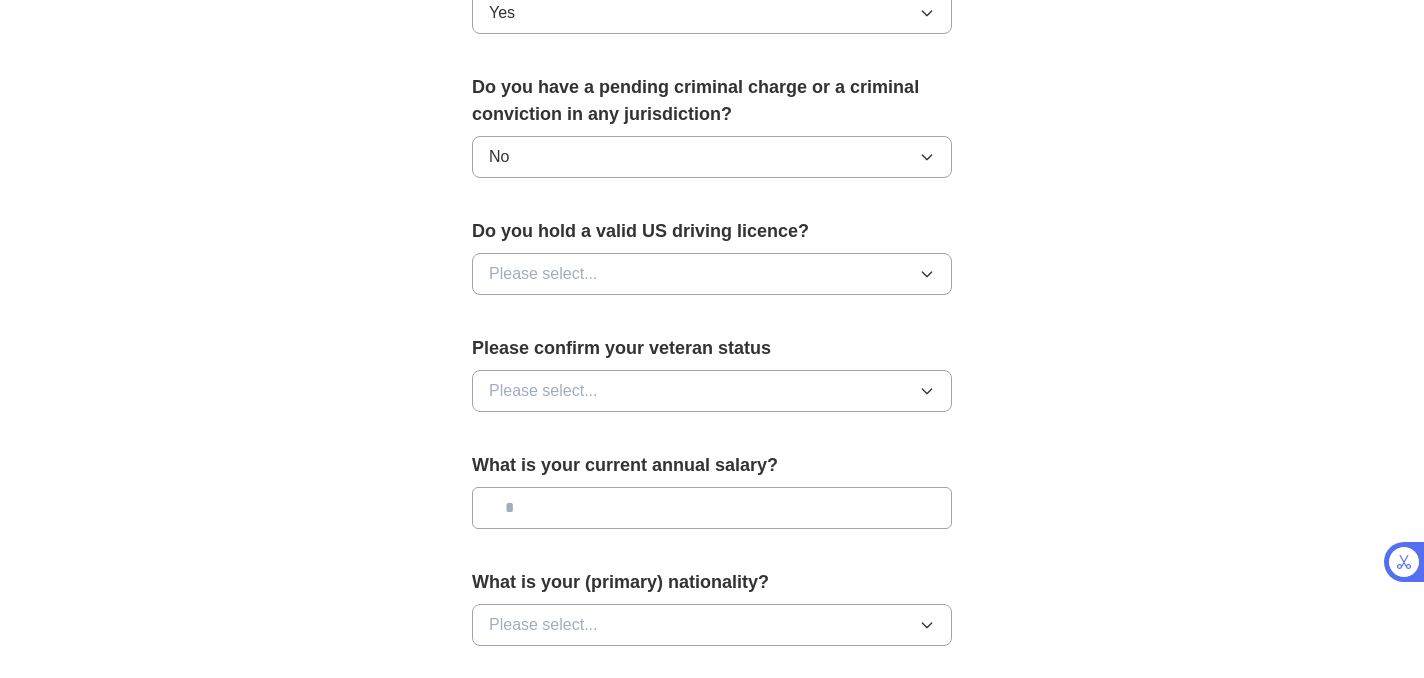 click on "Please select..." at bounding box center [543, 274] 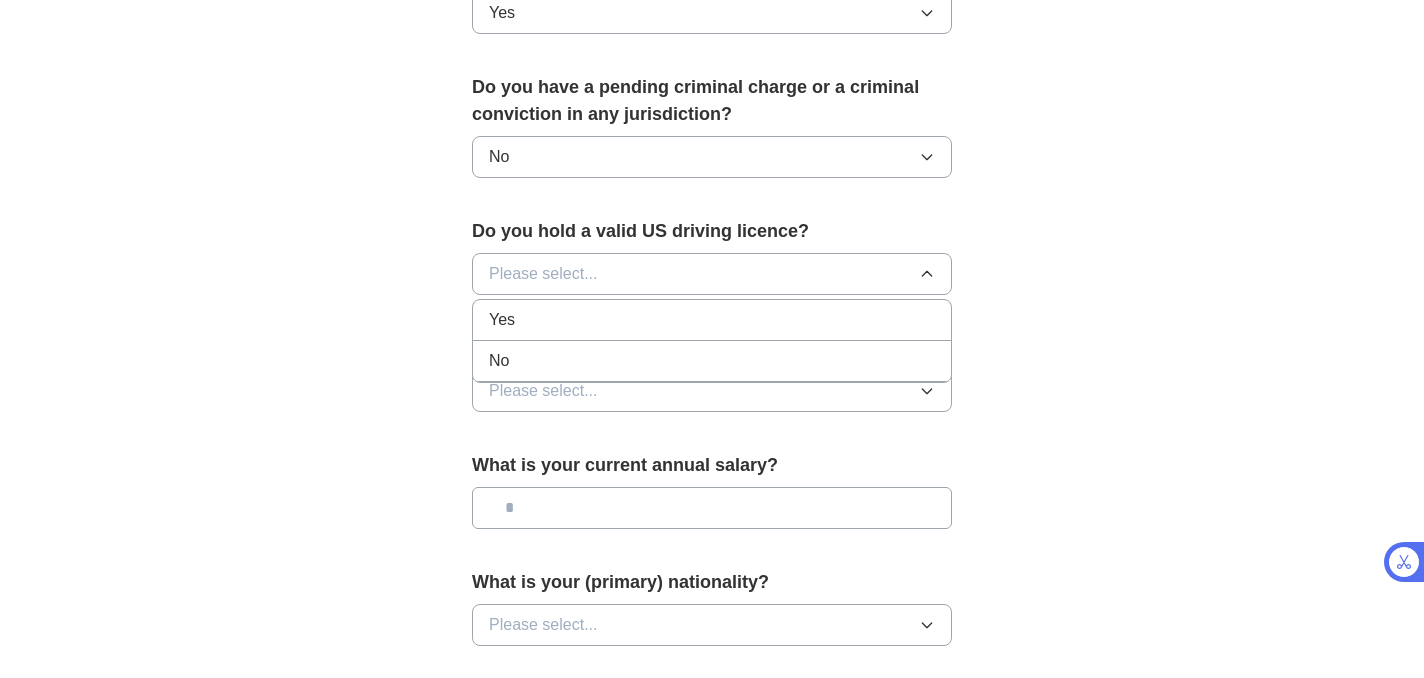 click on "No" at bounding box center [712, 361] 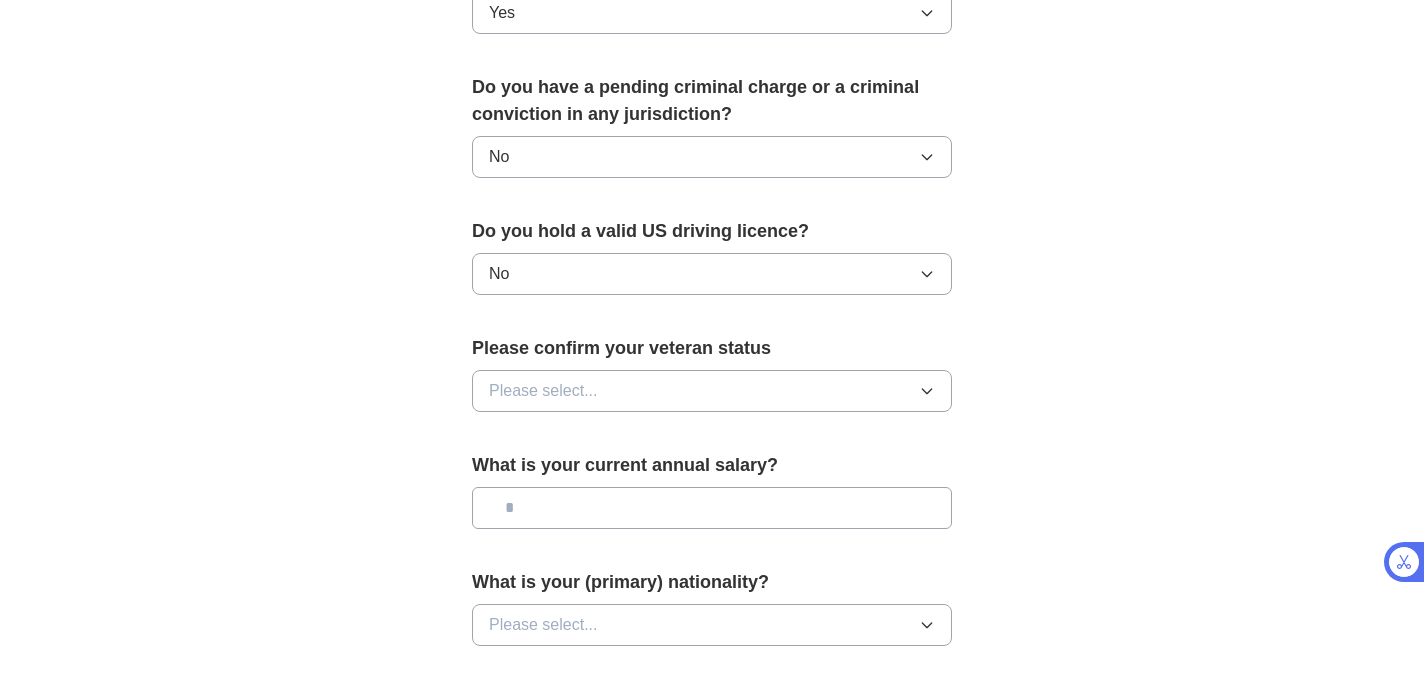 click on "**********" at bounding box center (712, -131) 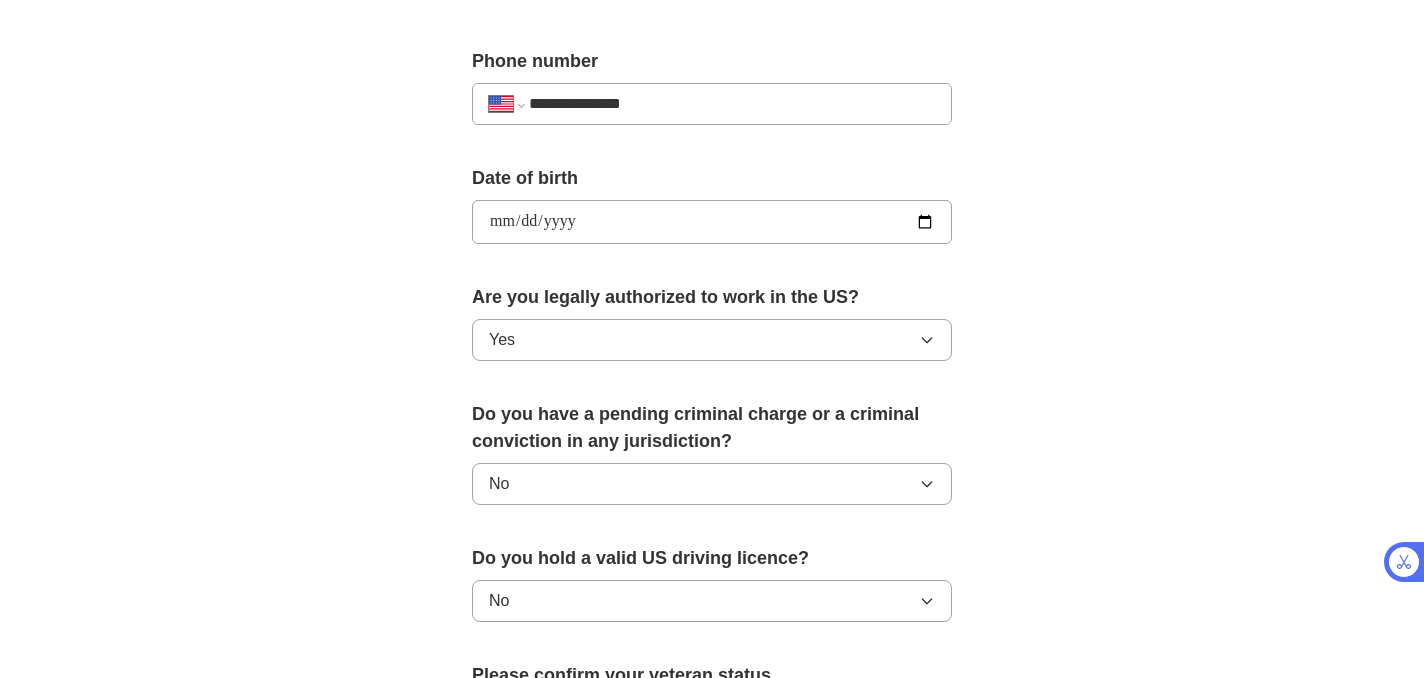 scroll, scrollTop: 745, scrollLeft: 0, axis: vertical 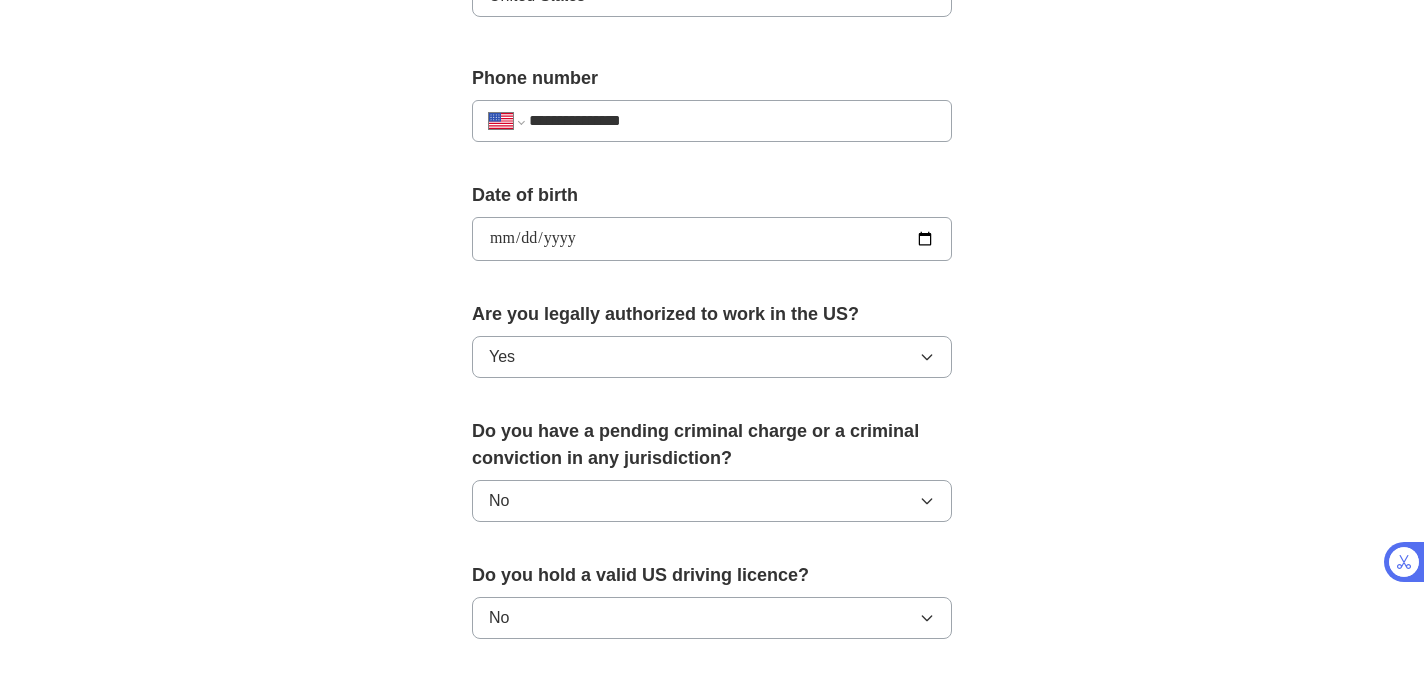 click on "Yes" at bounding box center [712, 357] 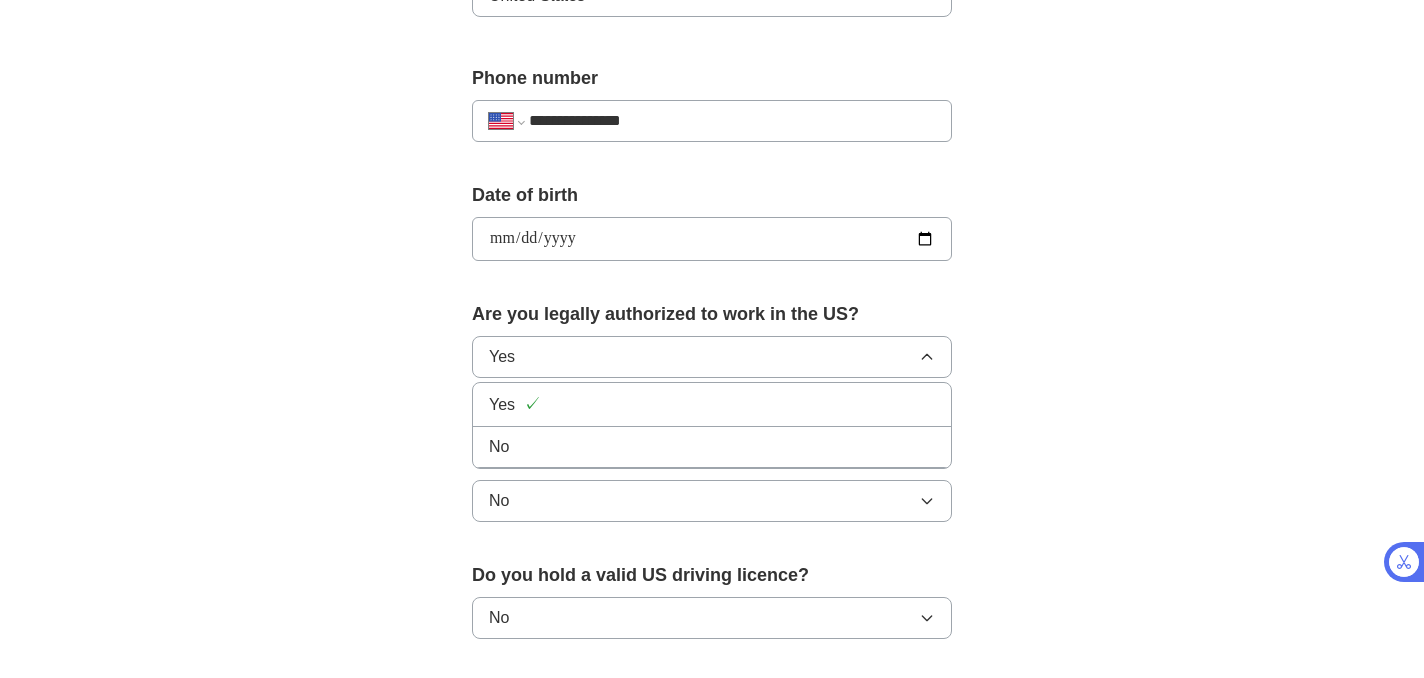 click on "**********" at bounding box center [712, 213] 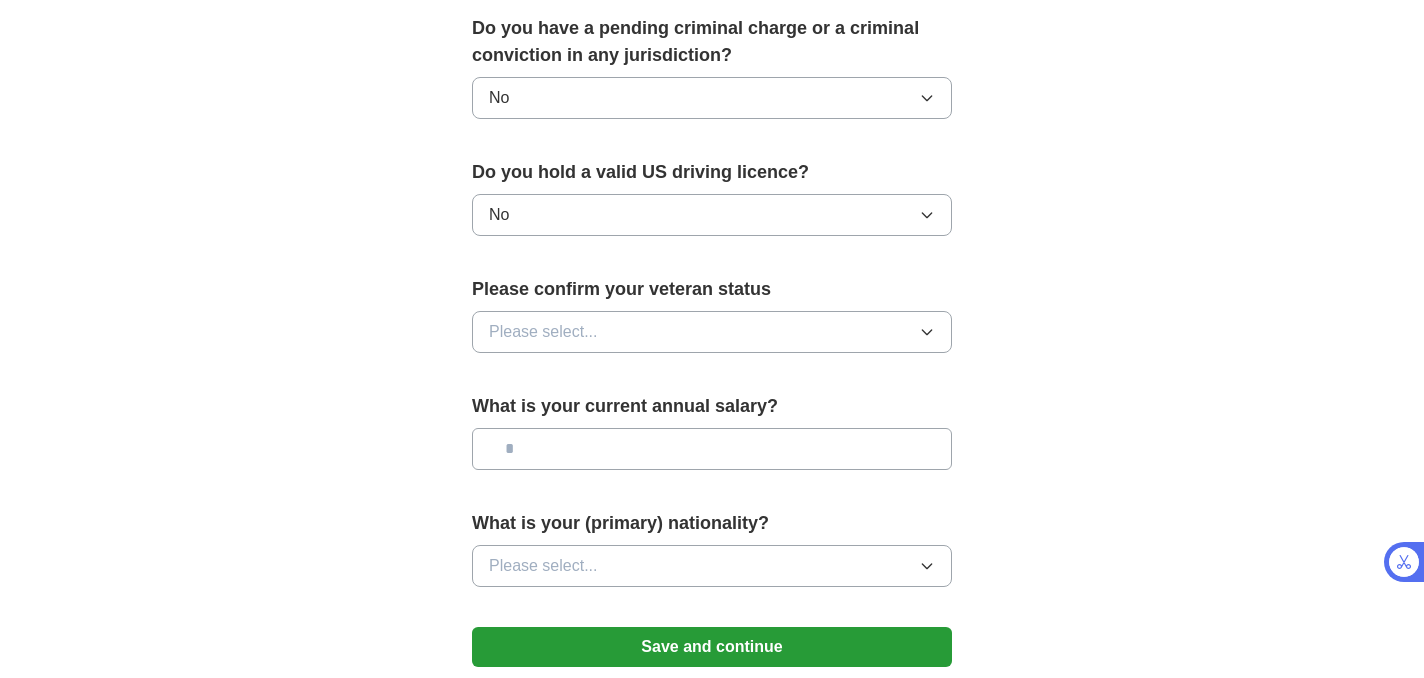 scroll, scrollTop: 1164, scrollLeft: 0, axis: vertical 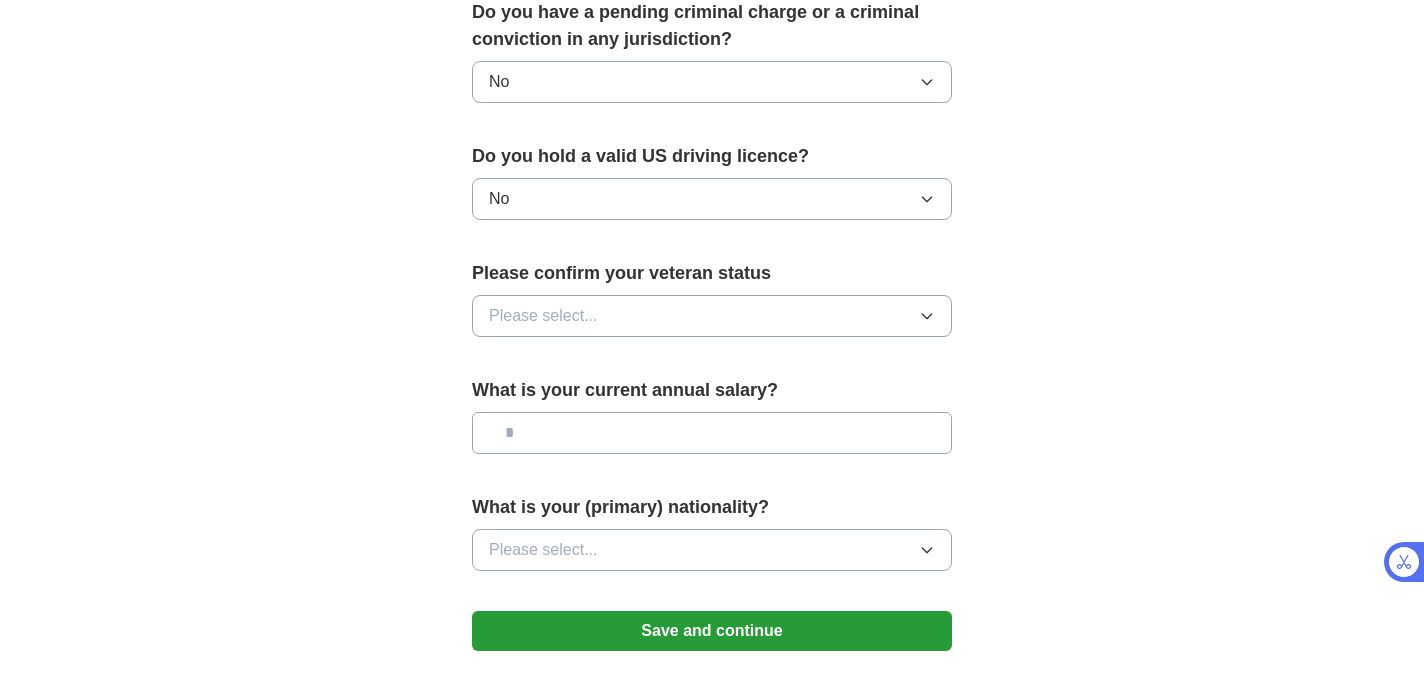 click on "Please select..." at bounding box center (543, 316) 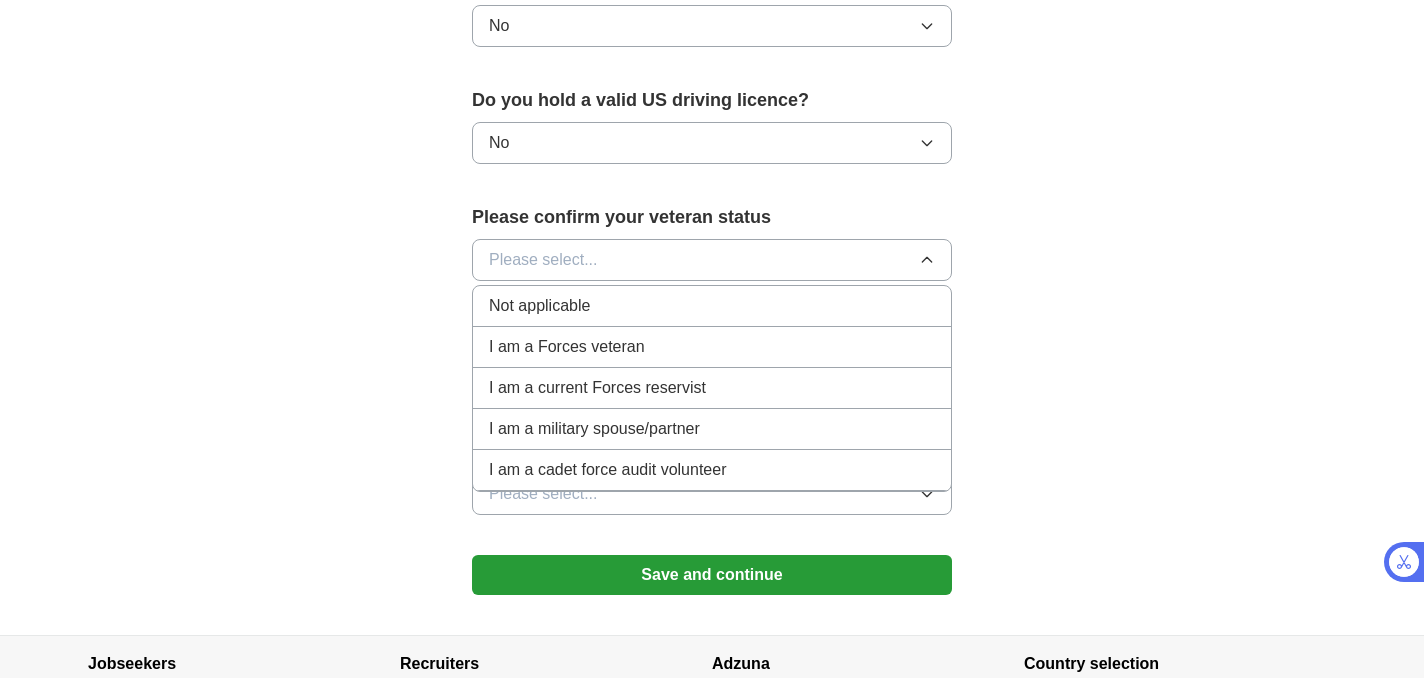 scroll, scrollTop: 1226, scrollLeft: 0, axis: vertical 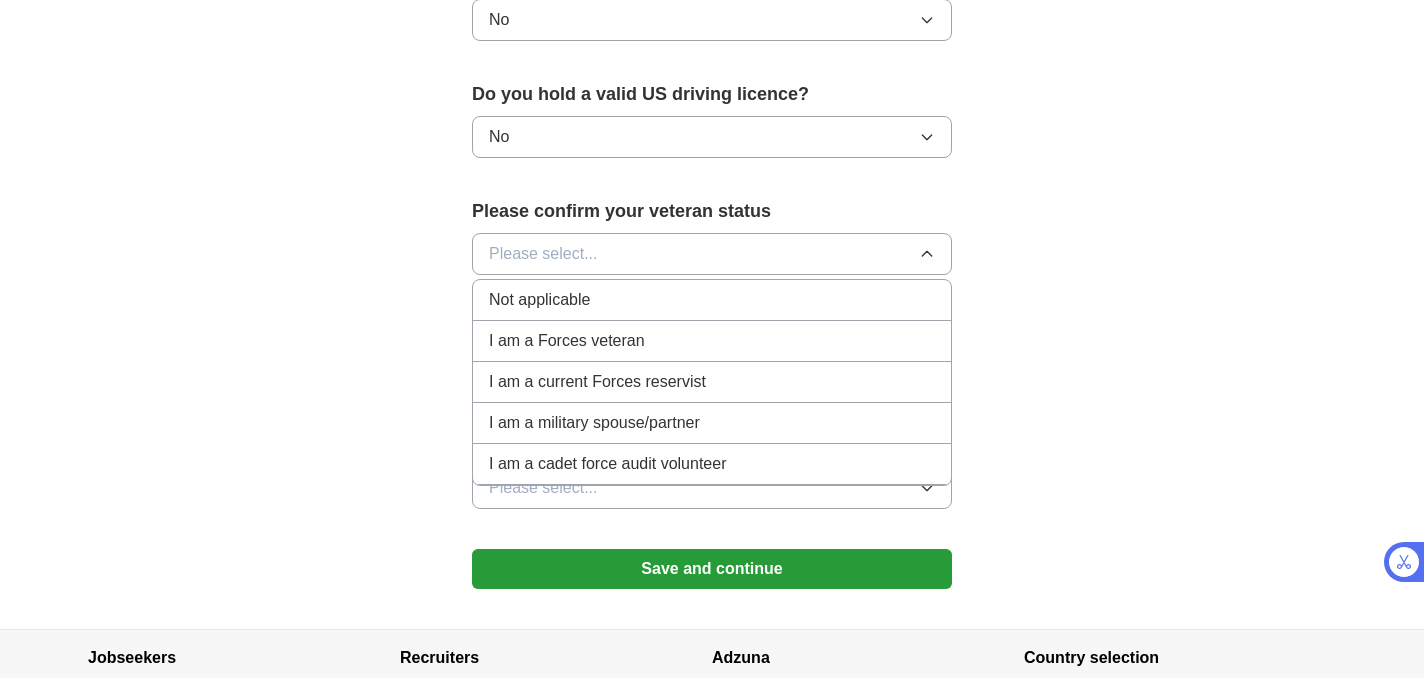 click on "Not applicable" at bounding box center (539, 300) 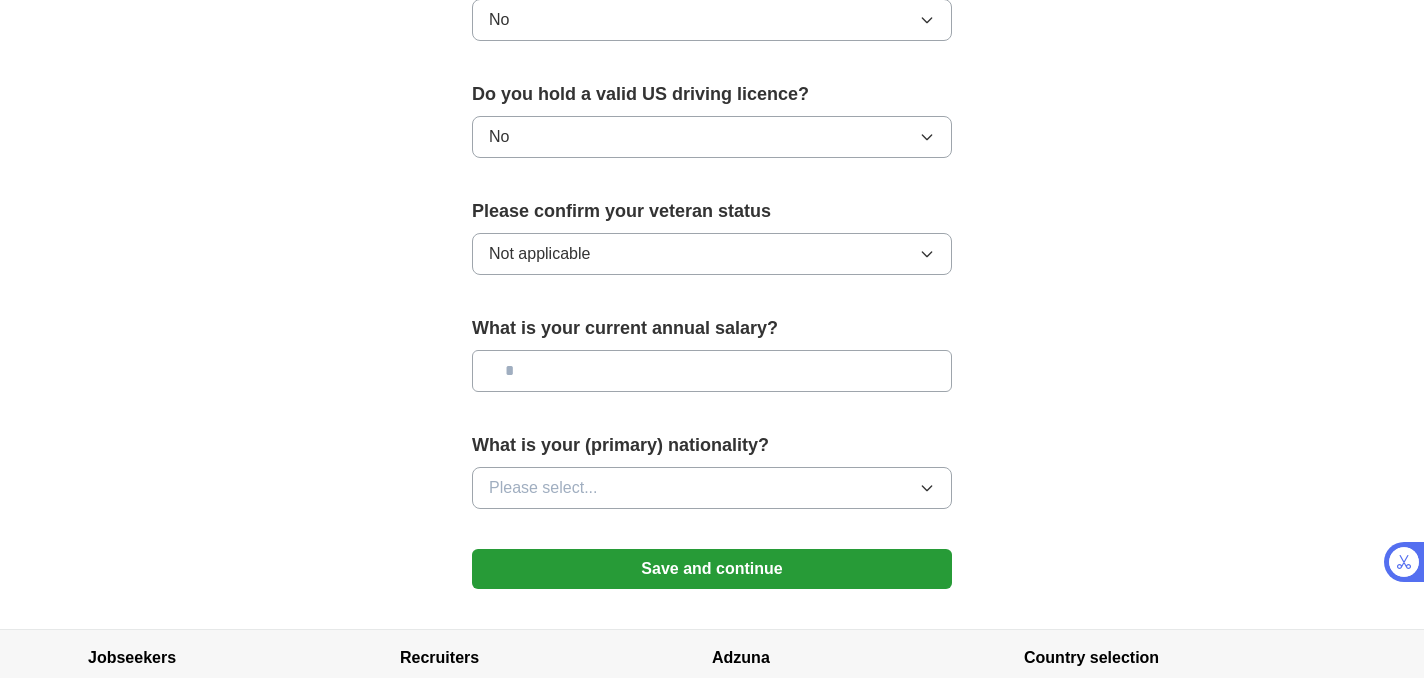 click on "**********" at bounding box center (712, -212) 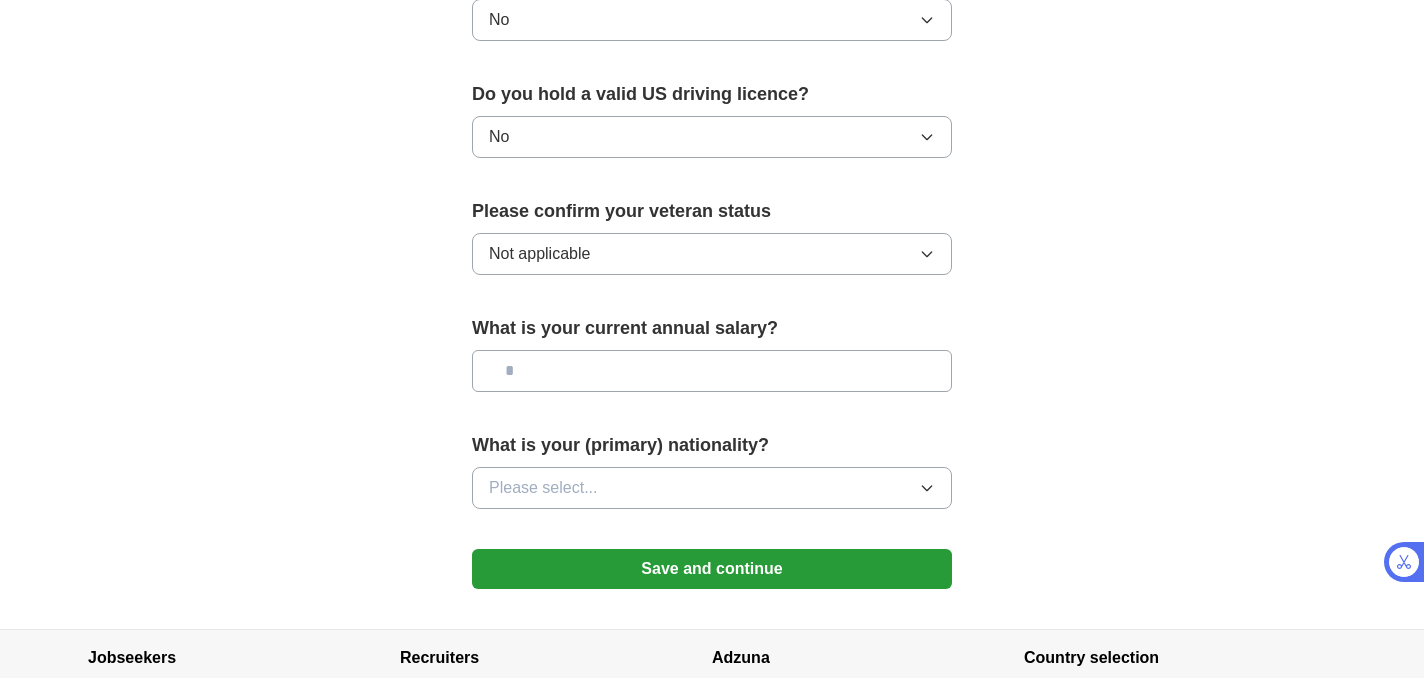 click at bounding box center (712, 371) 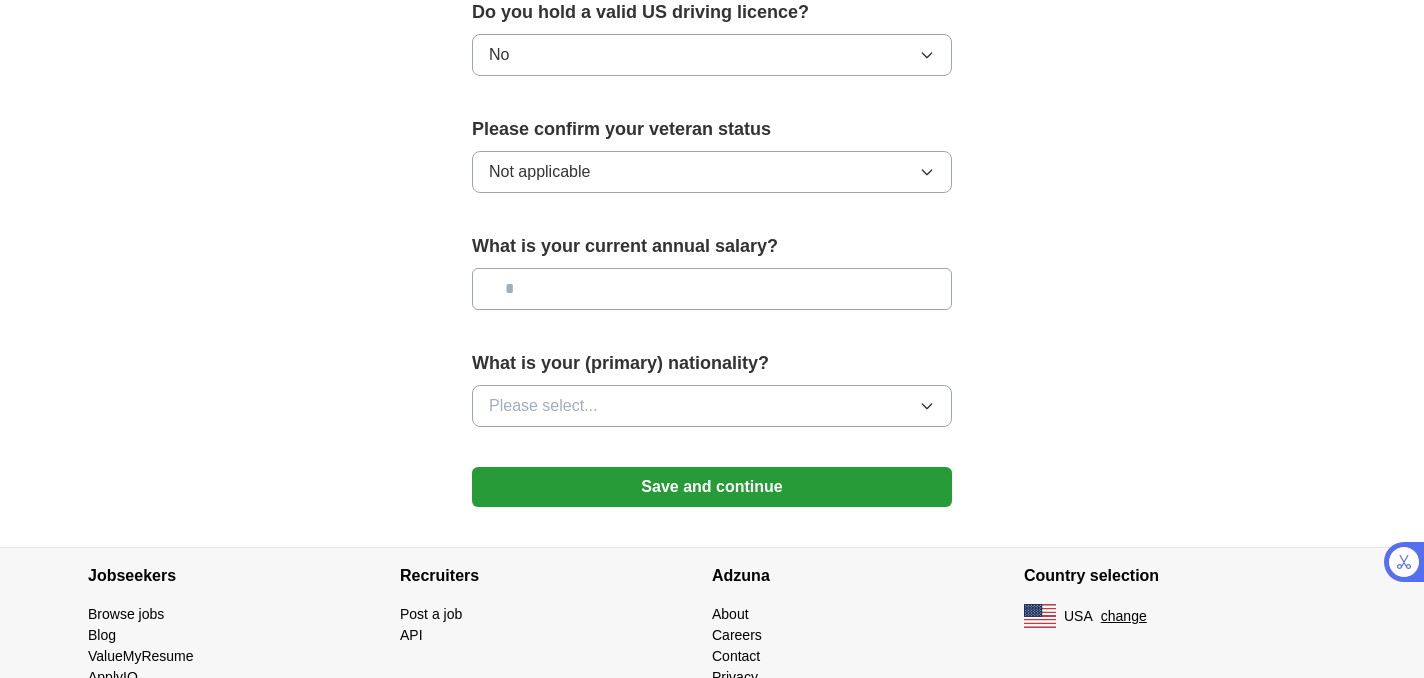 scroll, scrollTop: 1311, scrollLeft: 0, axis: vertical 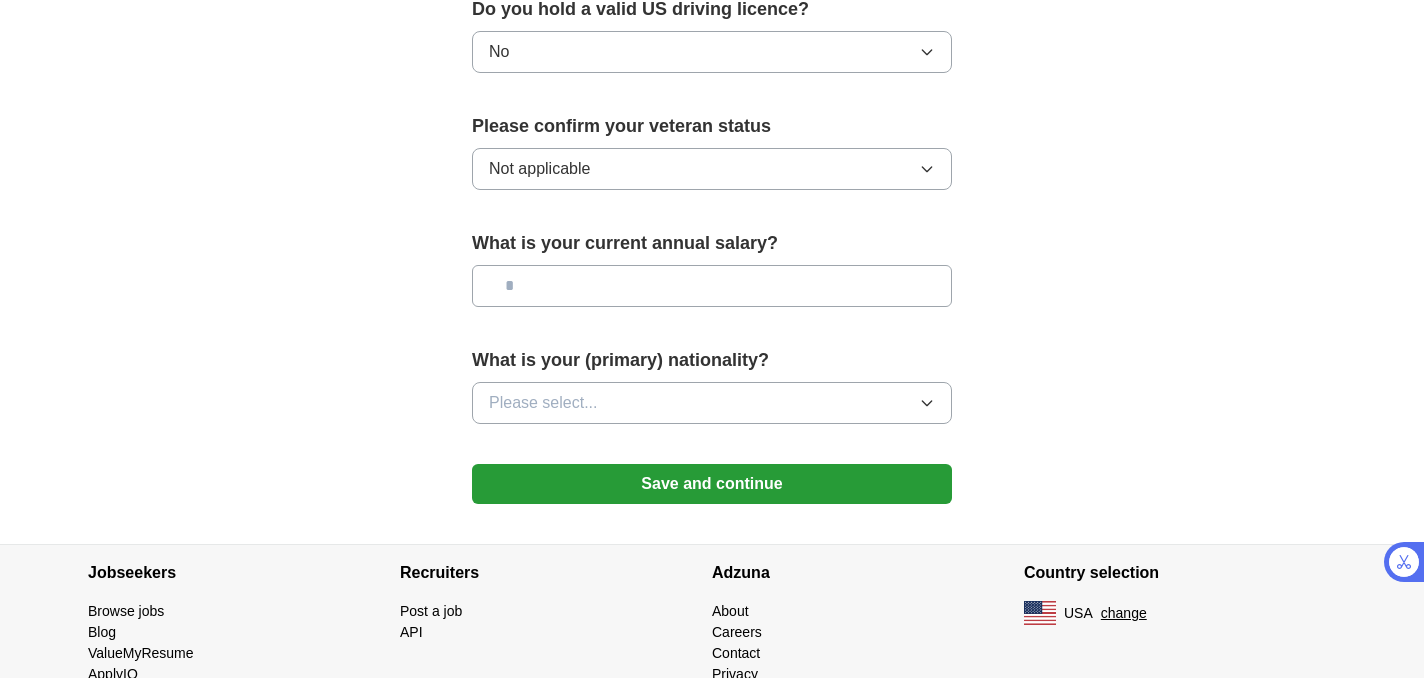 click on "Please select..." at bounding box center [712, 403] 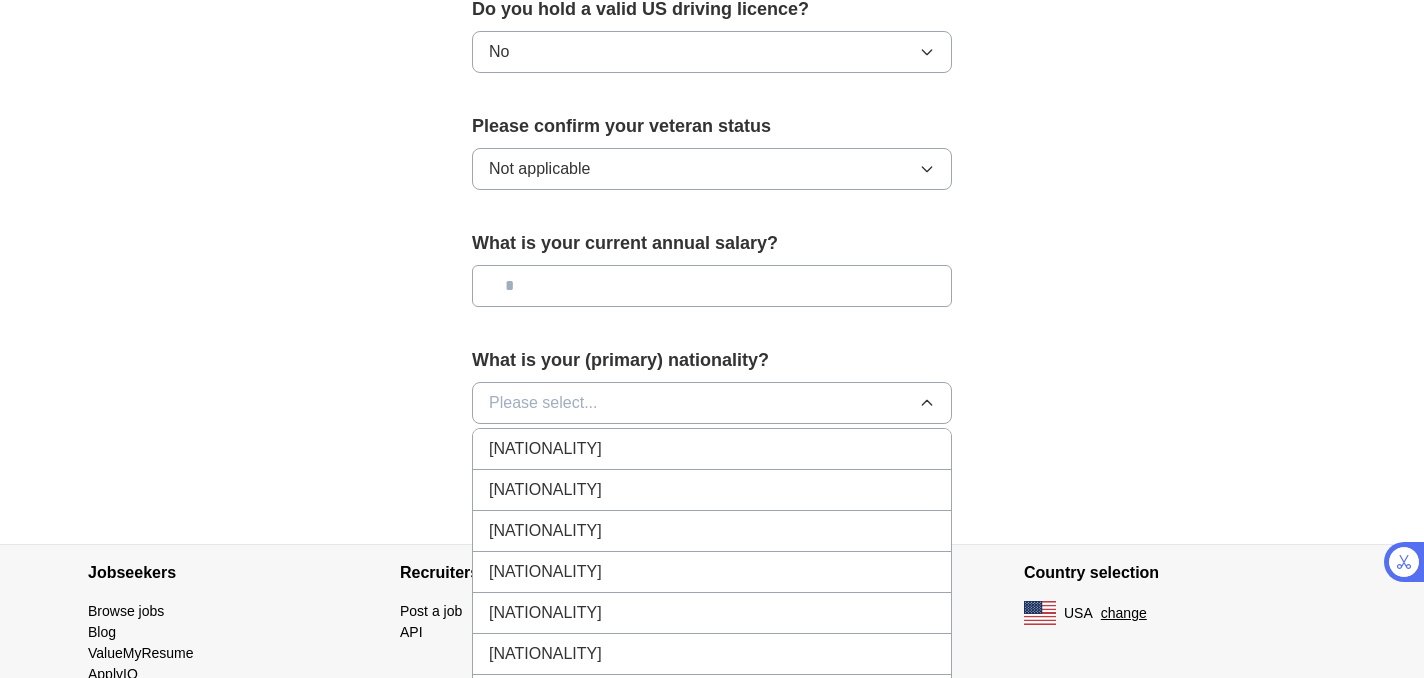 click on "Please select..." at bounding box center [543, 403] 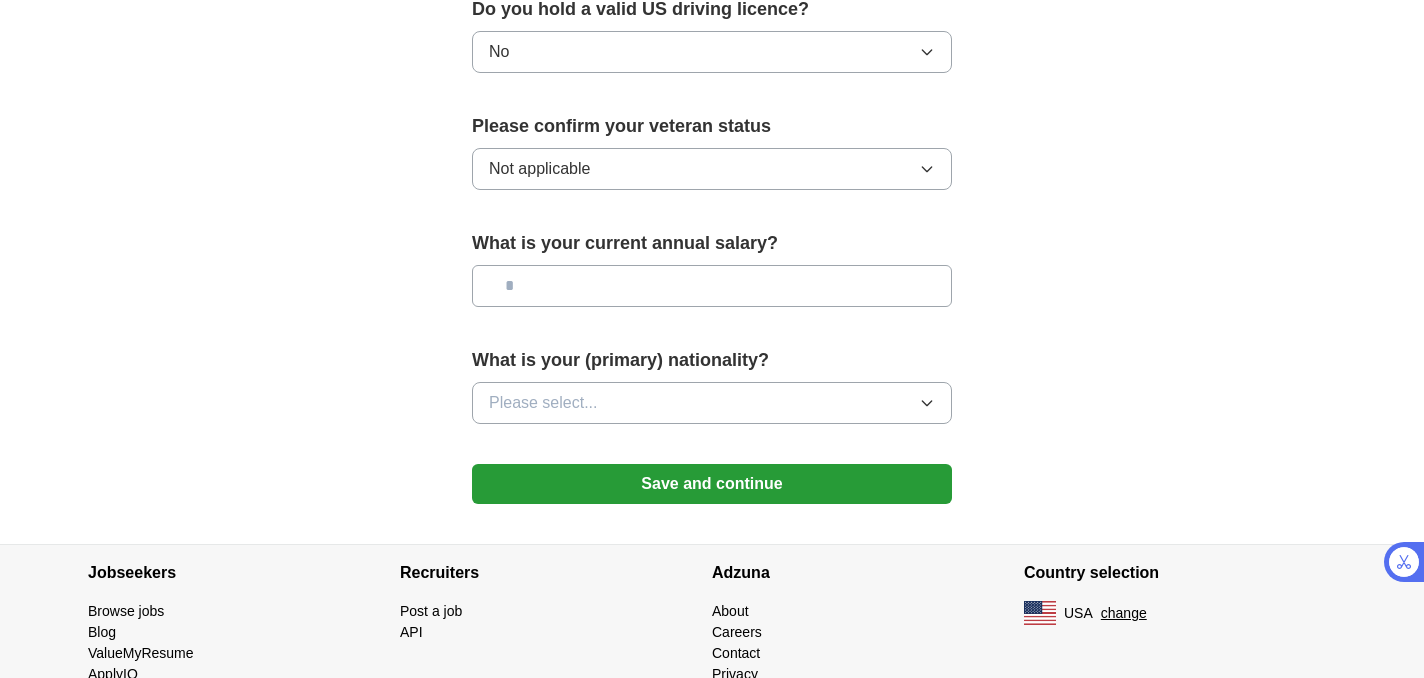 type 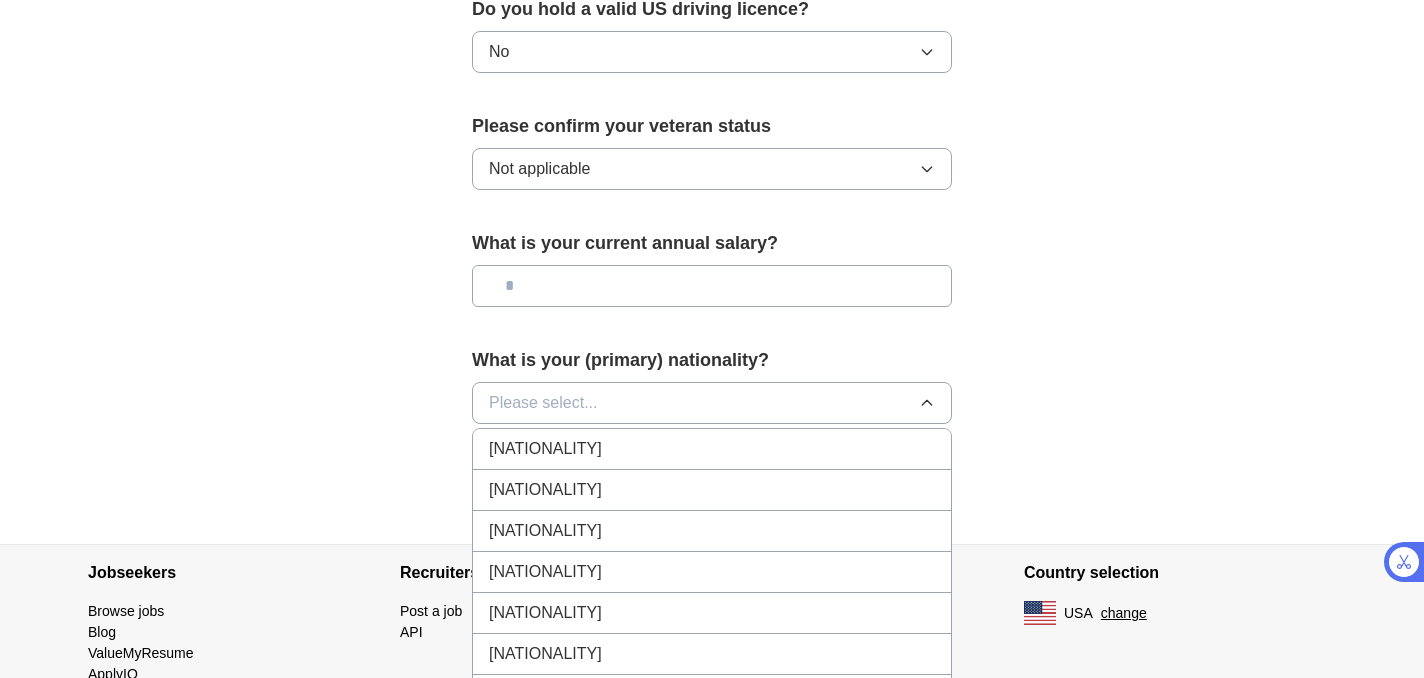 scroll, scrollTop: 3487, scrollLeft: 0, axis: vertical 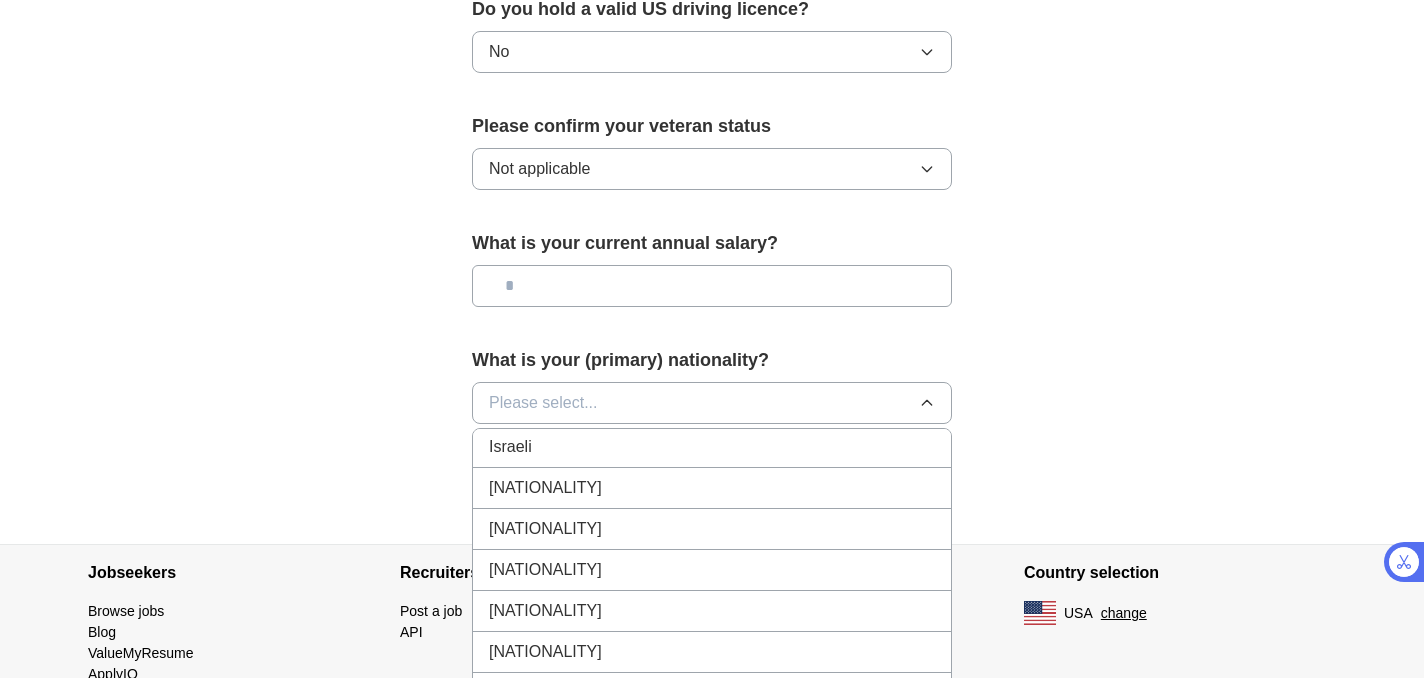 click on "[NATIONALITY]" at bounding box center (545, 488) 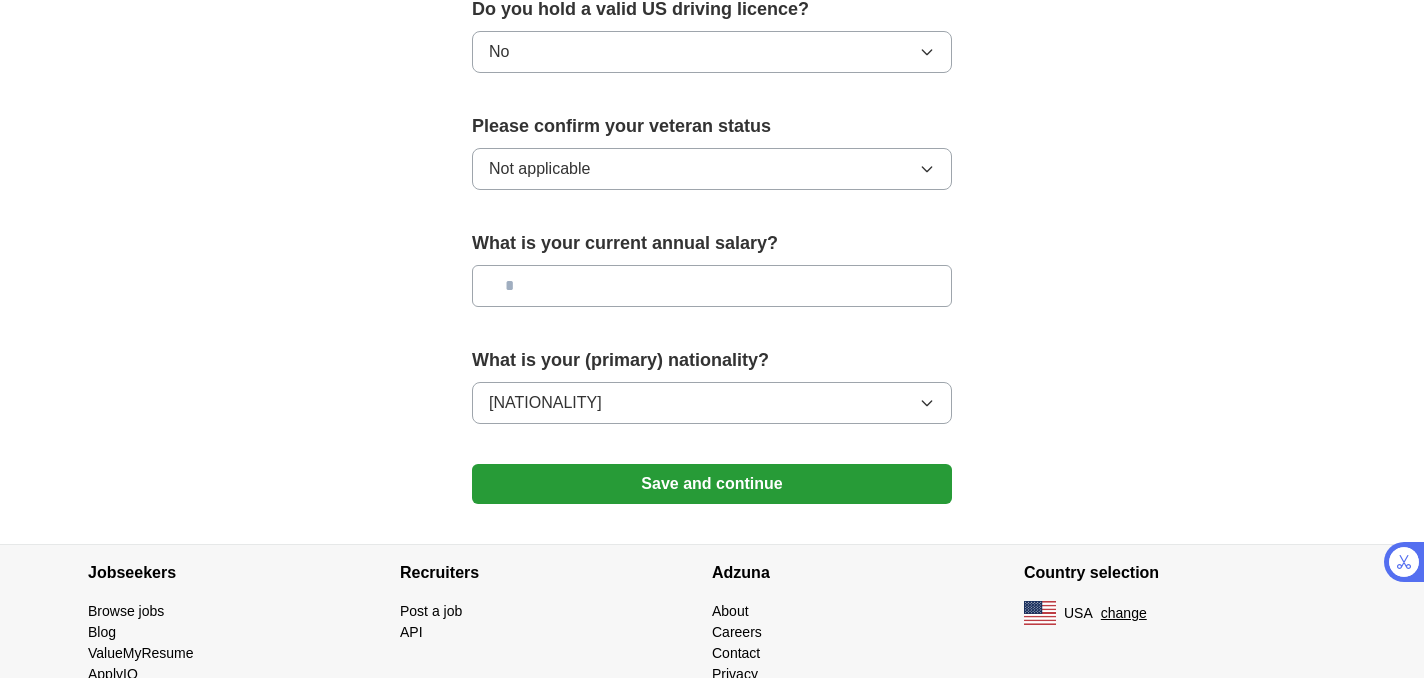 click on "**********" at bounding box center (712, -353) 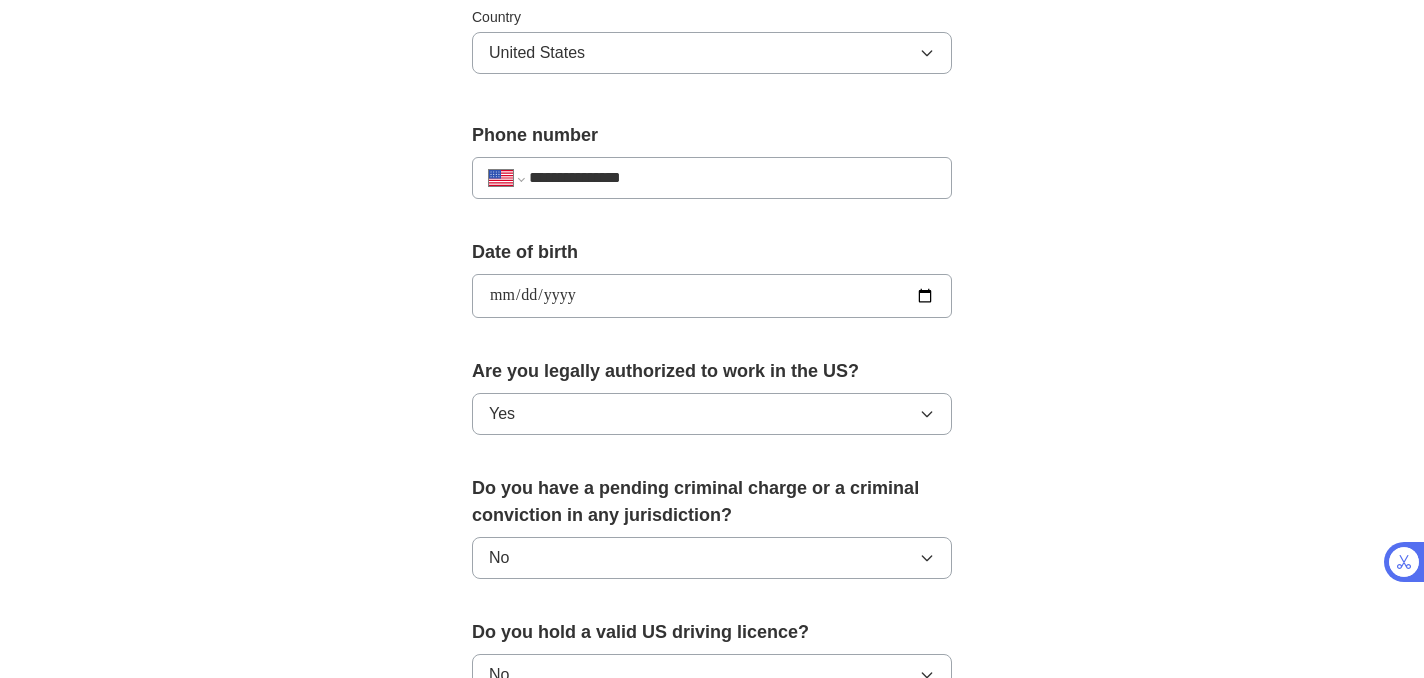 scroll, scrollTop: 830, scrollLeft: 0, axis: vertical 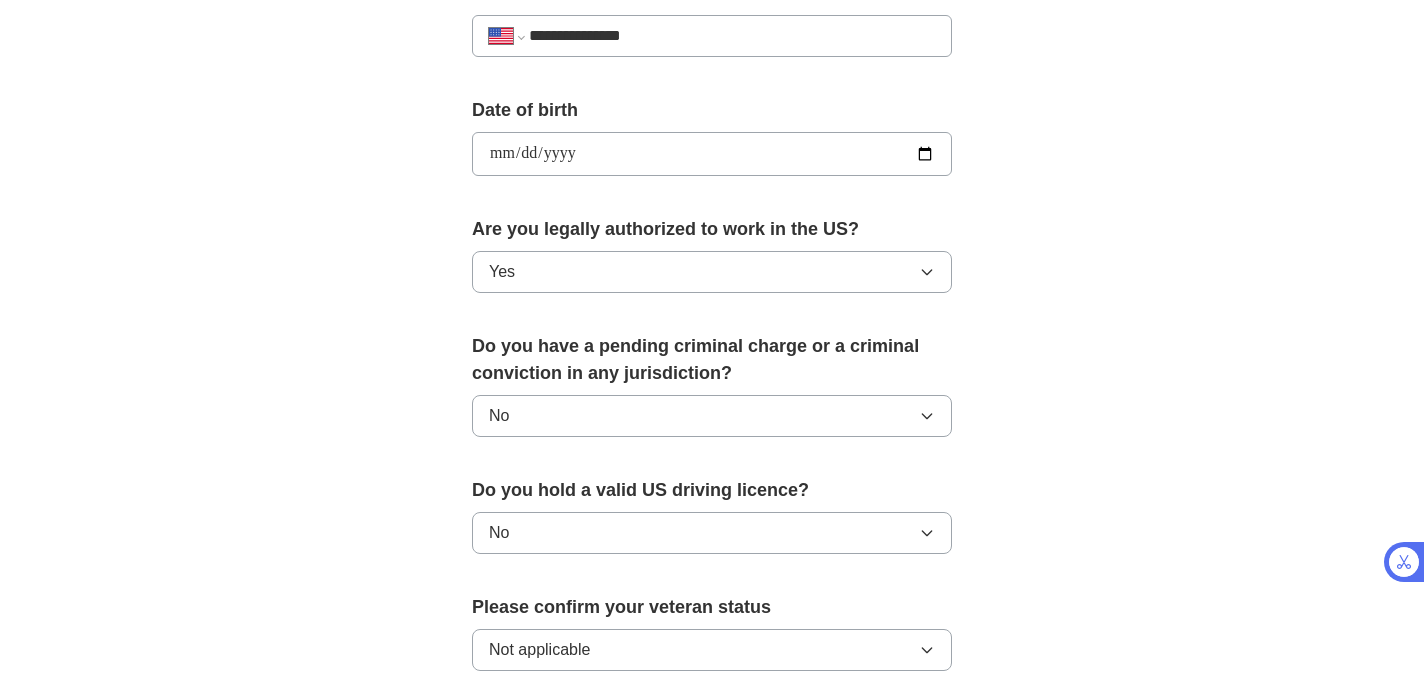 click on "Yes" at bounding box center (712, 272) 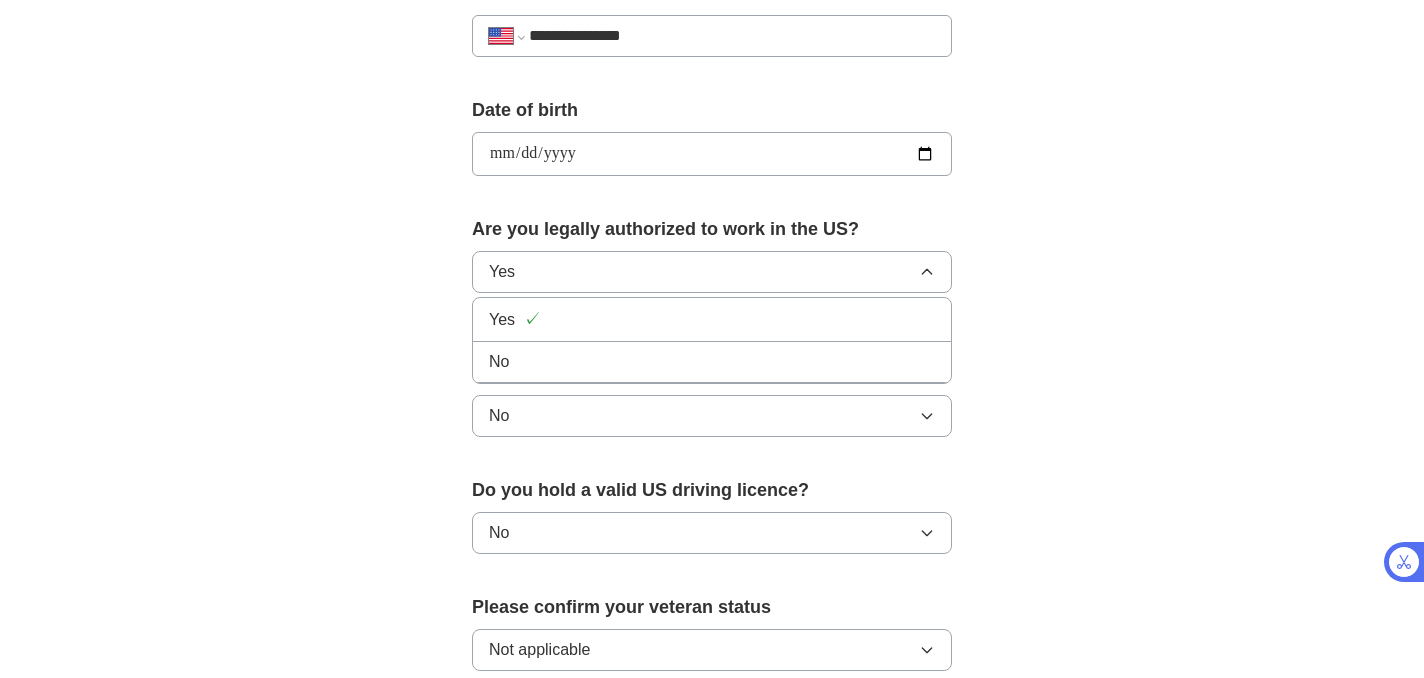 click on "No" at bounding box center [712, 362] 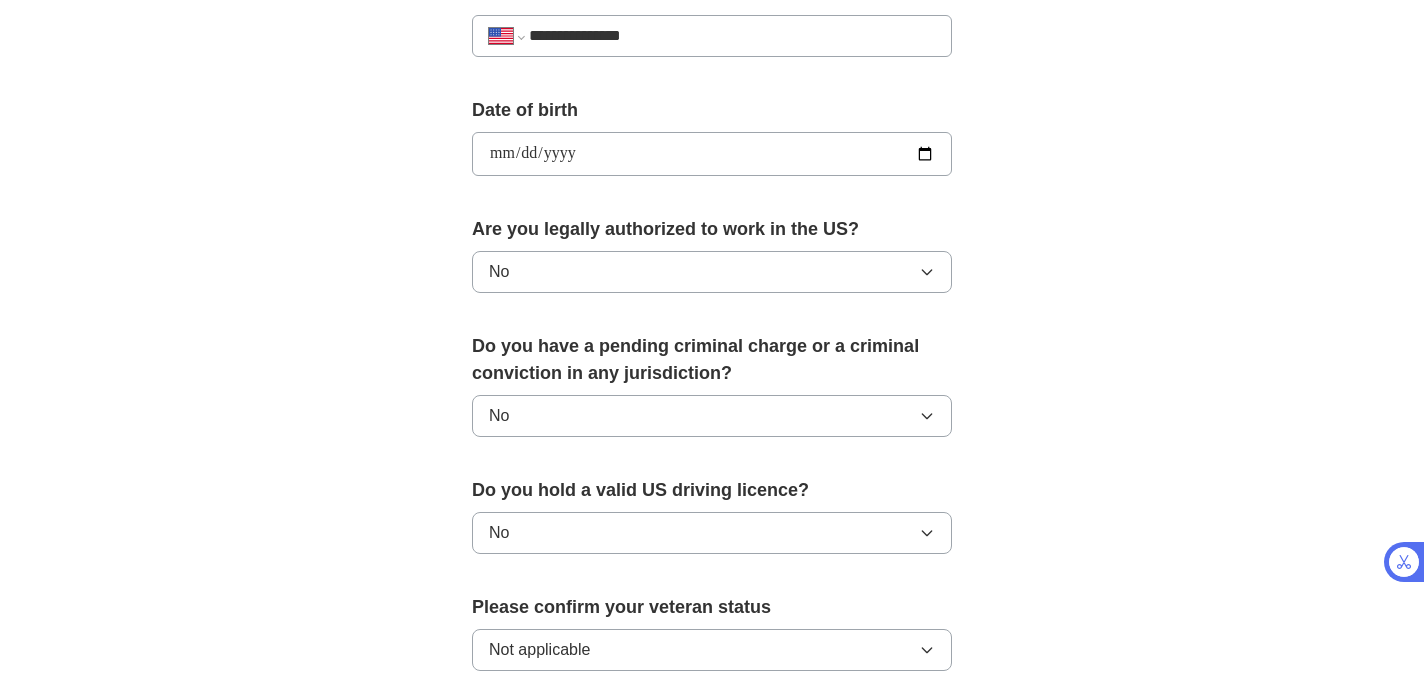 click on "**********" at bounding box center [712, 128] 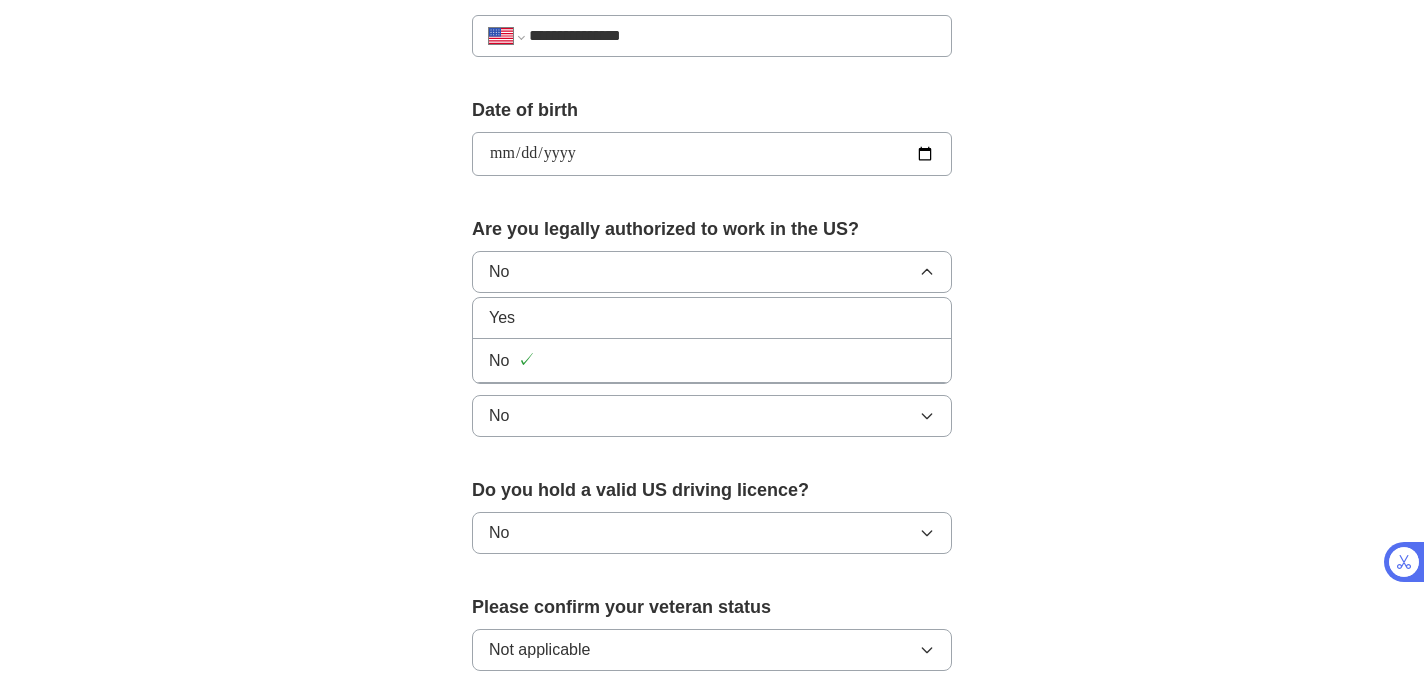 click on "Yes" at bounding box center (712, 318) 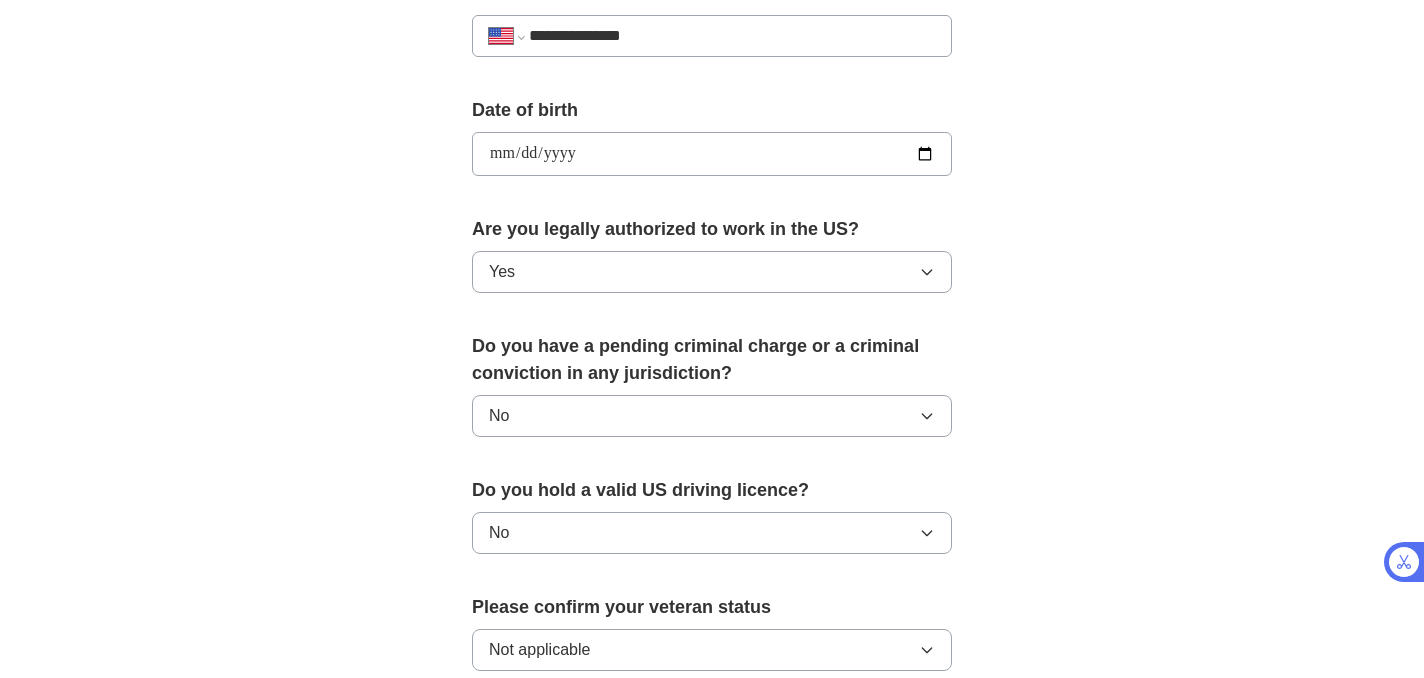 click on "**********" at bounding box center [712, 128] 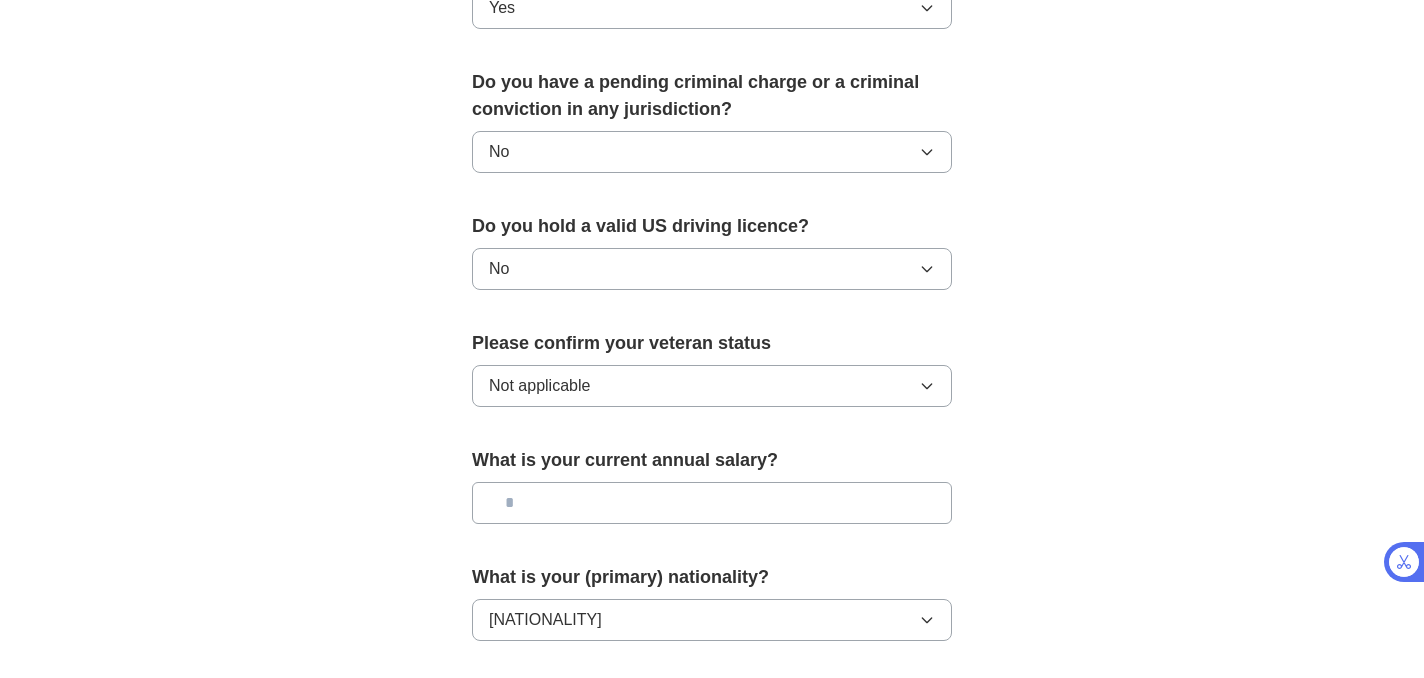 scroll, scrollTop: 1379, scrollLeft: 0, axis: vertical 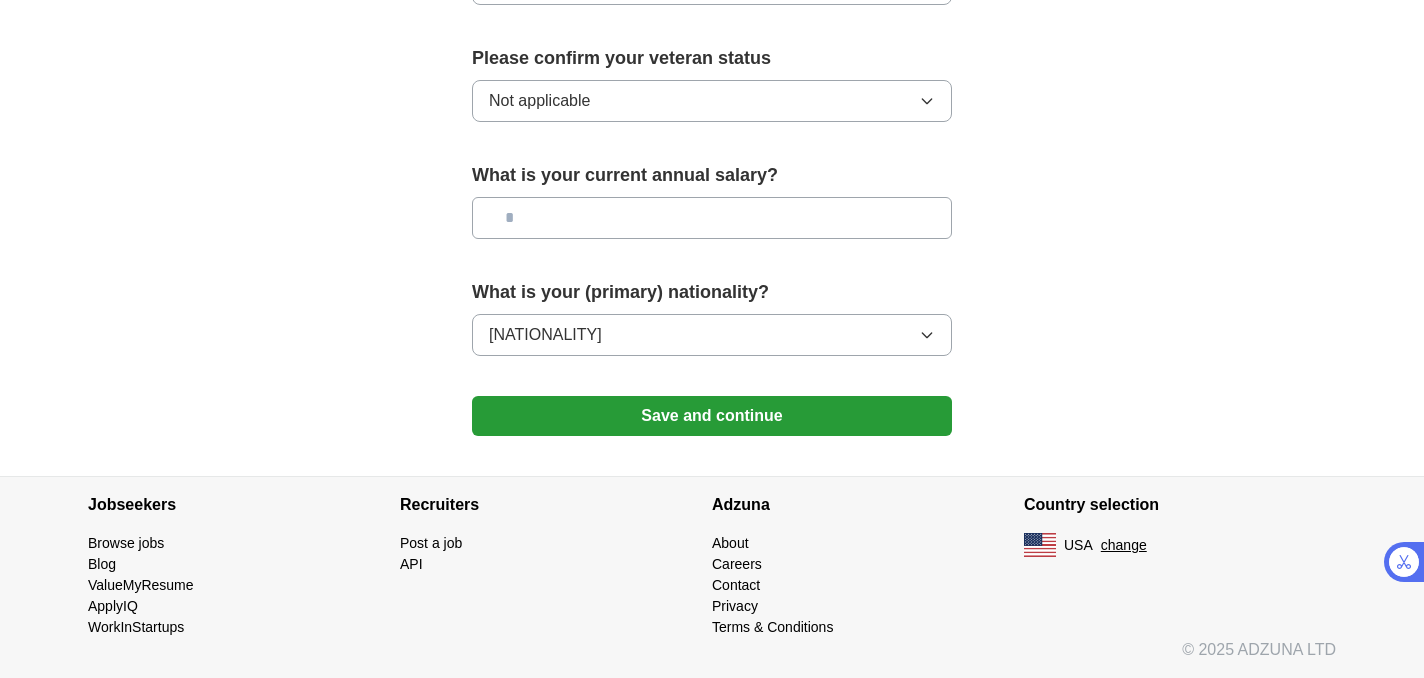 click on "Save and continue" at bounding box center [712, 416] 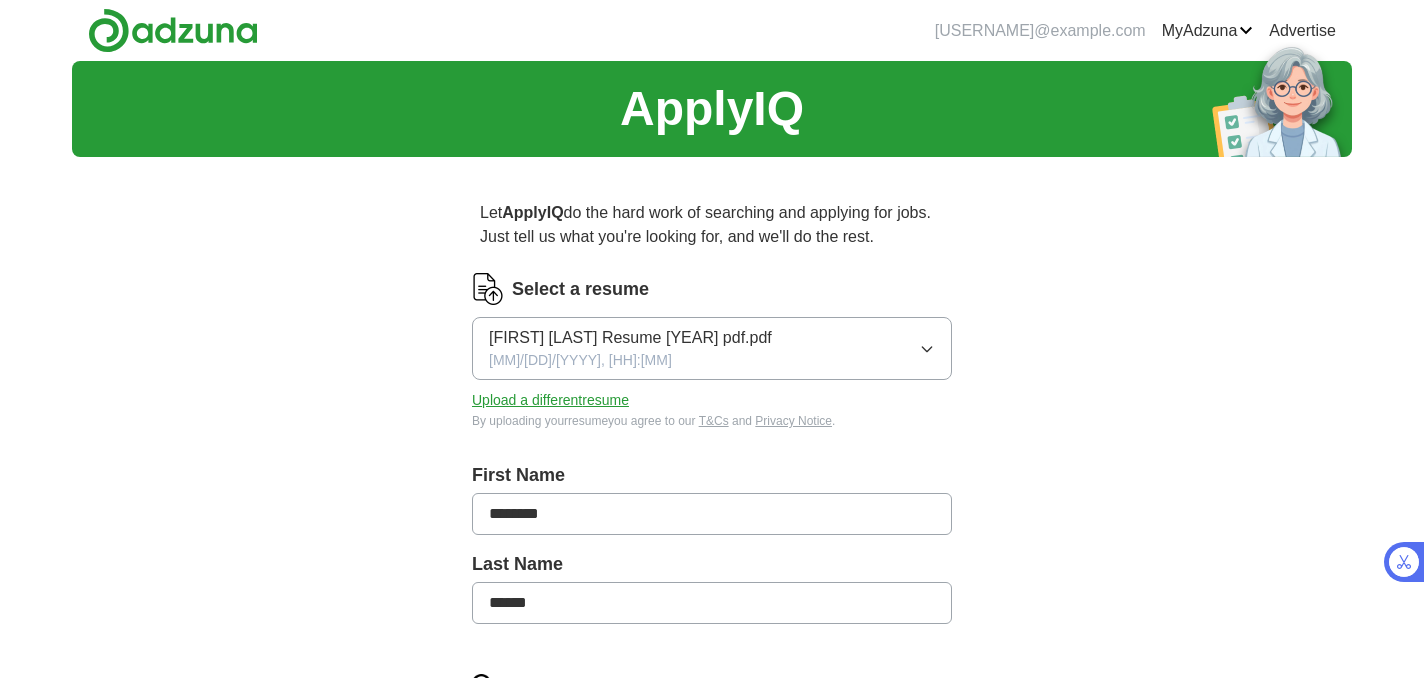 scroll, scrollTop: 663, scrollLeft: 0, axis: vertical 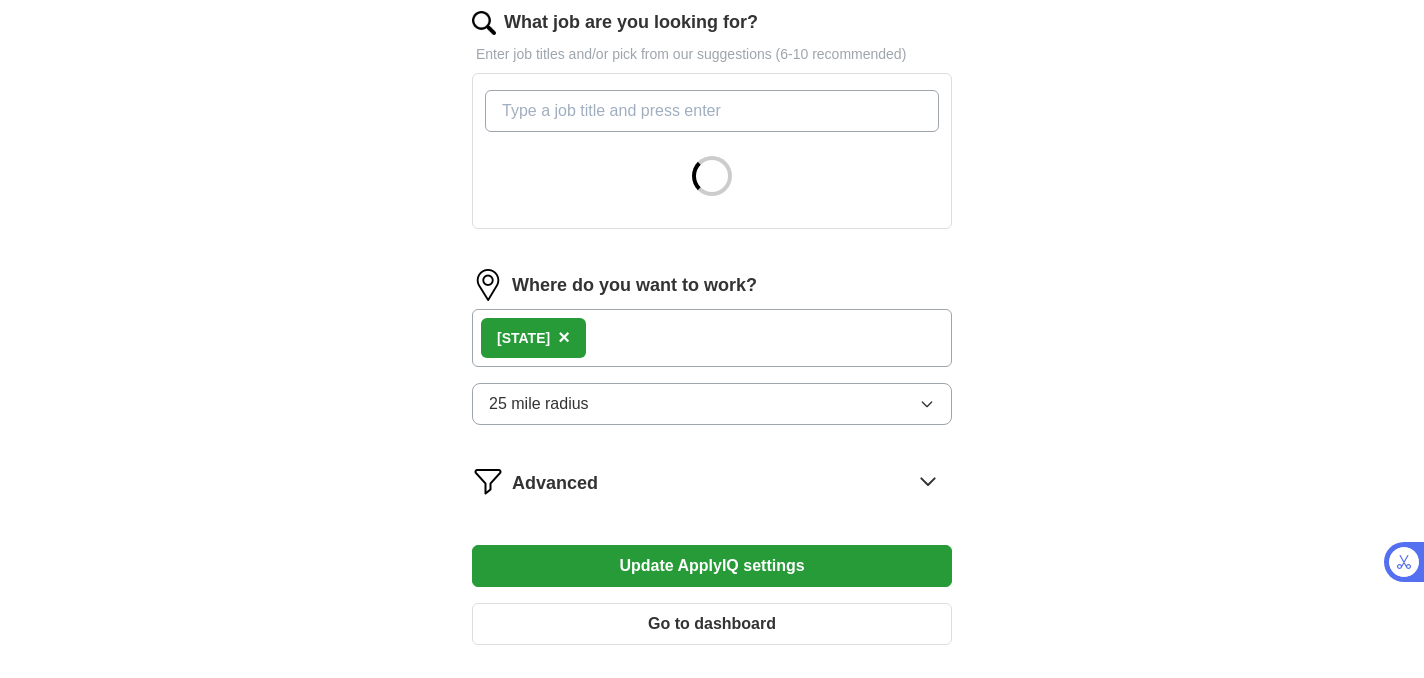 click on "[STATE] ×" at bounding box center [712, 338] 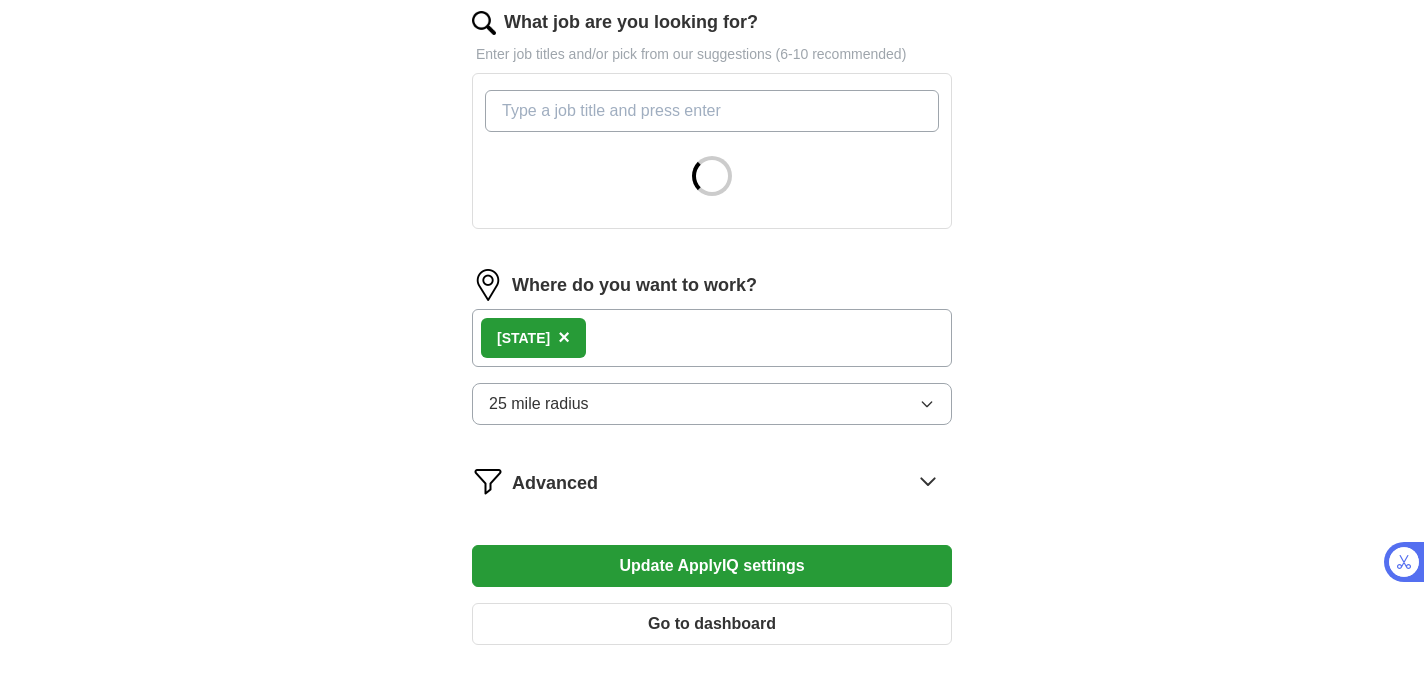 click on "Select a resume [FIRST] [LAST] Resume [YEAR] pdf.pdf [MM]/[DD]/[YYYY], [HH]:[MM] Upload a different  resume By uploading your  resume  you agree to our   T&Cs   and   Privacy Notice . First Name ******** Last Name ******** What job are you looking for? Enter job titles and/or pick from our suggestions (6-10 recommended) Where do you want to work? [STATE] × 25 mile radius Advanced Update ApplyIQ settings Go to dashboard" at bounding box center [712, 135] 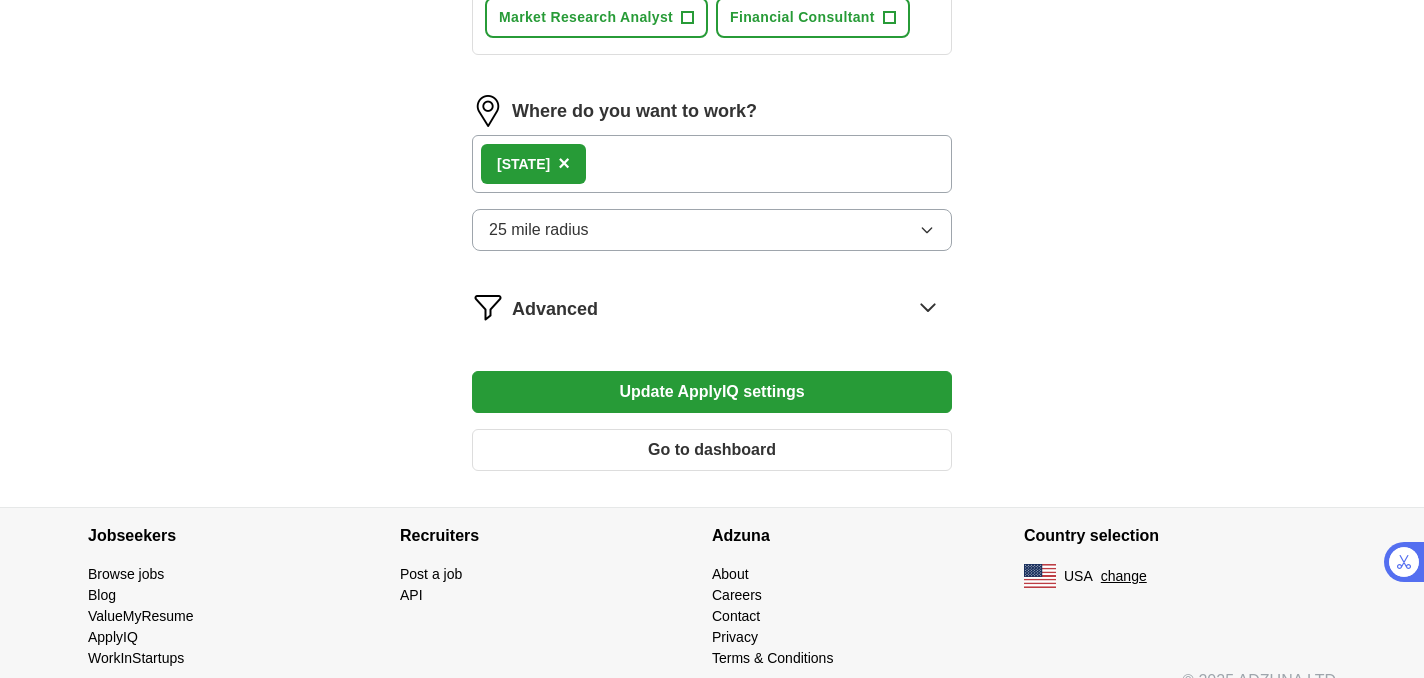 scroll, scrollTop: 1107, scrollLeft: 0, axis: vertical 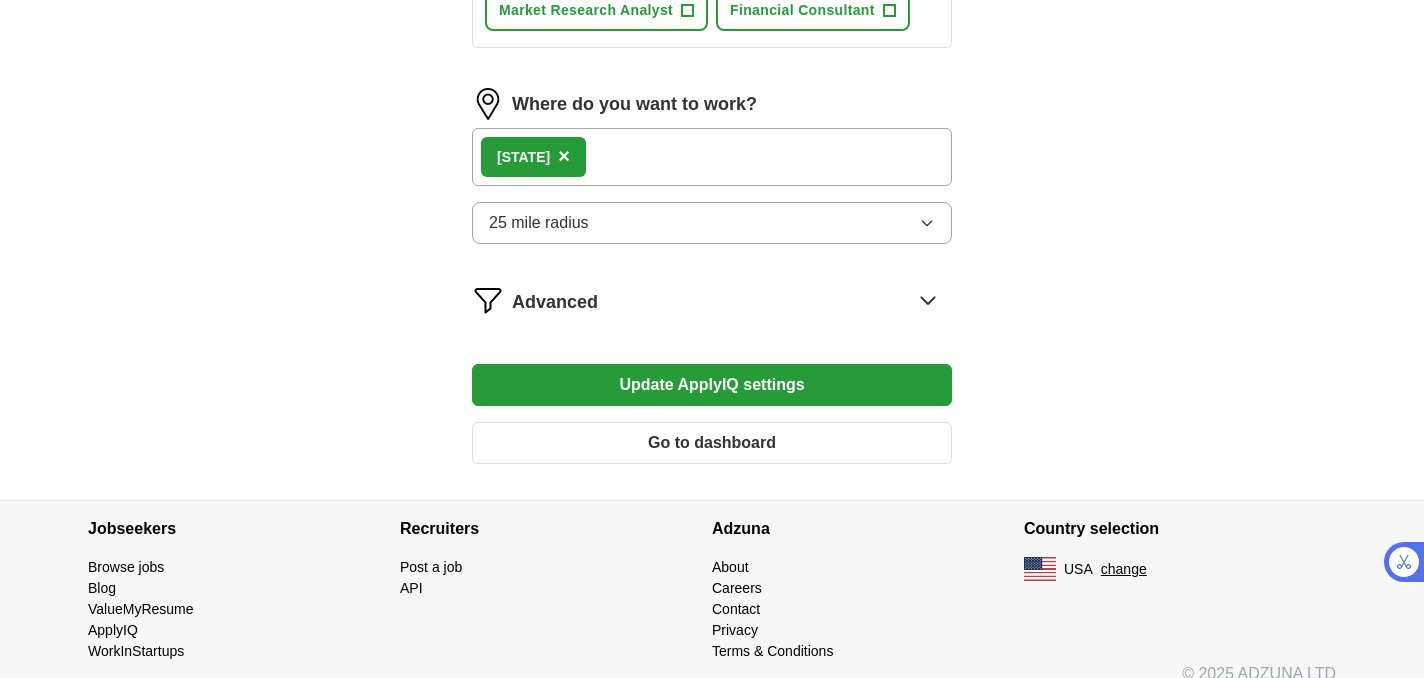 click on "Update ApplyIQ settings" at bounding box center [712, 385] 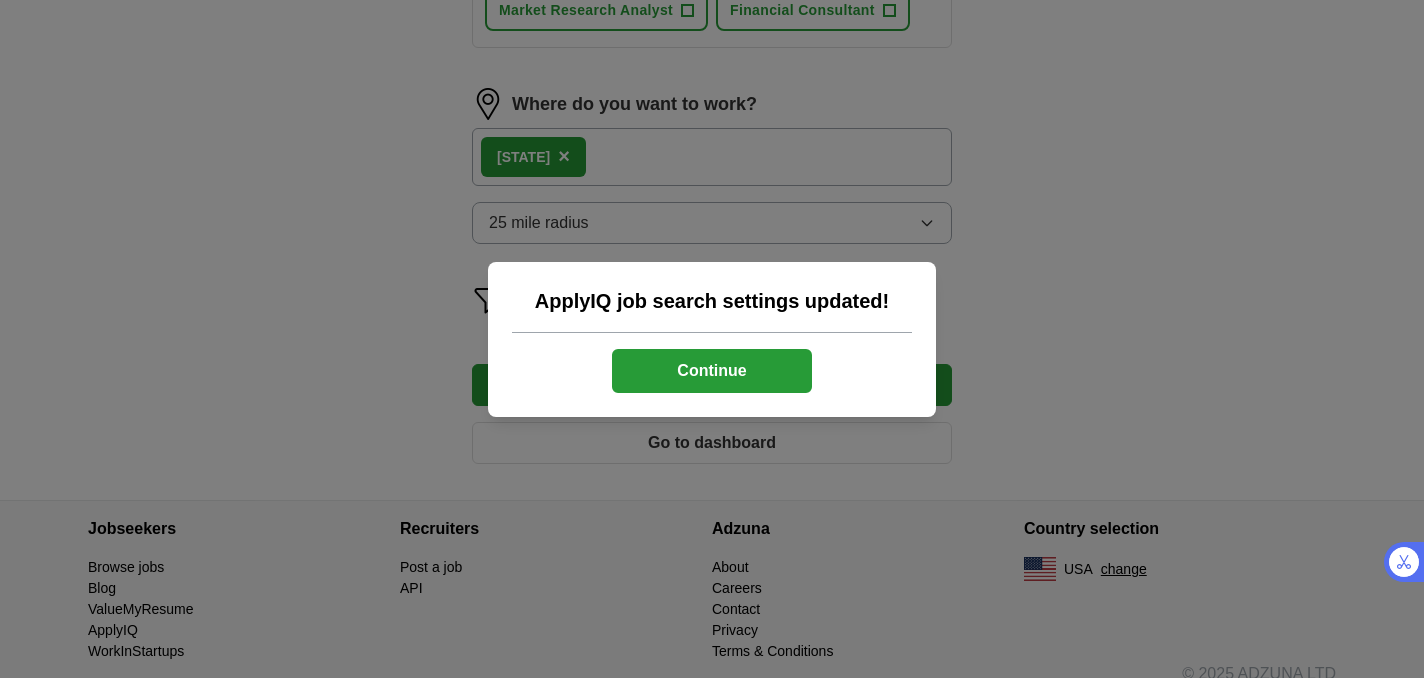 click on "Continue" at bounding box center [712, 371] 